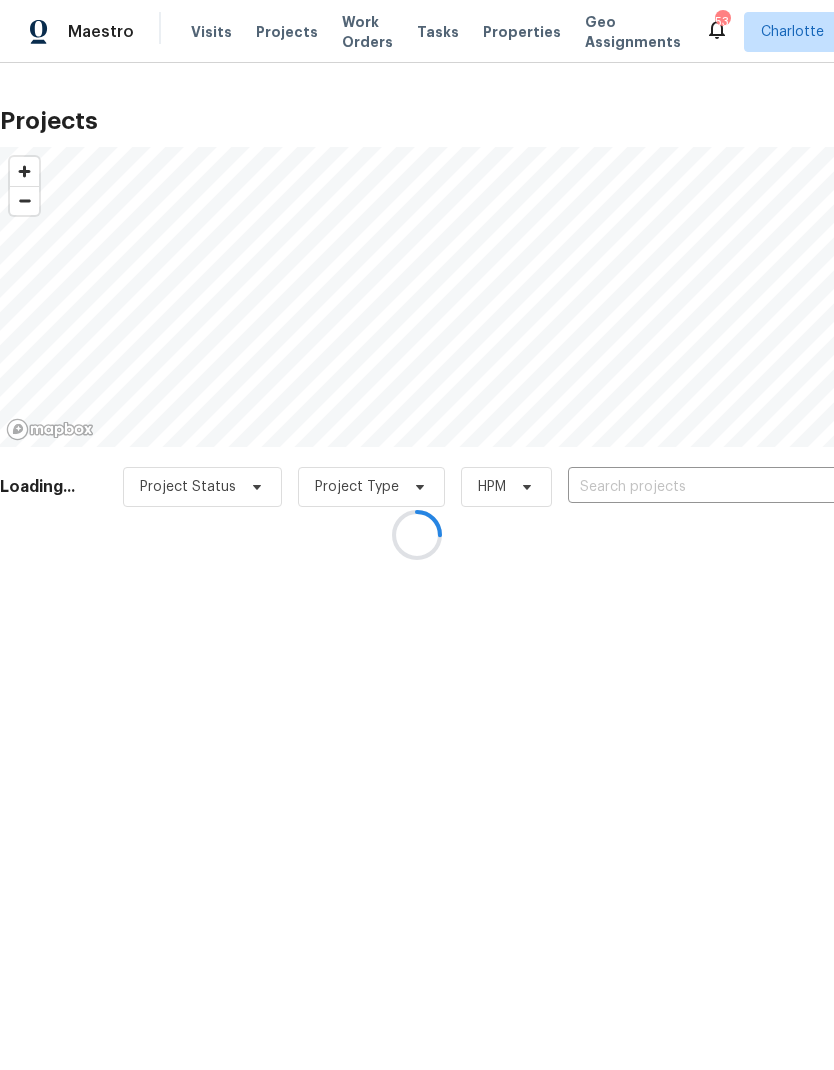 scroll, scrollTop: 0, scrollLeft: 0, axis: both 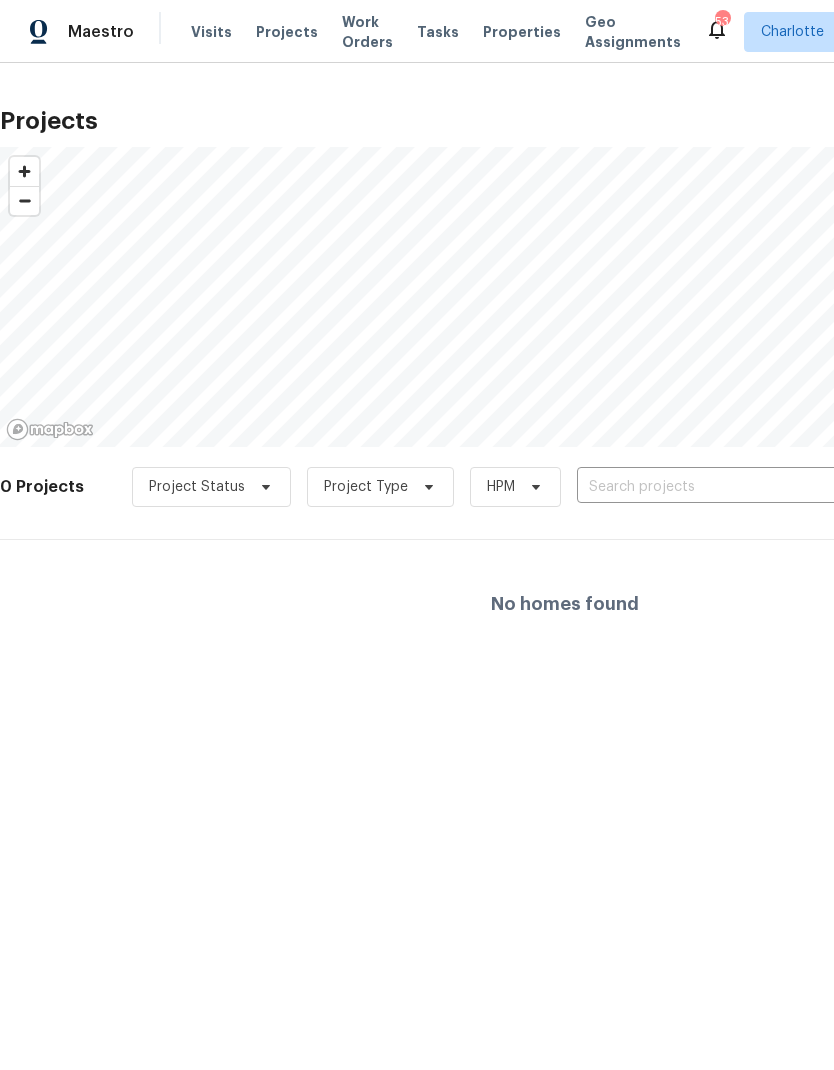 click at bounding box center [691, 487] 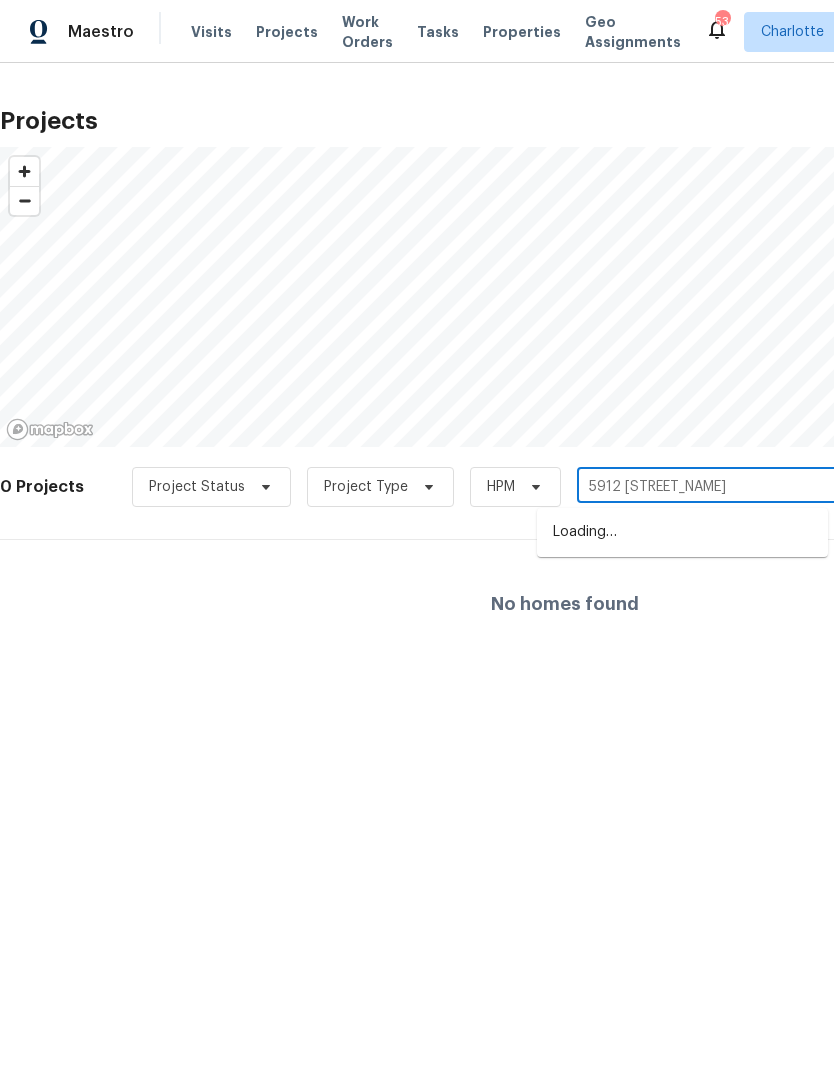 type on "5912 black" 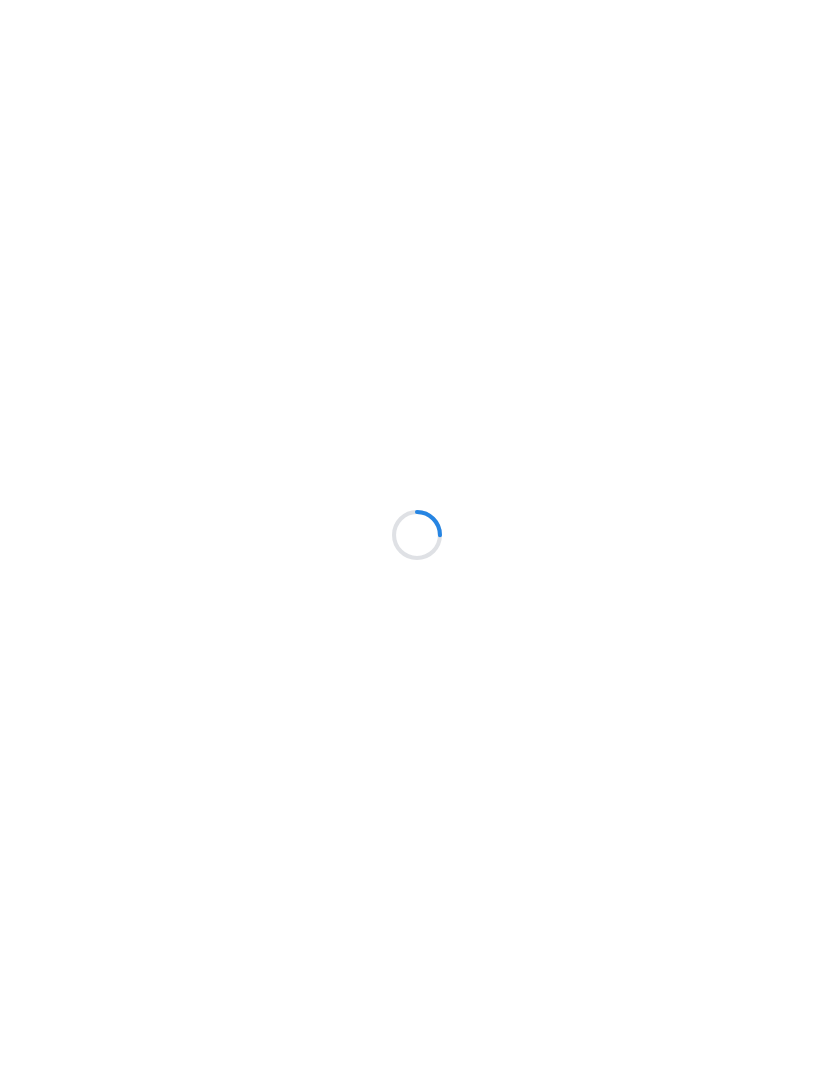 scroll, scrollTop: 0, scrollLeft: 0, axis: both 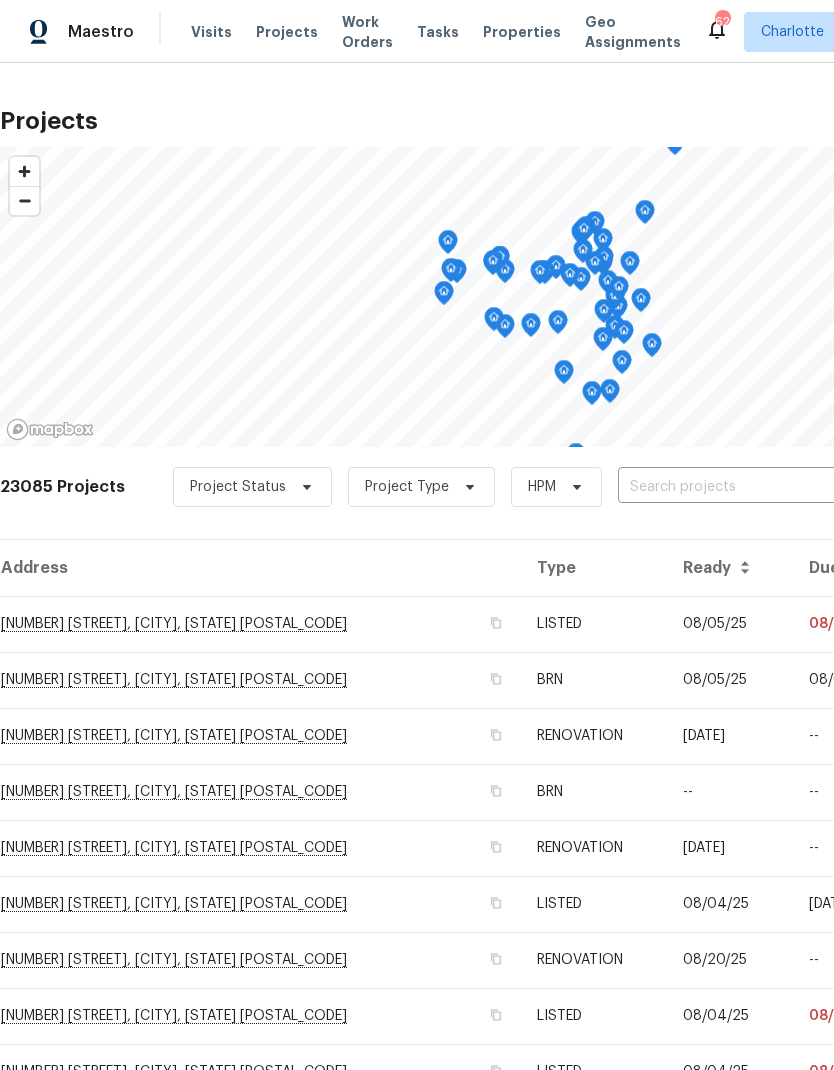 click at bounding box center [732, 487] 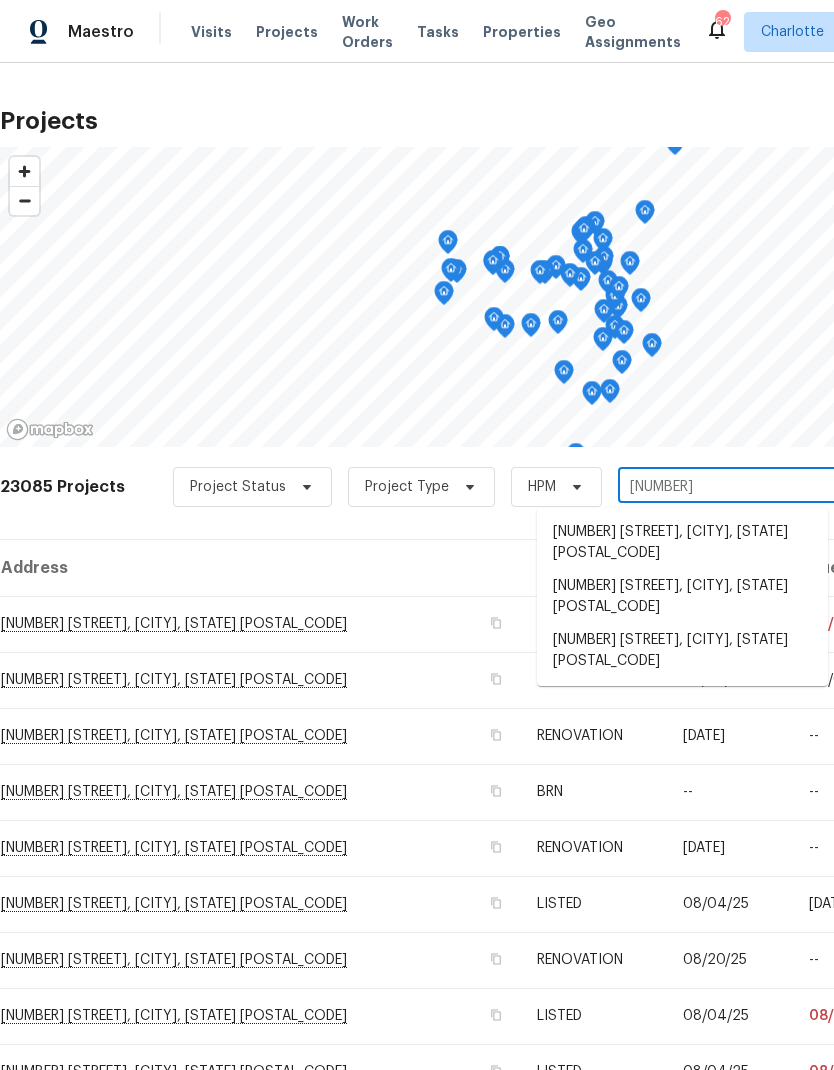type on "5912 b" 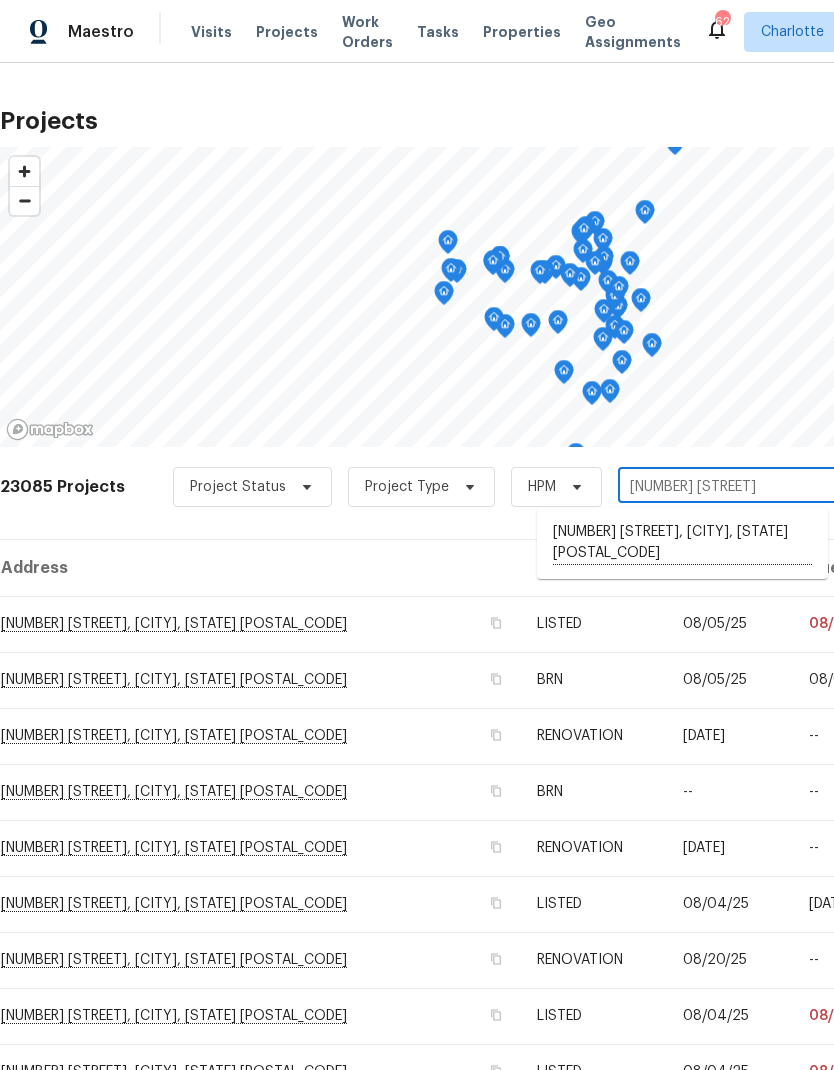 click on "5912 Black Bear Ct, Charlotte, NC 28214" at bounding box center (682, 543) 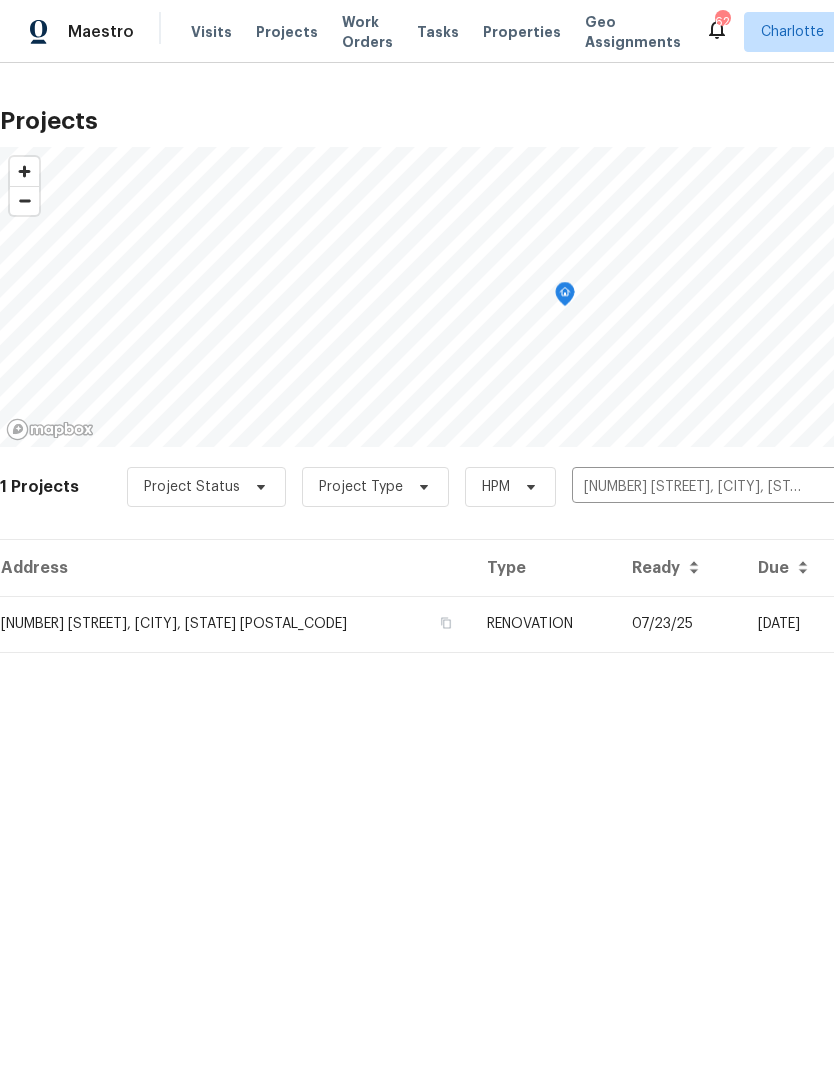 click on "08/07/25" at bounding box center [794, 624] 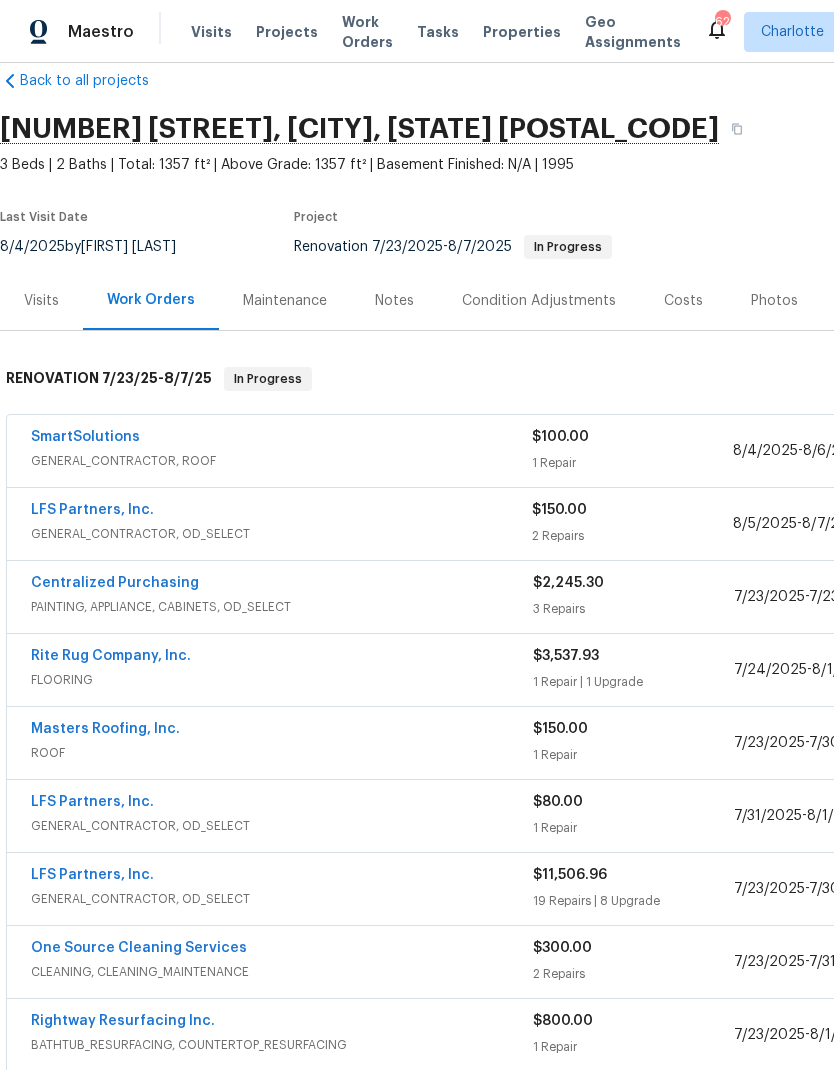 scroll, scrollTop: 34, scrollLeft: 0, axis: vertical 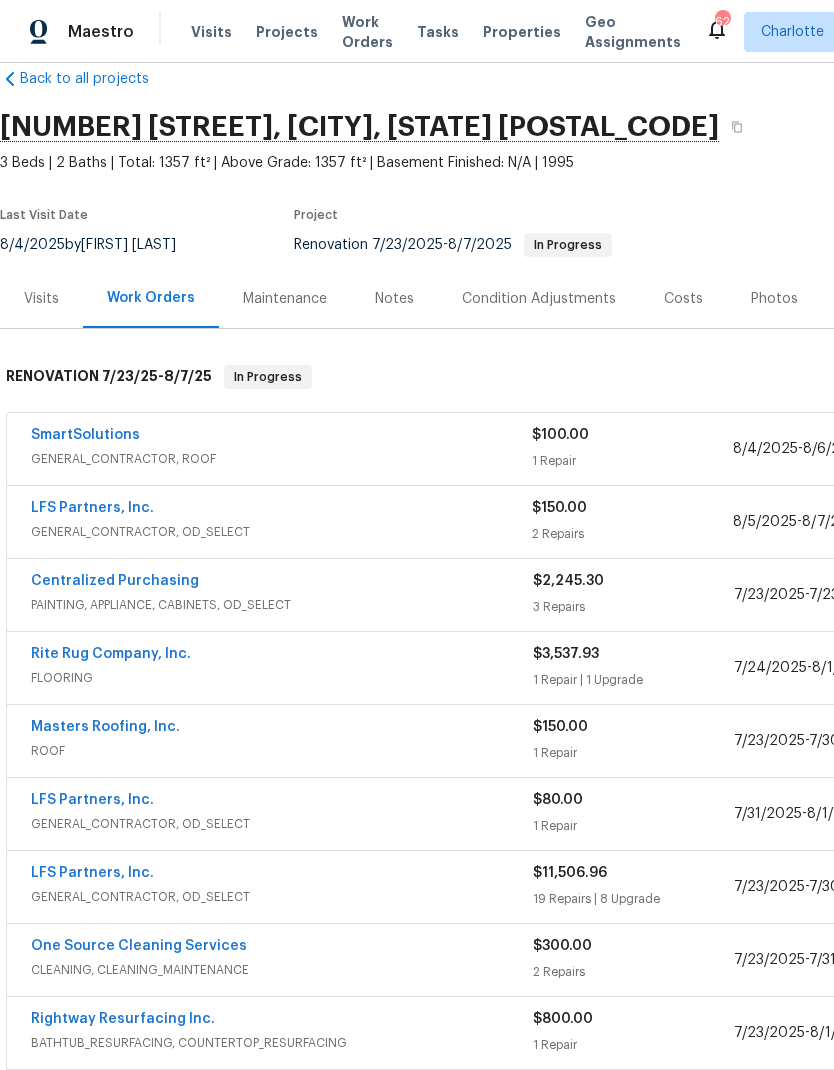click on "SmartSolutions" at bounding box center (85, 435) 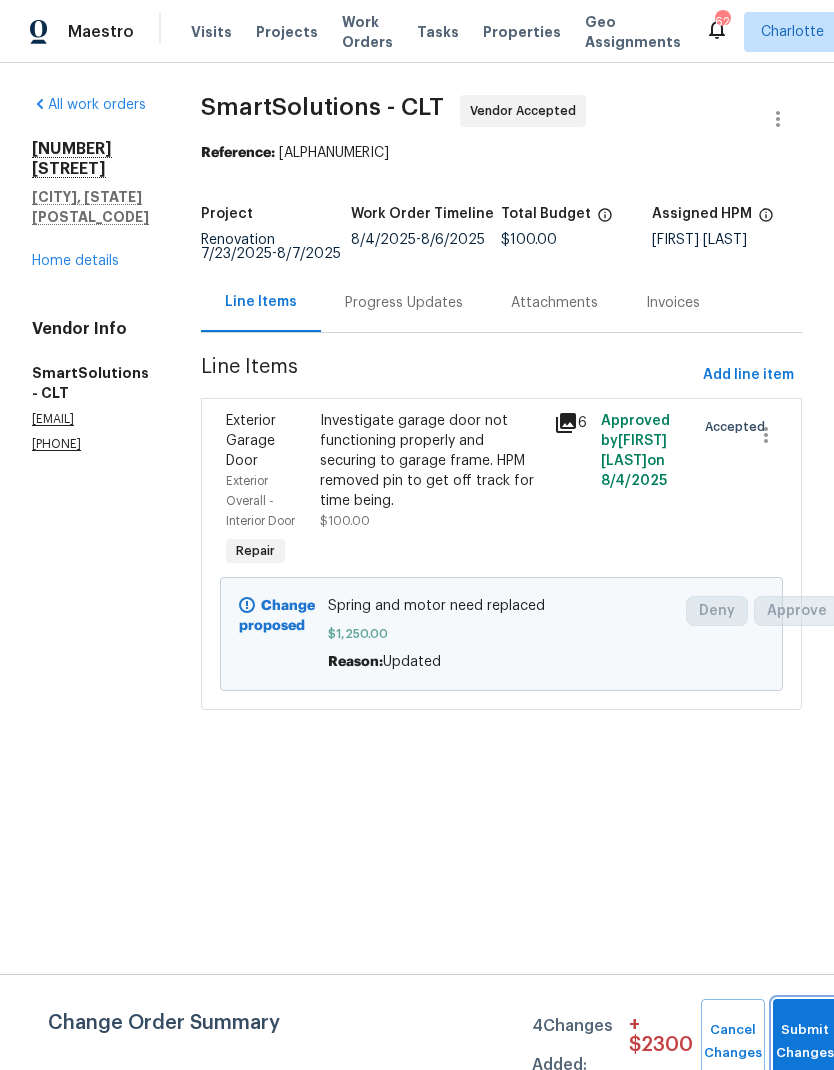 click on "Submit Changes" at bounding box center [805, 1042] 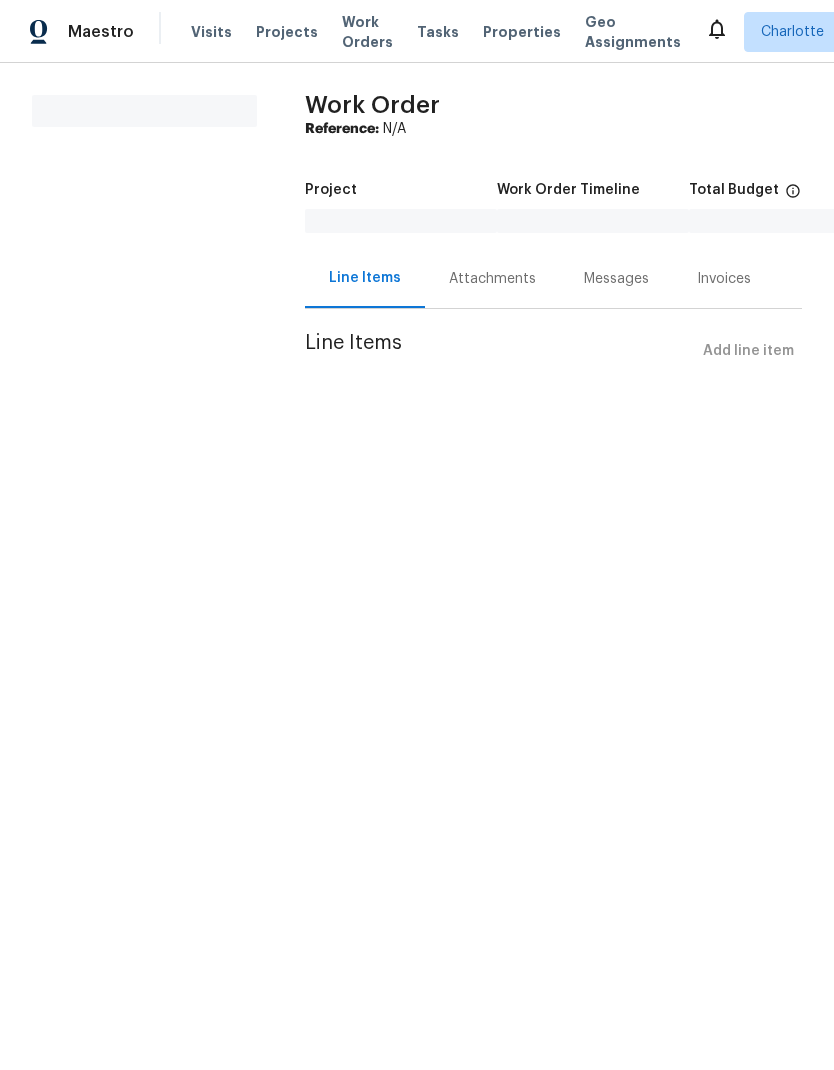 scroll, scrollTop: 0, scrollLeft: 0, axis: both 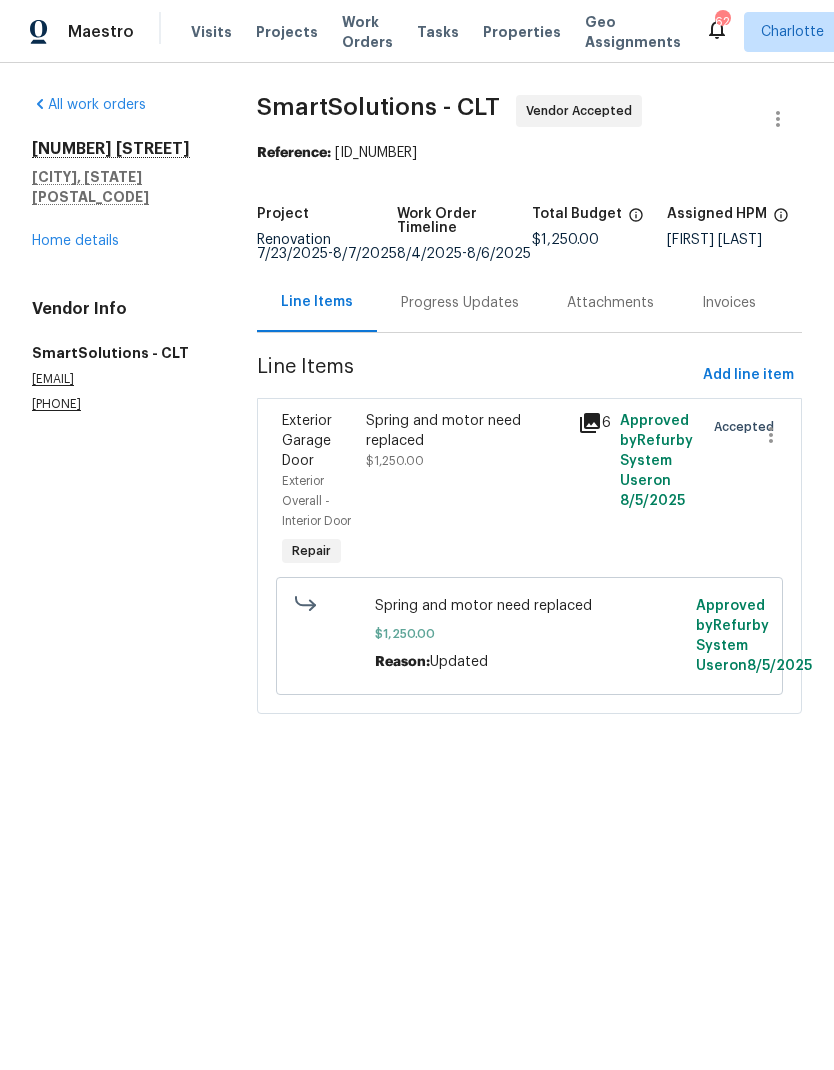 click on "Home details" at bounding box center [75, 241] 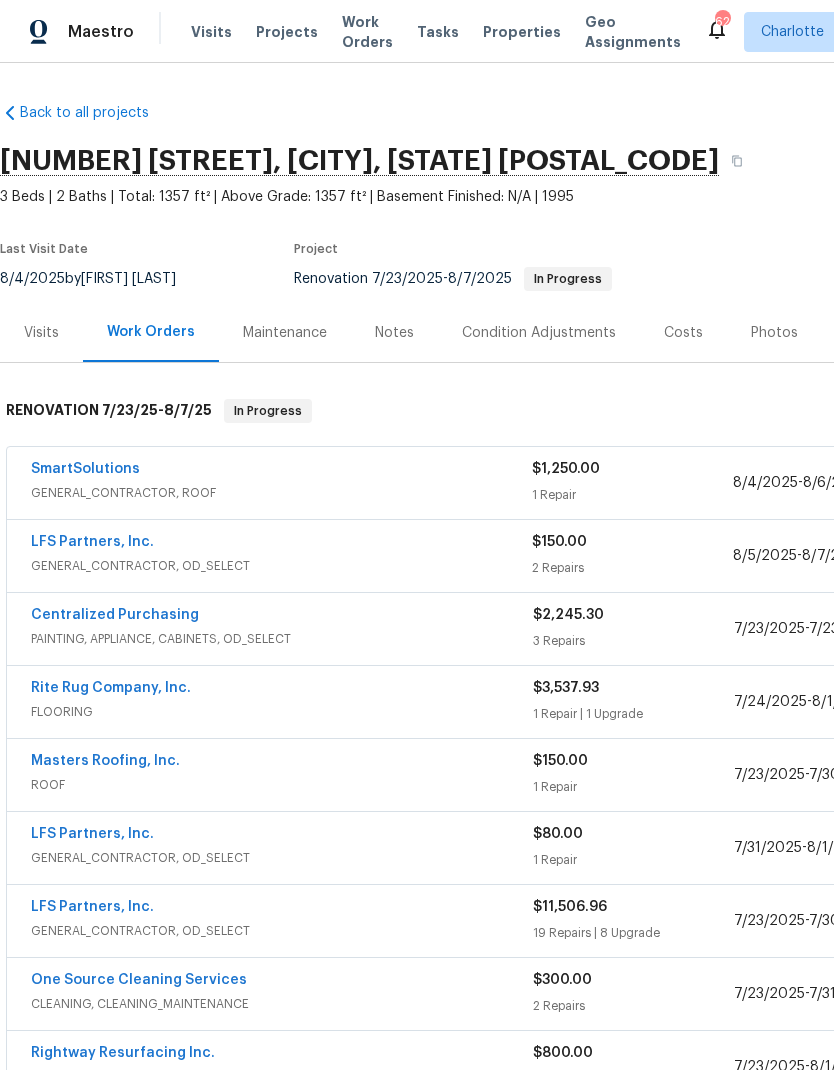 scroll, scrollTop: 0, scrollLeft: 0, axis: both 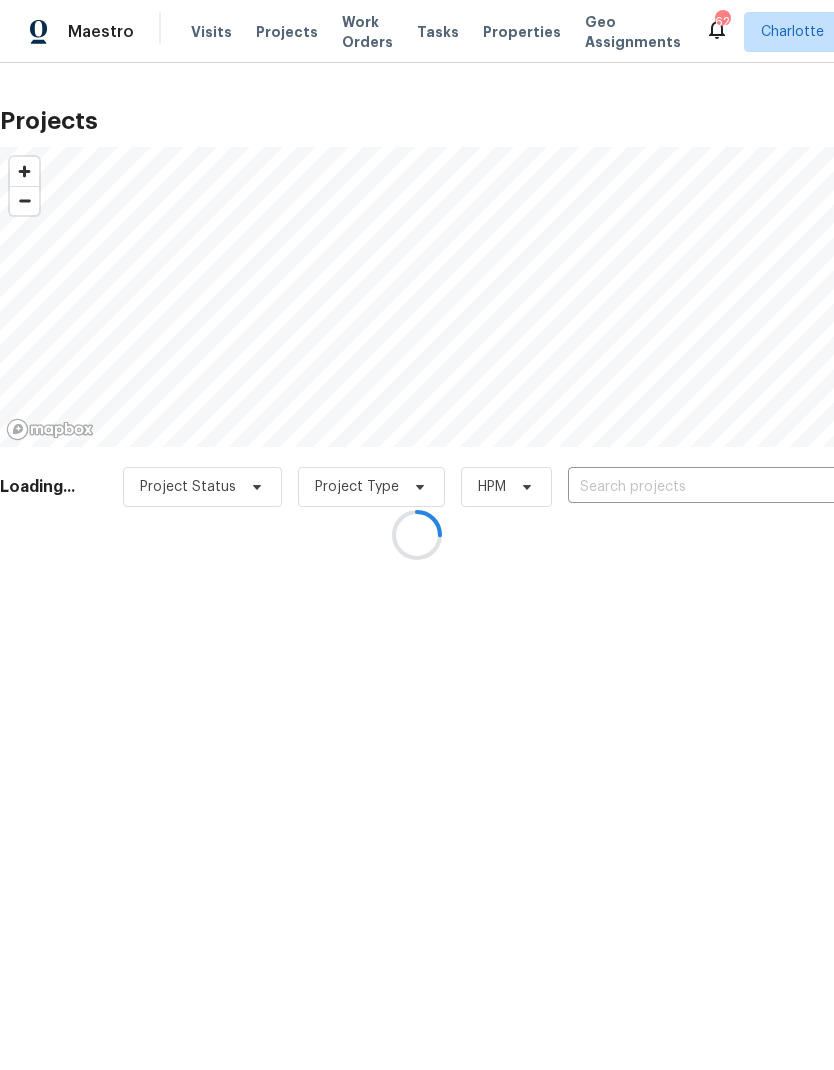 click at bounding box center [417, 535] 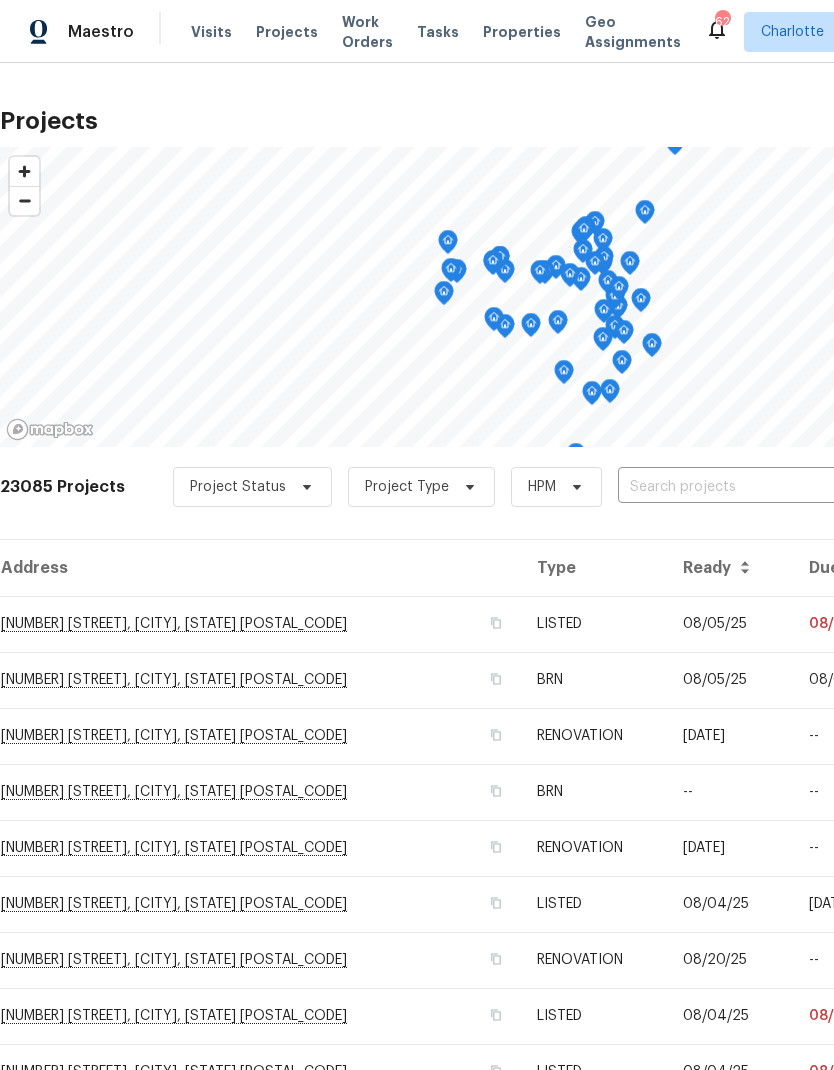 click on "Visits Projects Work Orders Tasks Properties Geo Assignments" at bounding box center (448, 32) 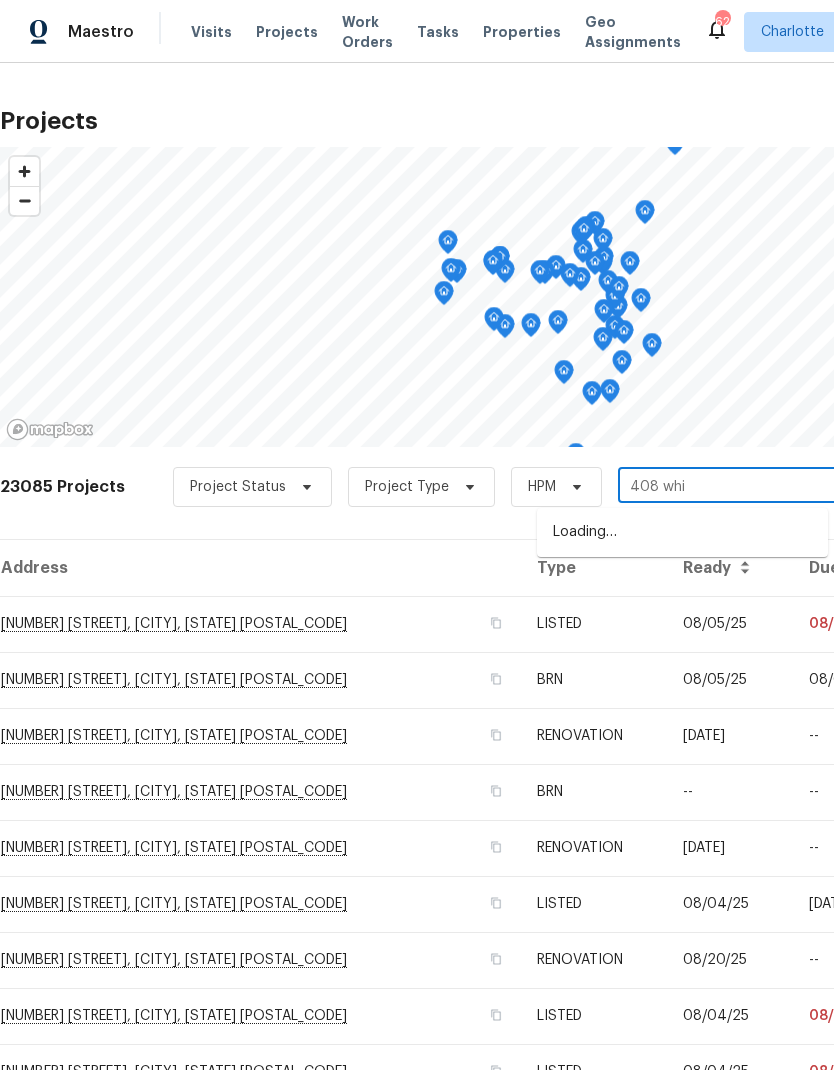 type on "408 whit" 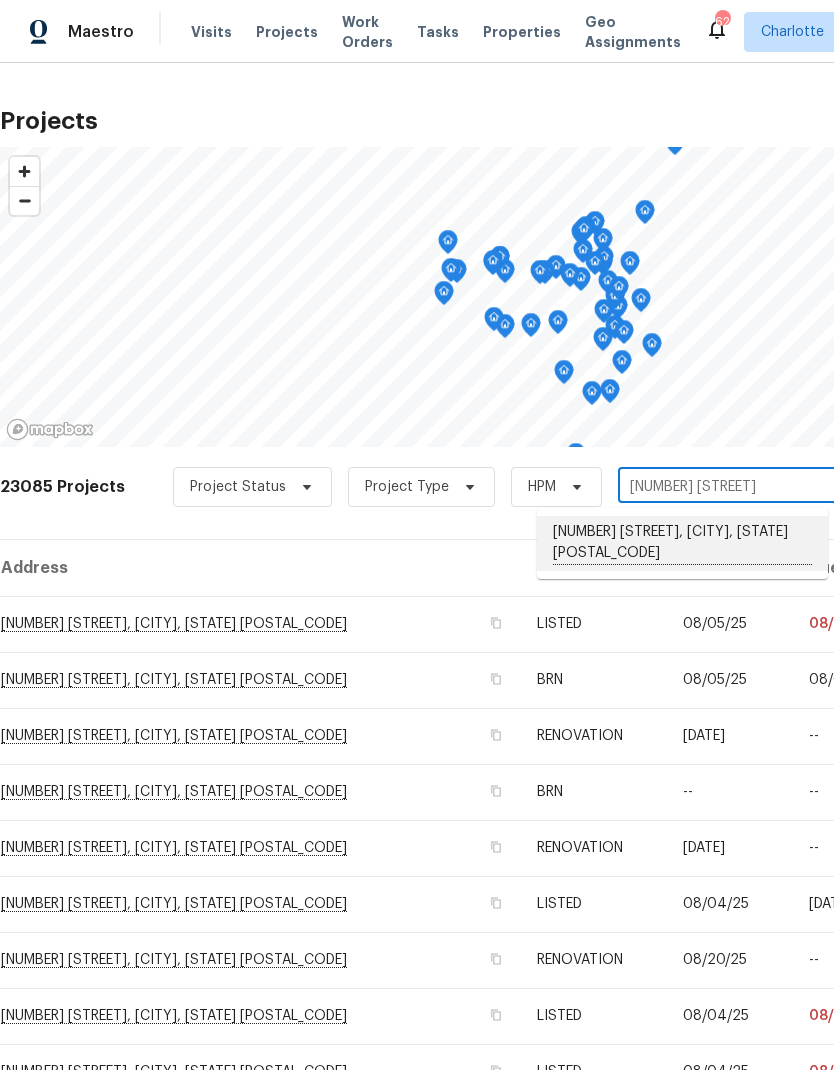 click on "408 Whitethorn Dr, Gastonia, NC 28054" at bounding box center [682, 543] 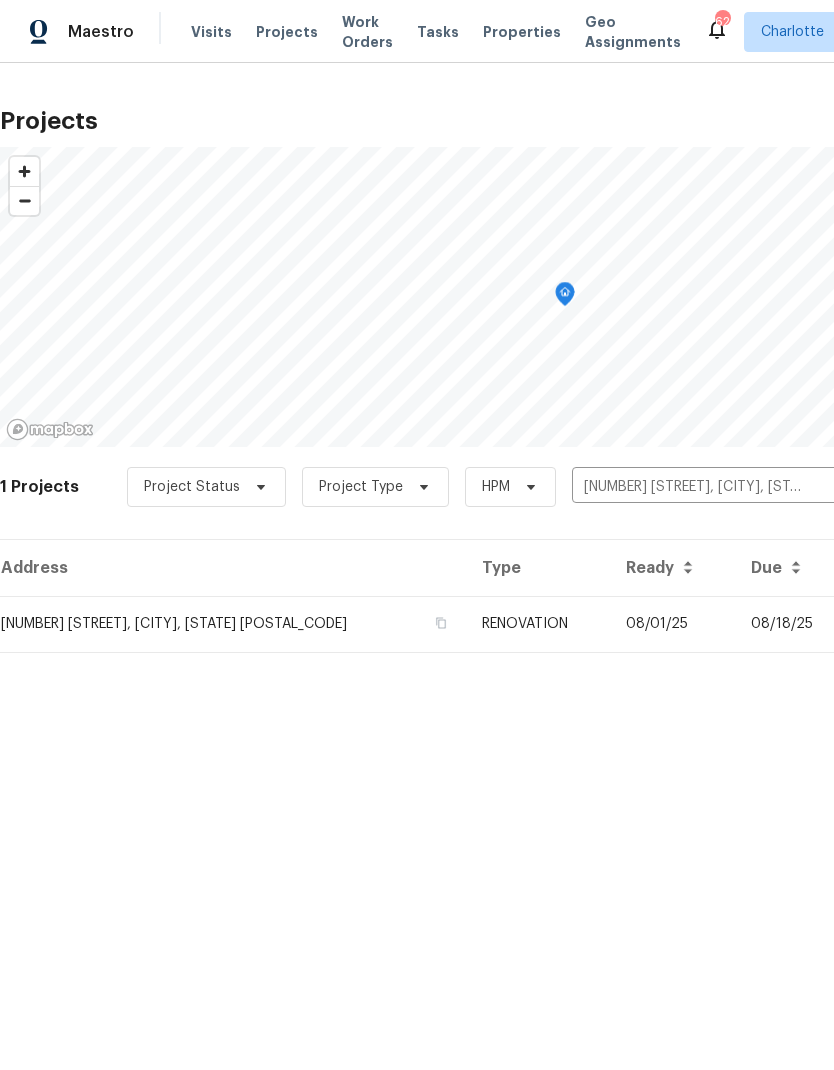click on "08/01/25" at bounding box center (672, 624) 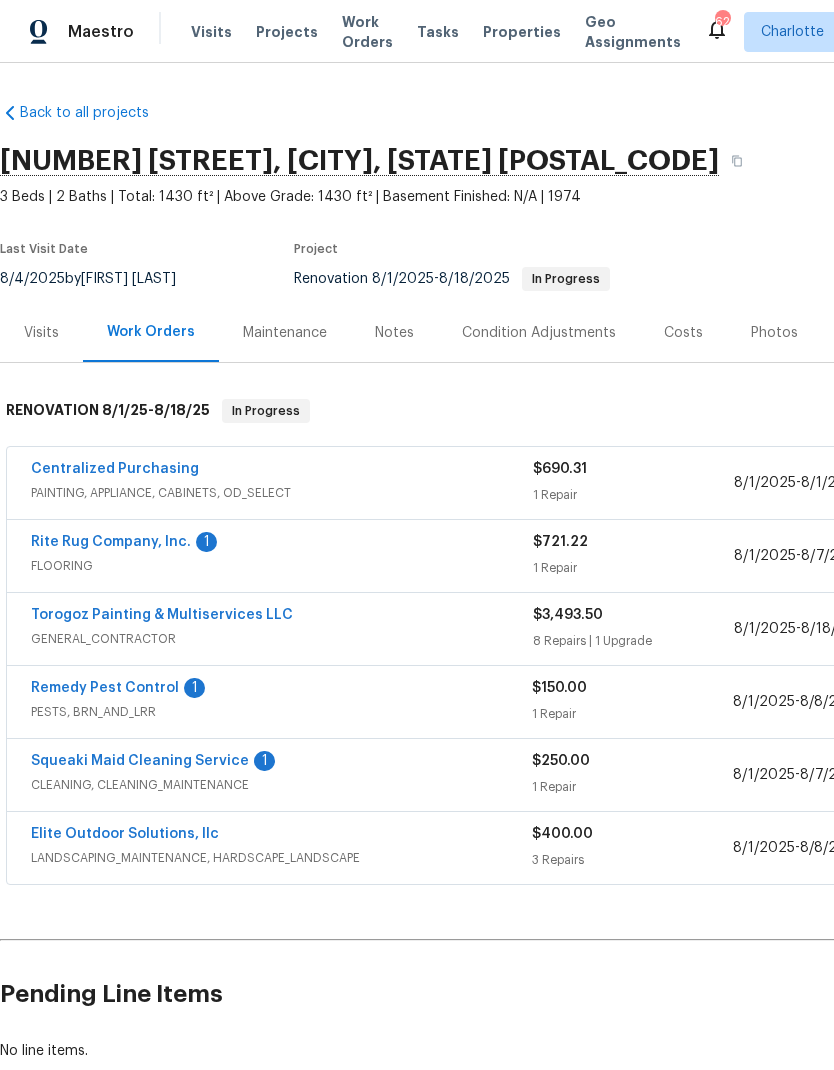 click on "Rite Rug Company, Inc." at bounding box center [111, 542] 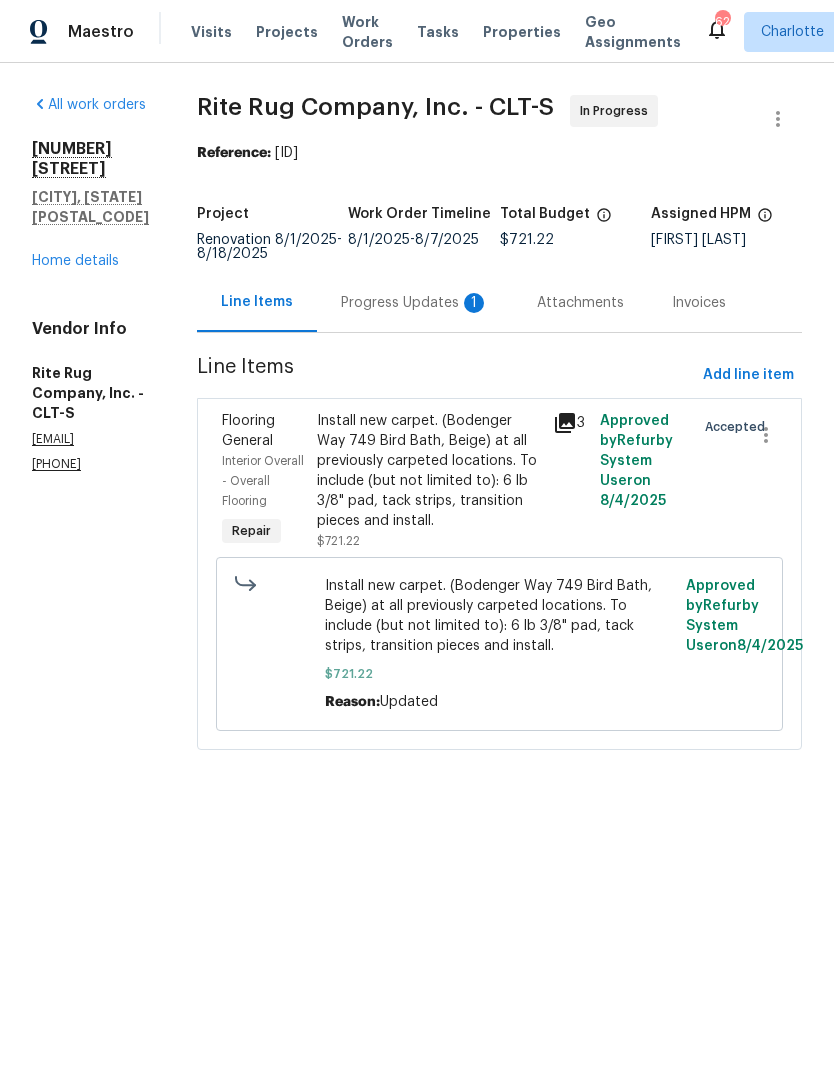 click on "Progress Updates 1" at bounding box center (415, 303) 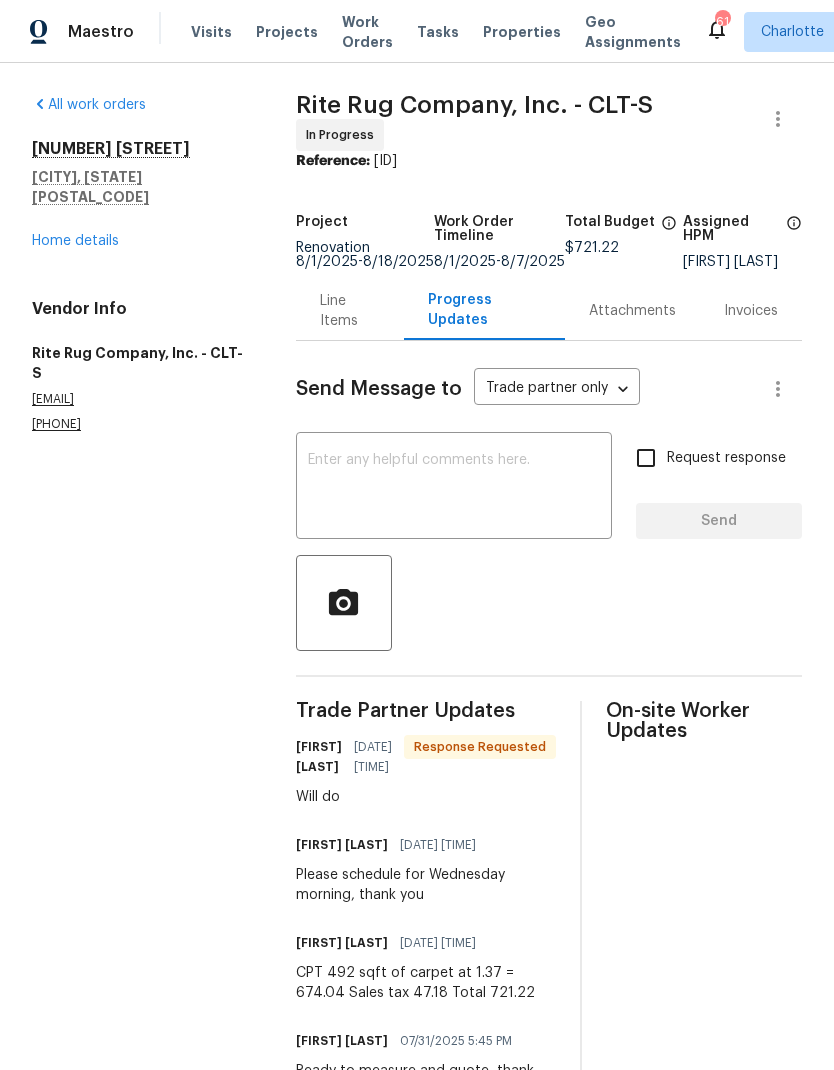 click at bounding box center (454, 488) 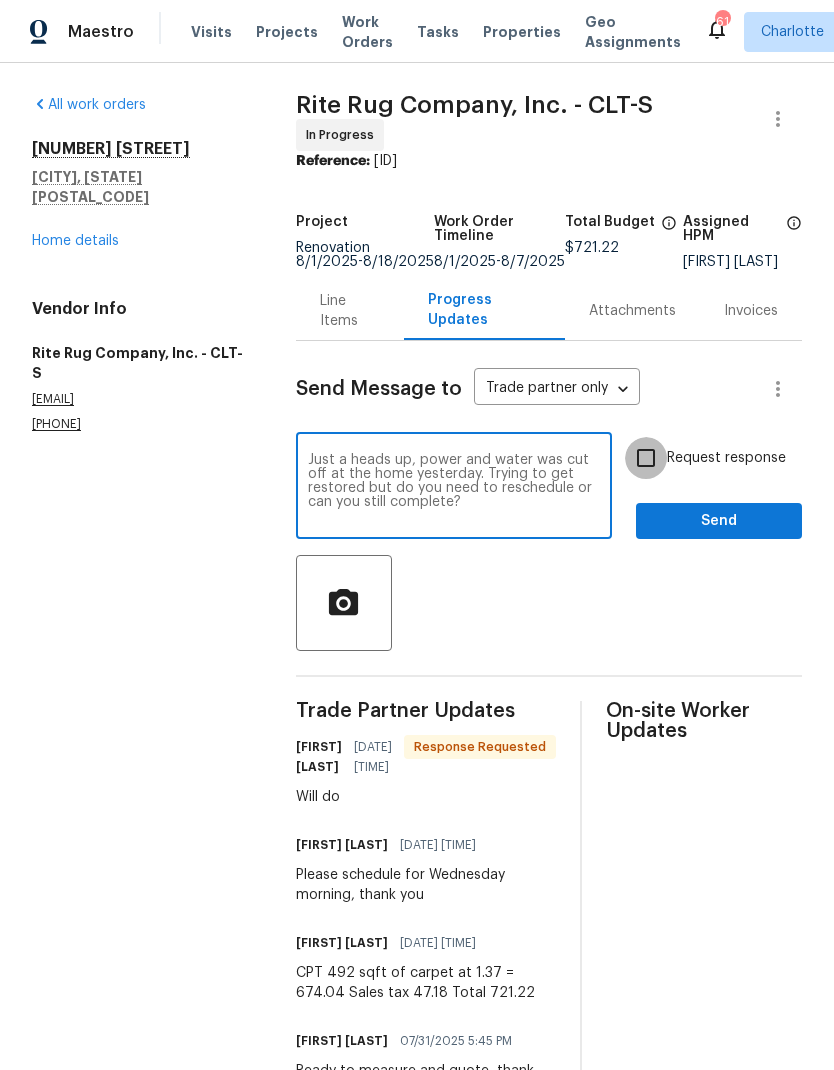 type on "Just a heads up, power and water was cut off at the home yesterday. Trying to get restored but do you need to reschedule or can you still complete?" 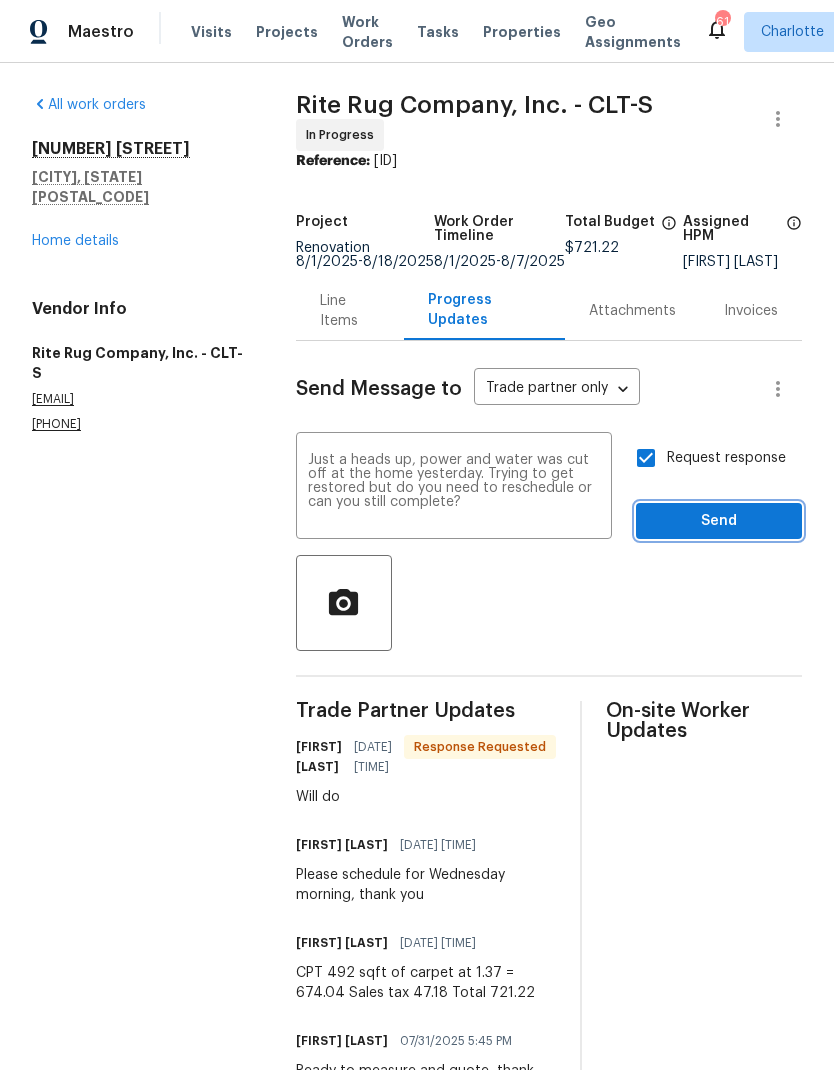 click on "Send" at bounding box center (719, 521) 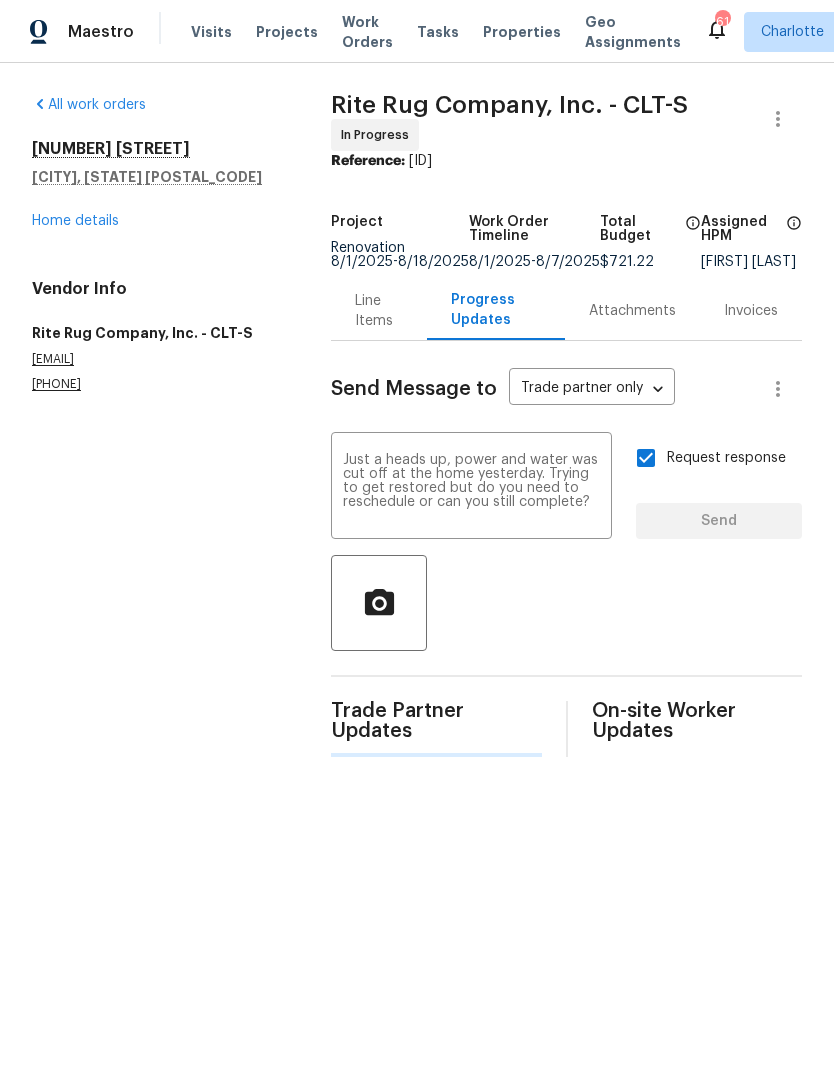 type 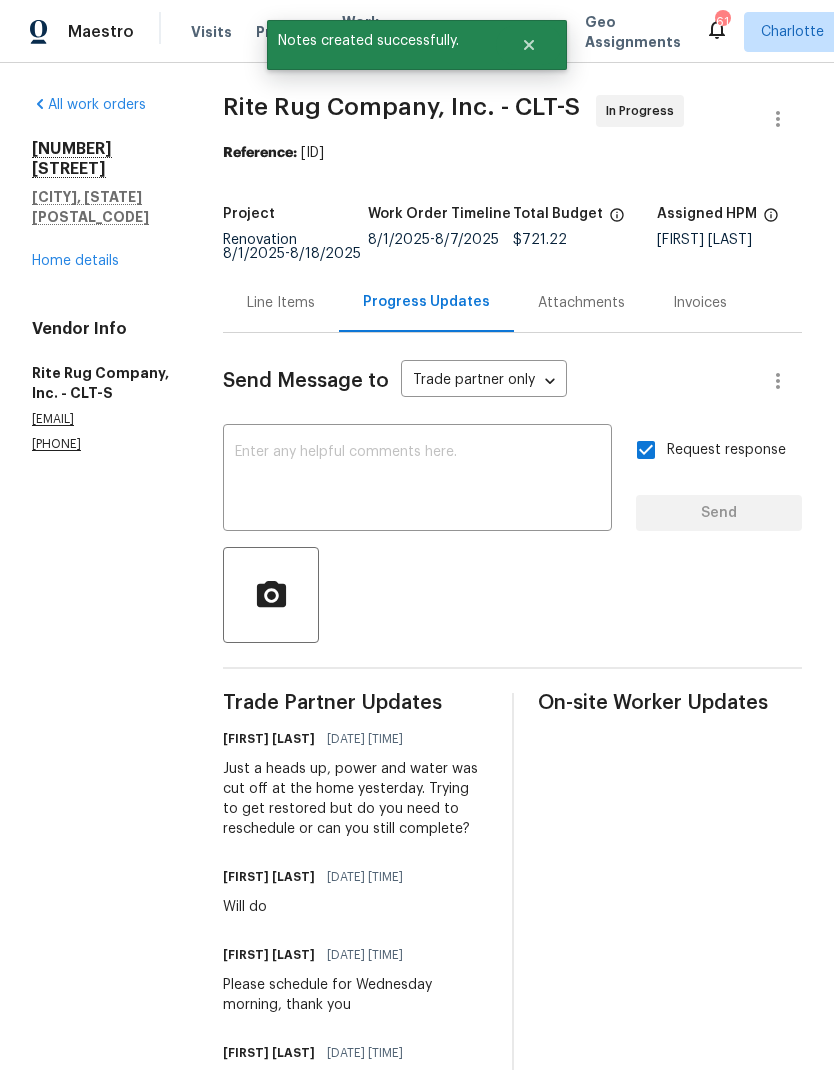 click on "Home details" at bounding box center [75, 261] 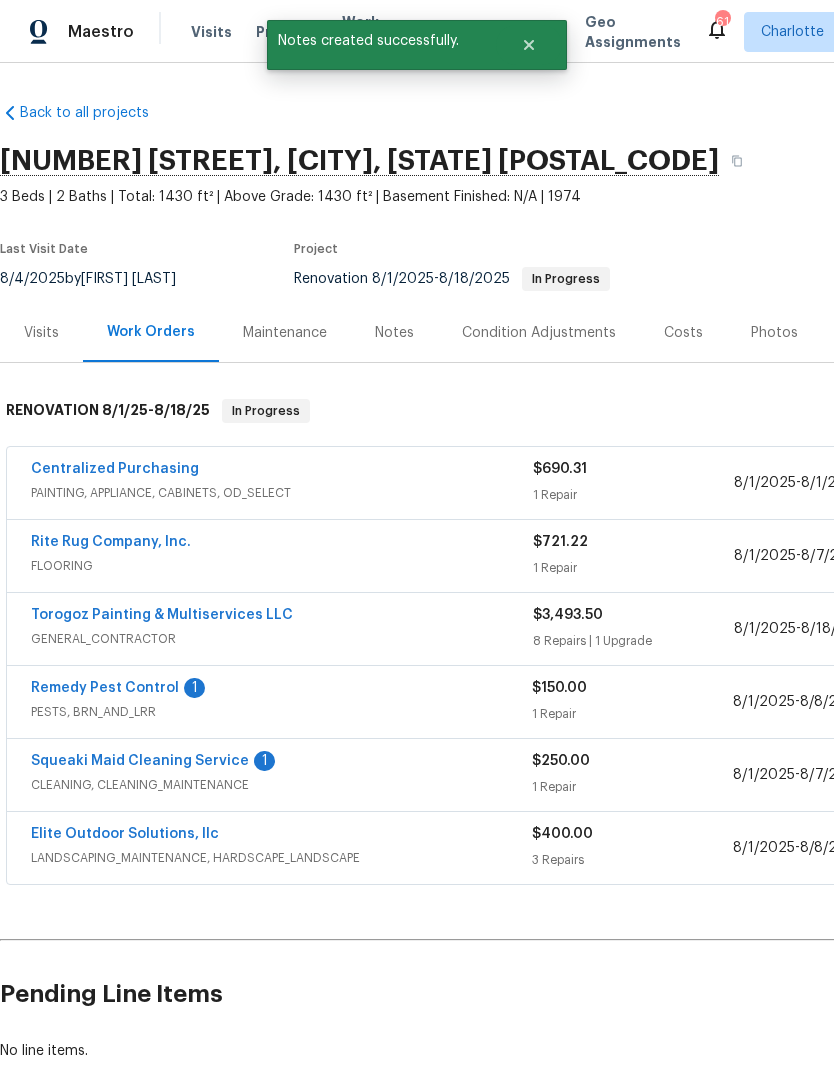 click on "Squeaki Maid Cleaning Service" at bounding box center (140, 761) 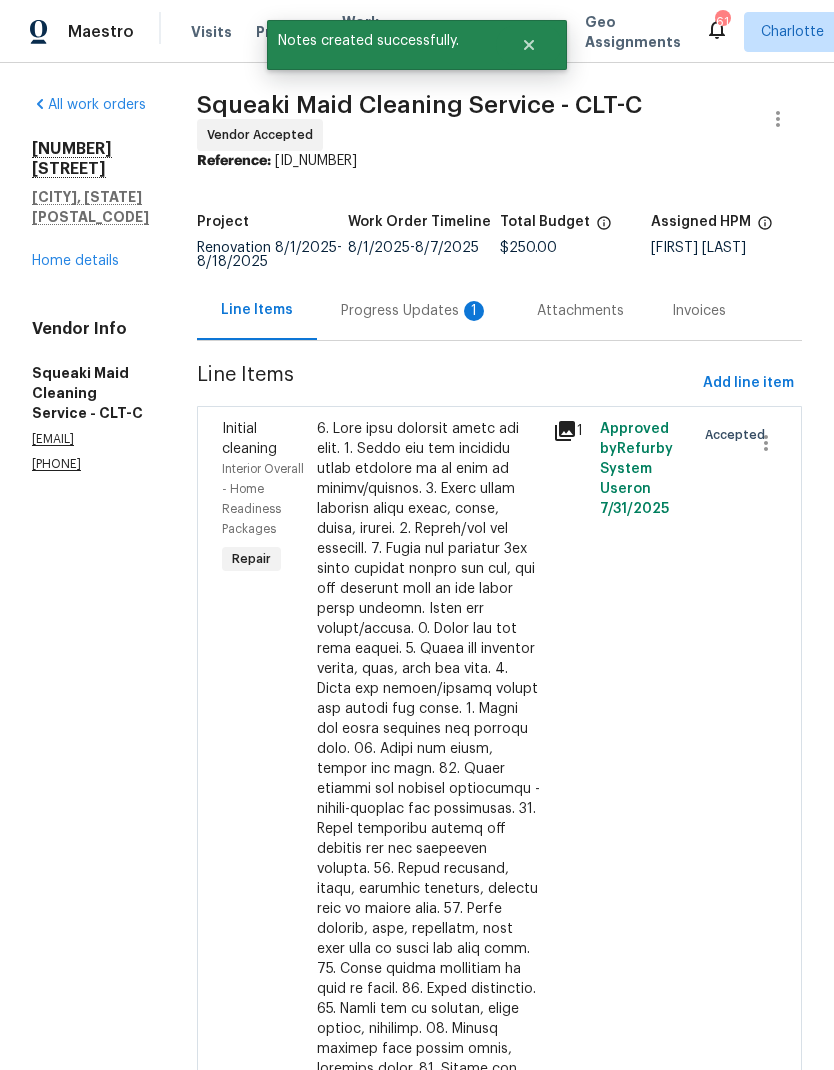 click on "Progress Updates 1" at bounding box center (415, 311) 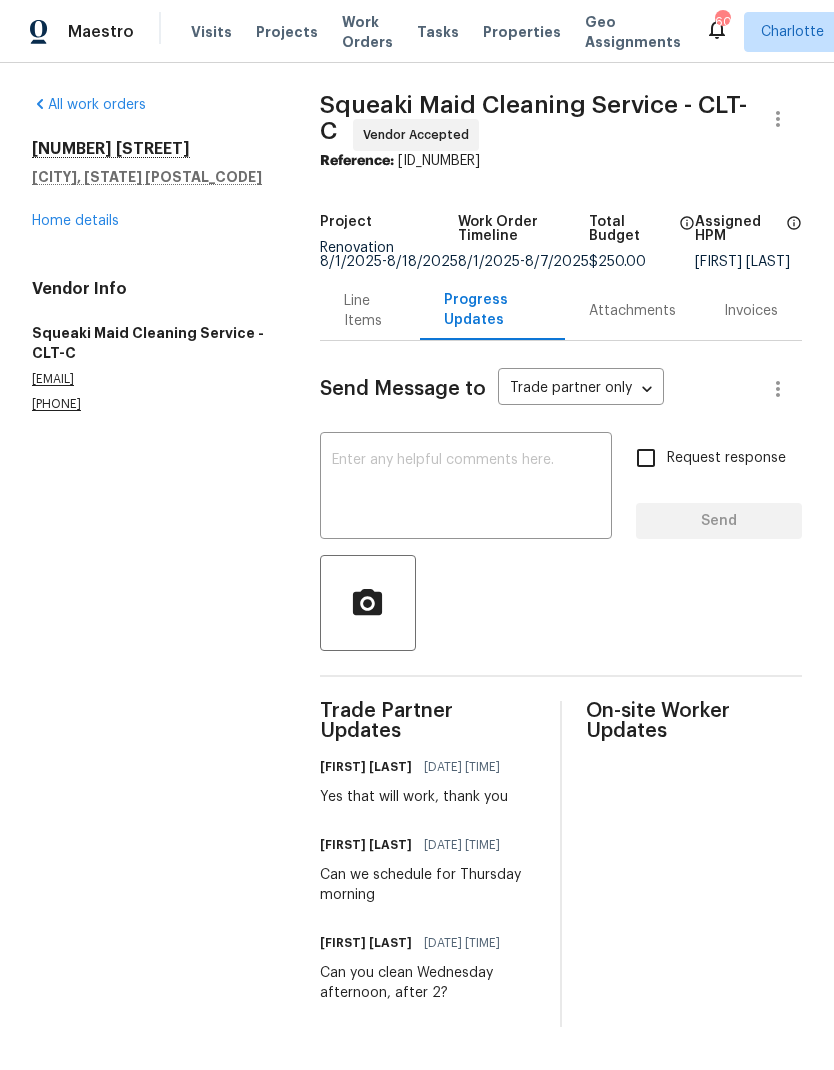 click at bounding box center [466, 488] 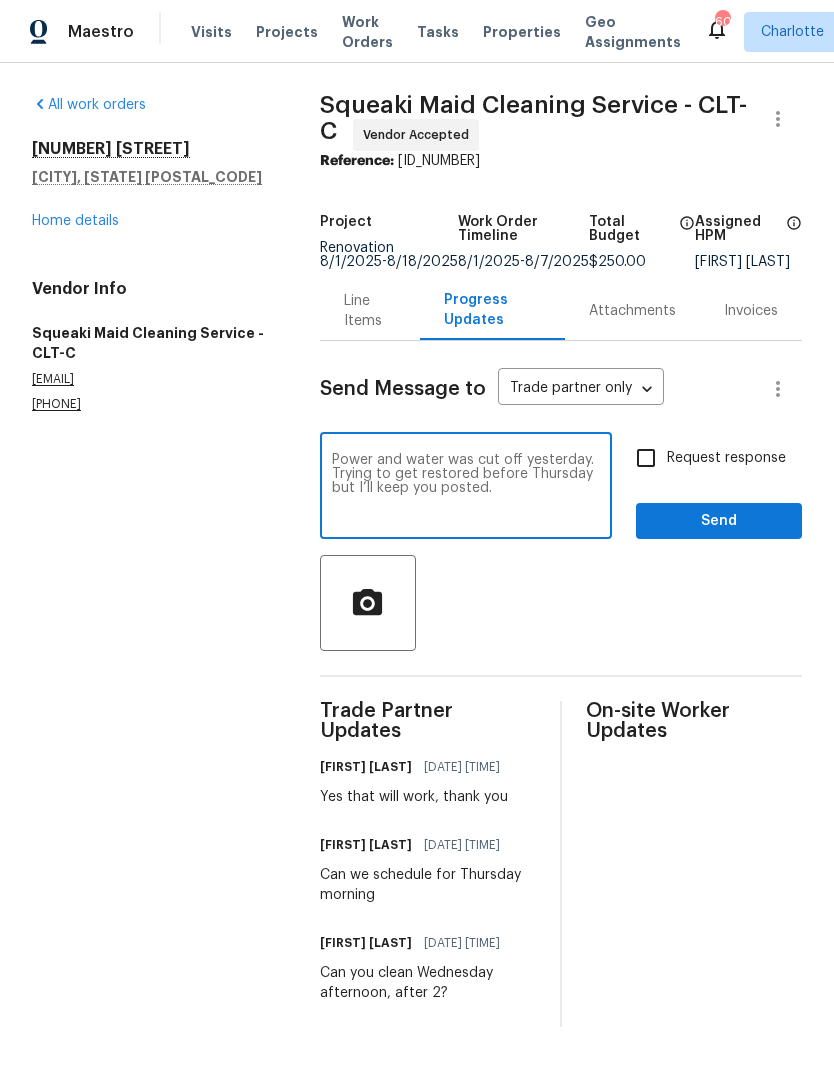 type on "Power and water was cut off yesterday. Trying to get restored before Thursday but I’ll keep you posted." 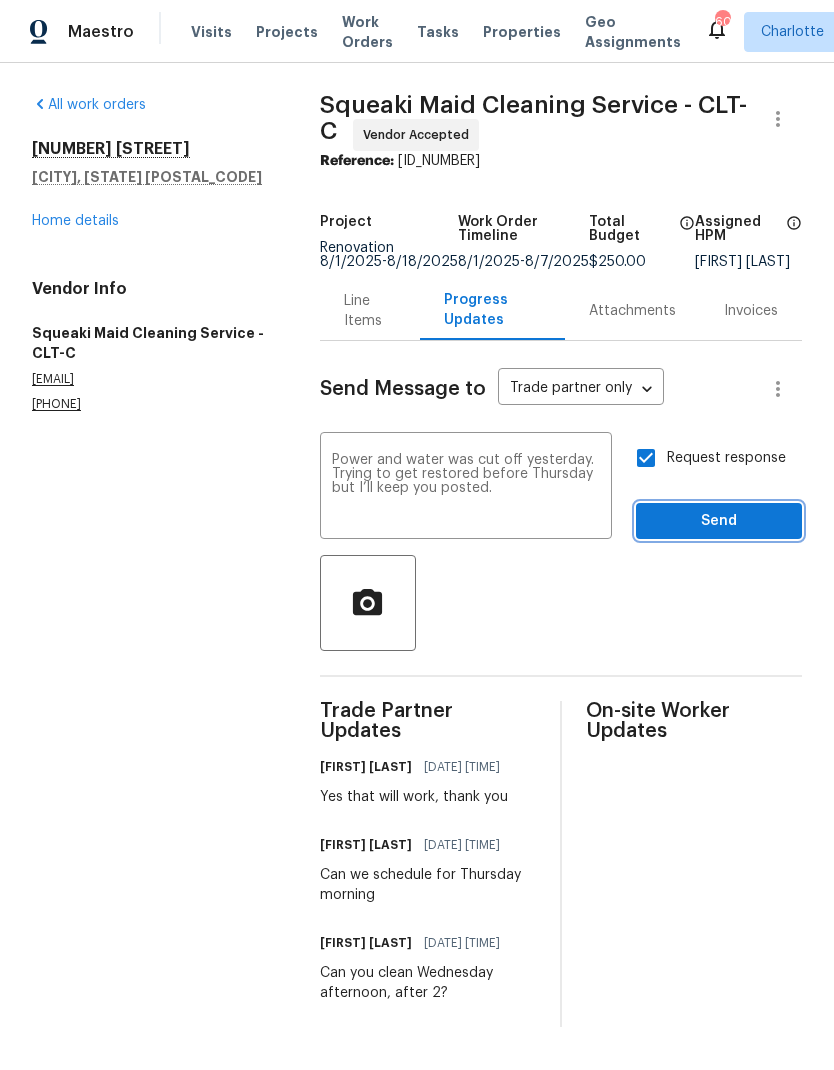 click on "Send" at bounding box center [719, 521] 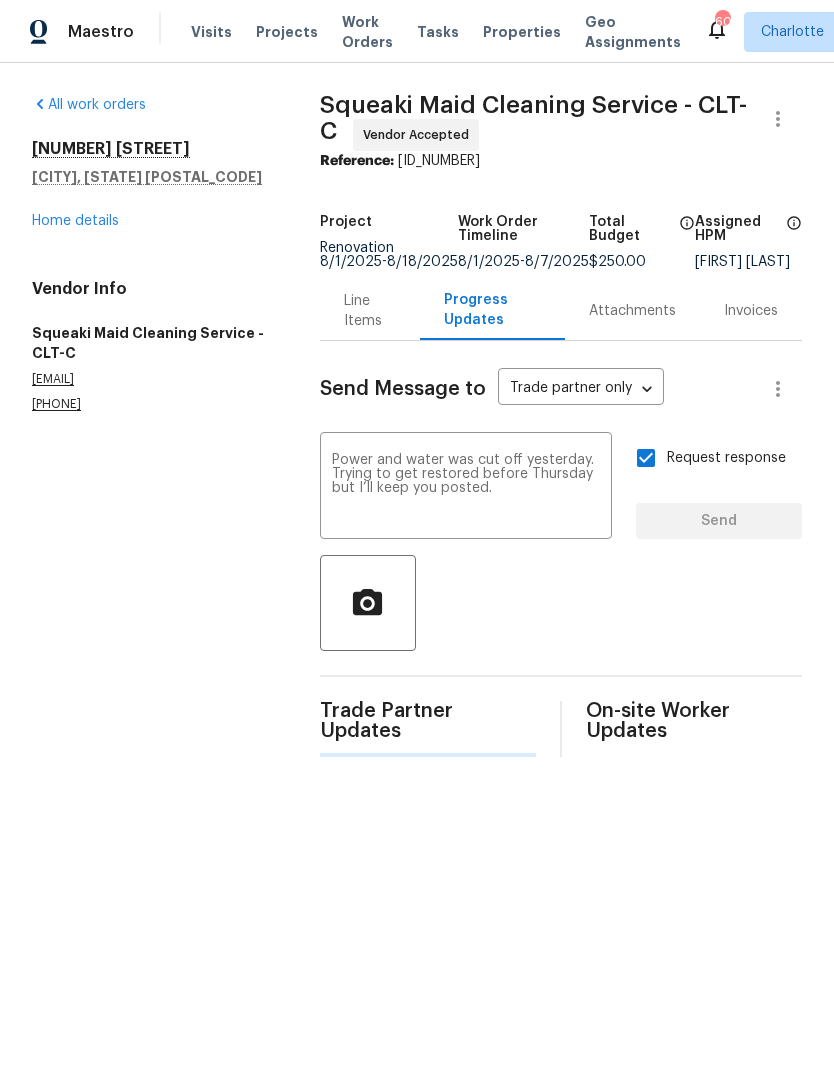 type 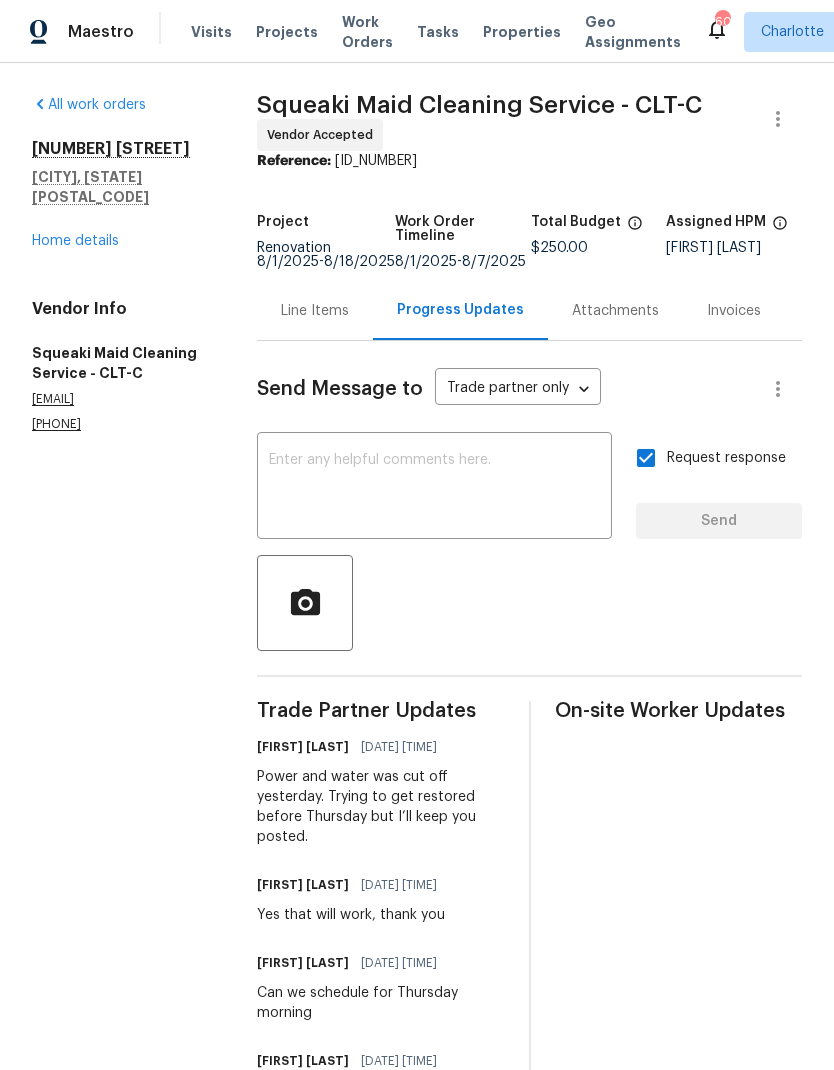 click on "All work orders 408 Whitethorn Dr Gastonia, NC 28054 Home details Vendor Info Squeaki Maid Cleaning Service - CLT-C squeakicleanmaids@gmail.com (863) 244-1876" at bounding box center (120, 264) 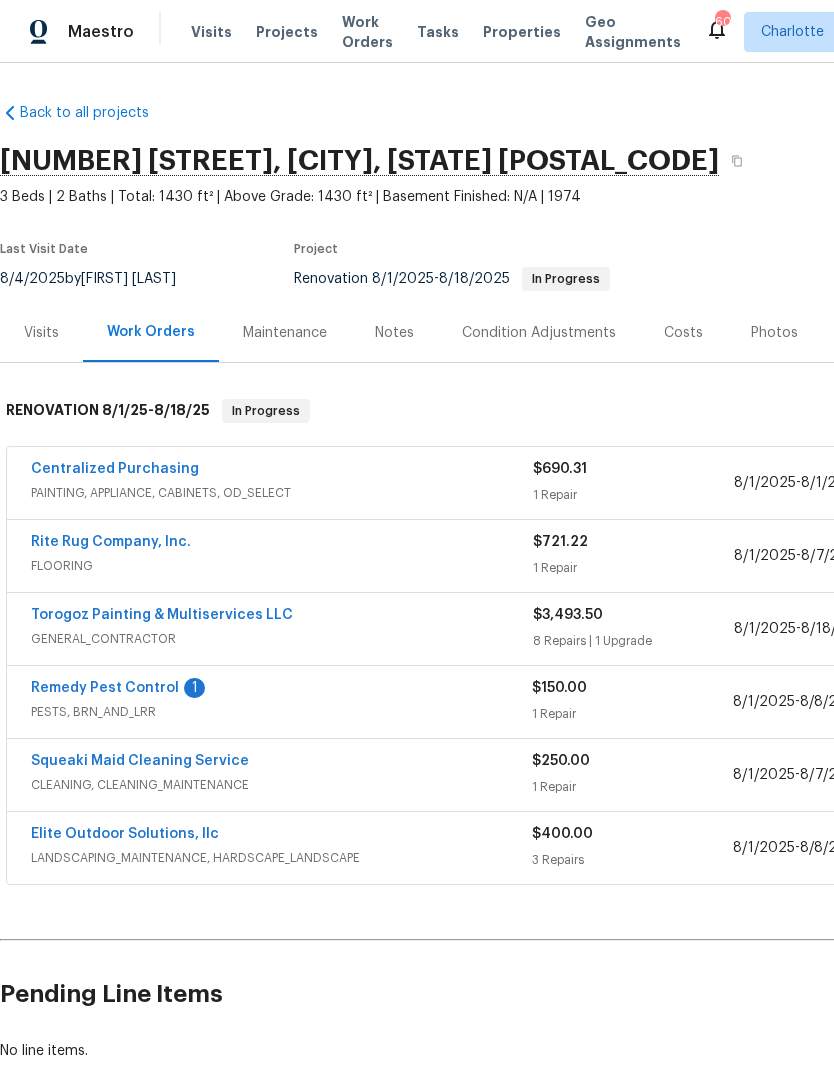 click on "Visits" at bounding box center [211, 32] 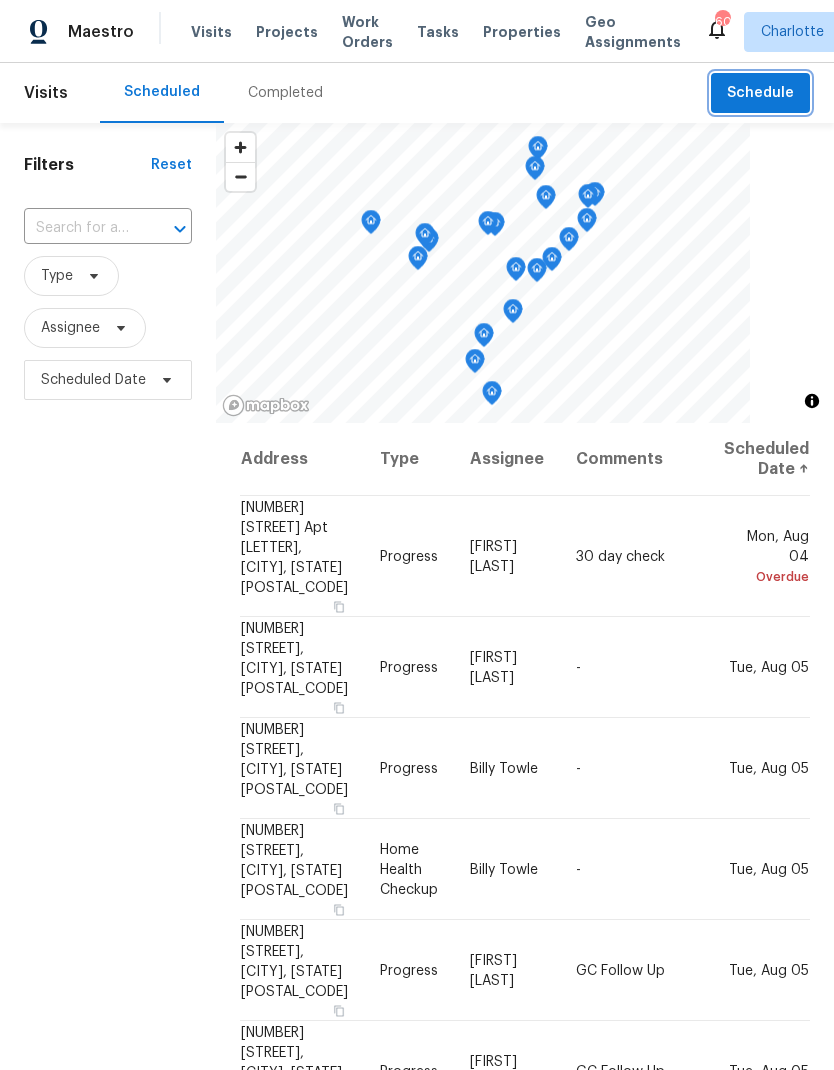 click on "Schedule" at bounding box center [760, 93] 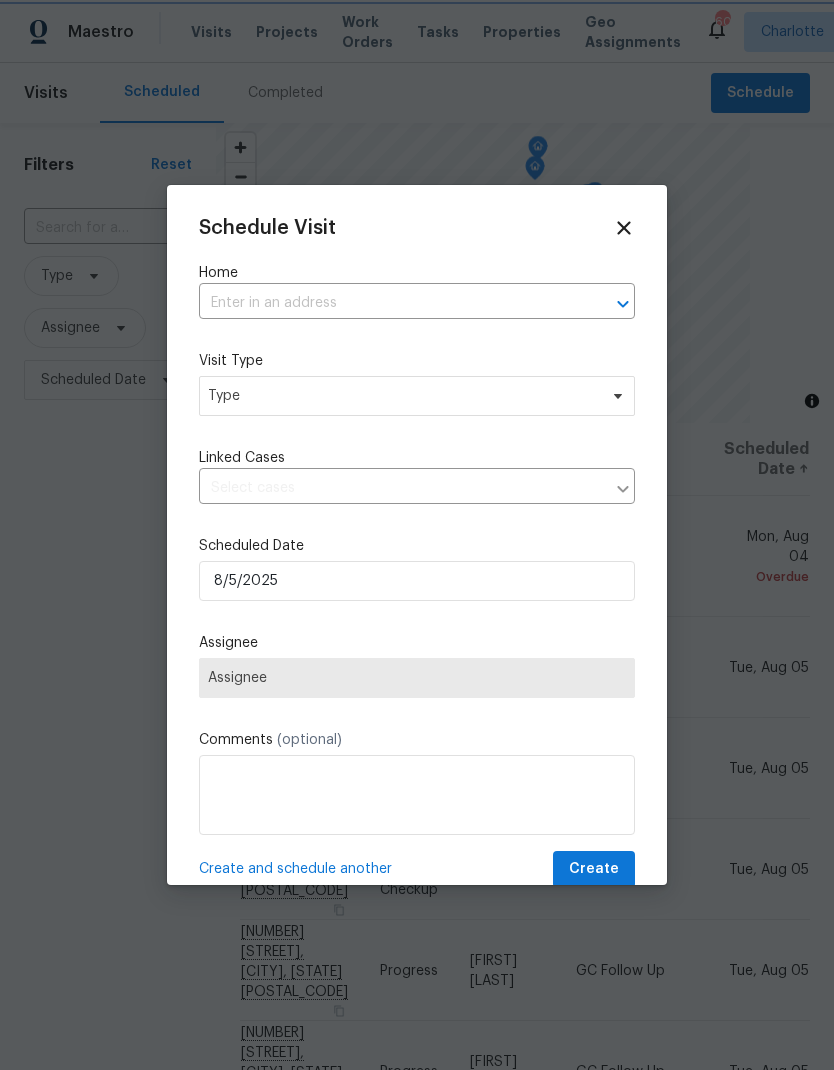 click at bounding box center (609, 304) 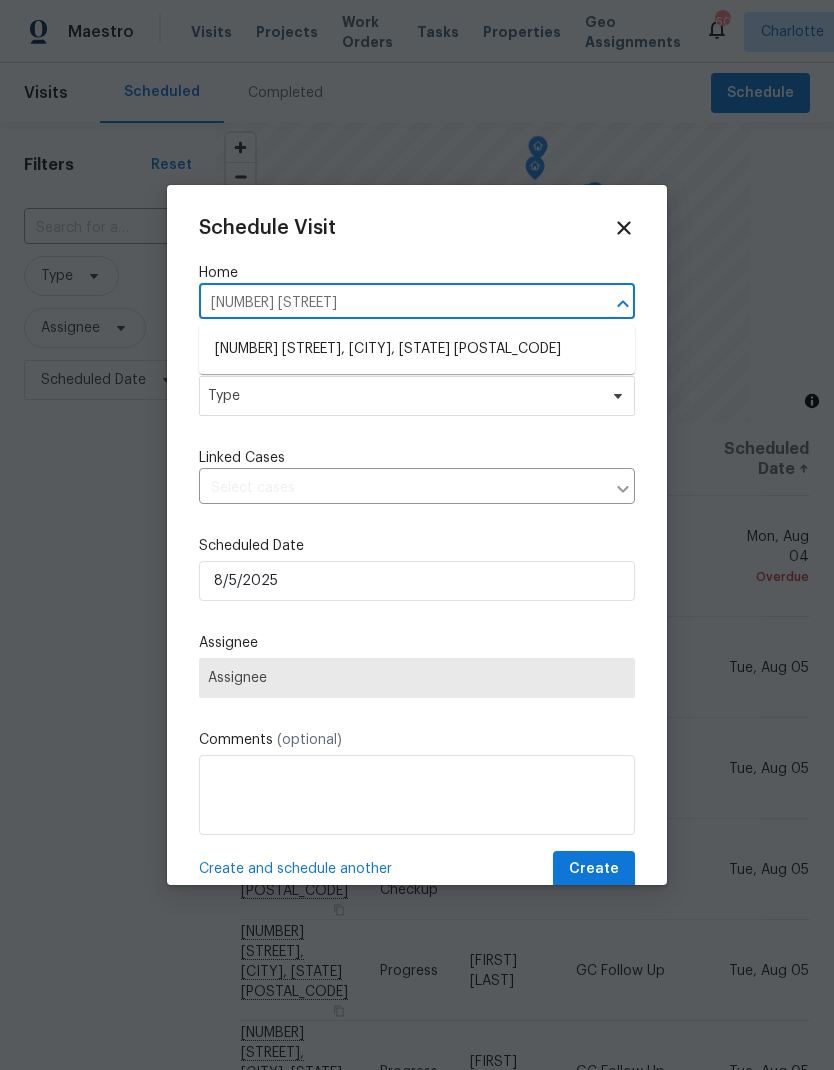 type on "408 white" 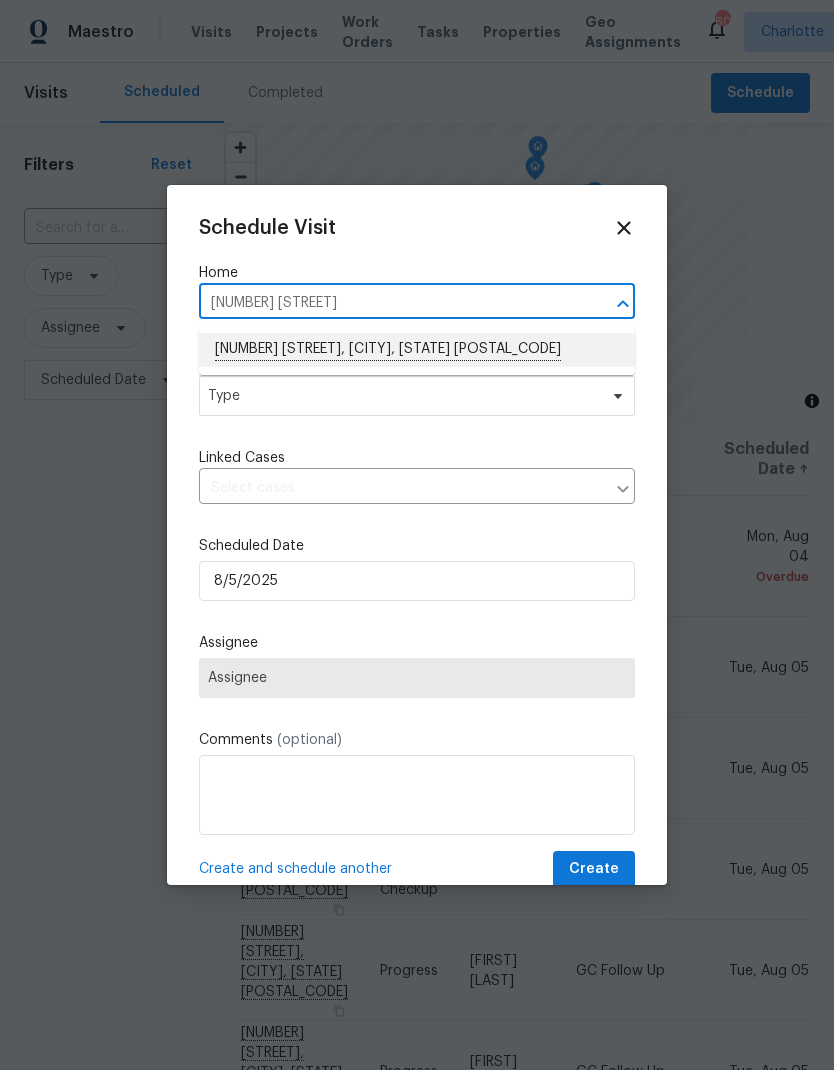 click on "408 Whitethorn Dr, Gastonia, NC 28054" at bounding box center [417, 350] 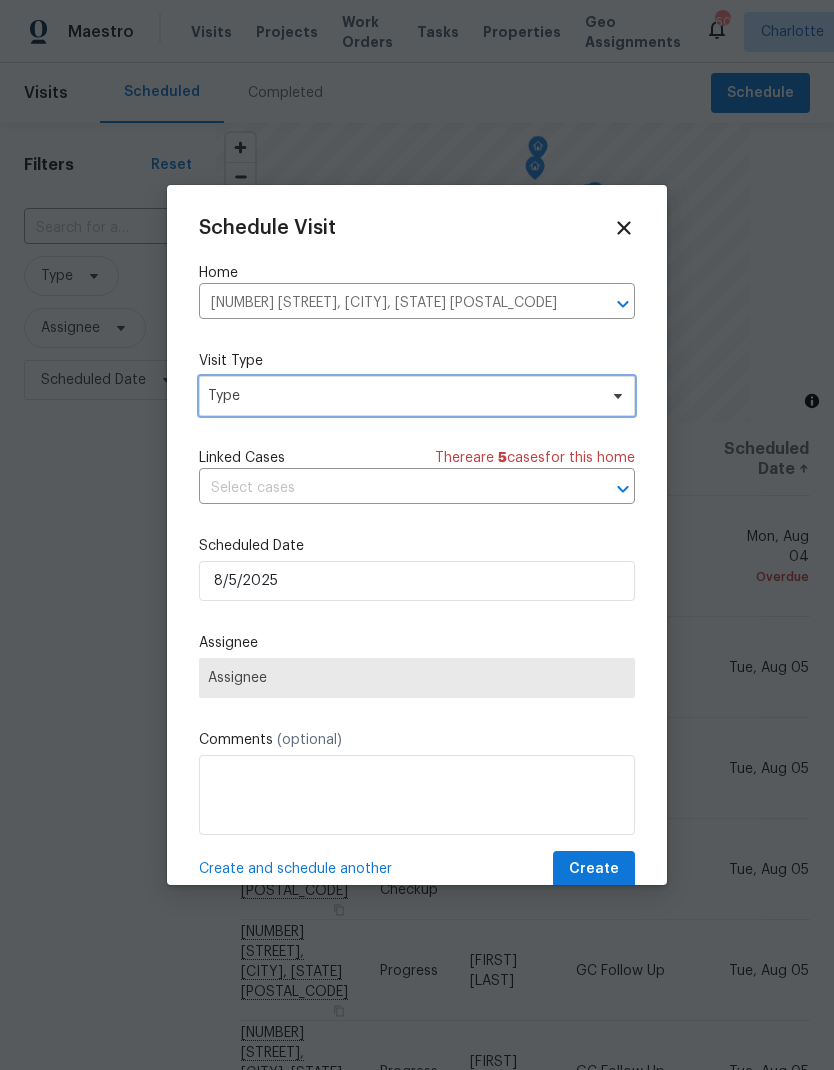 click 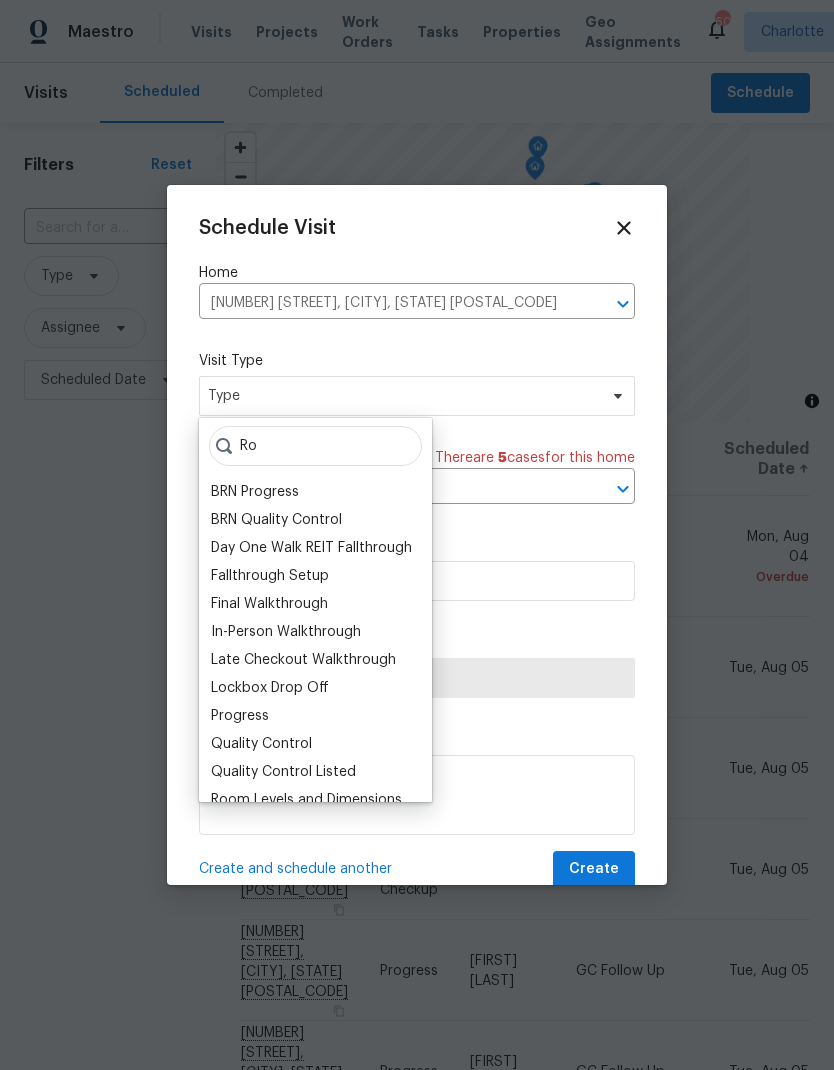 type on "R" 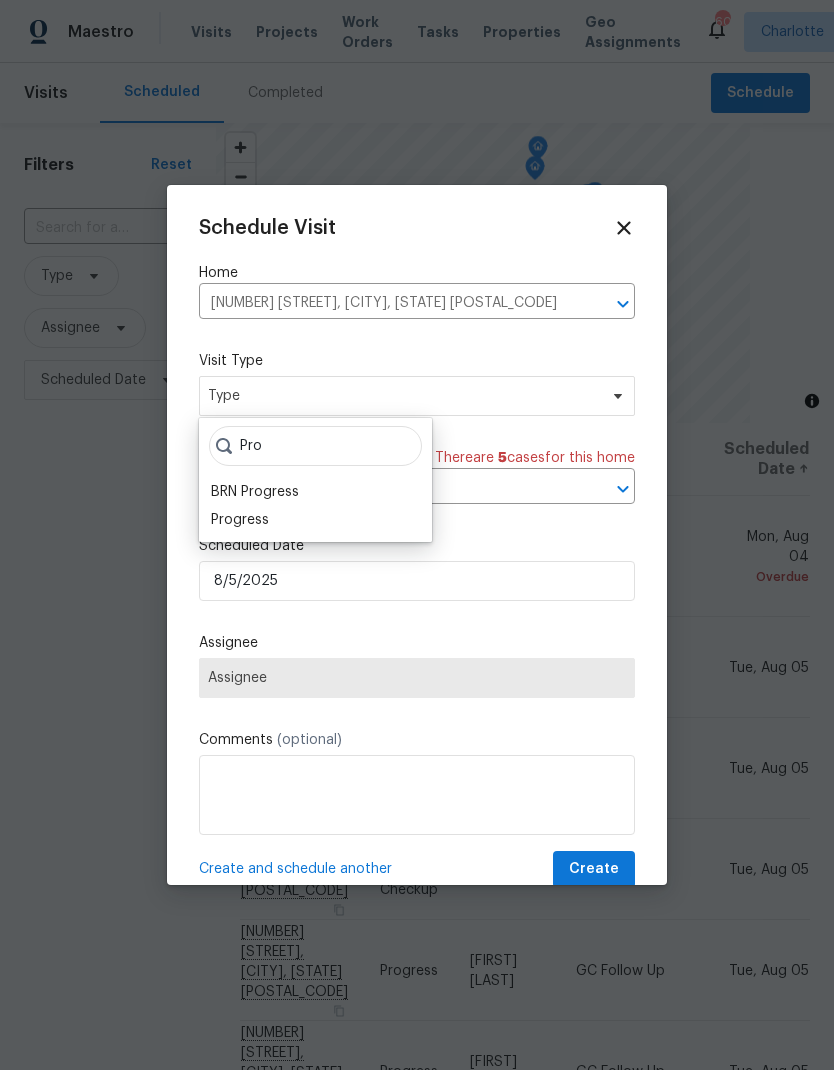 type on "Pro" 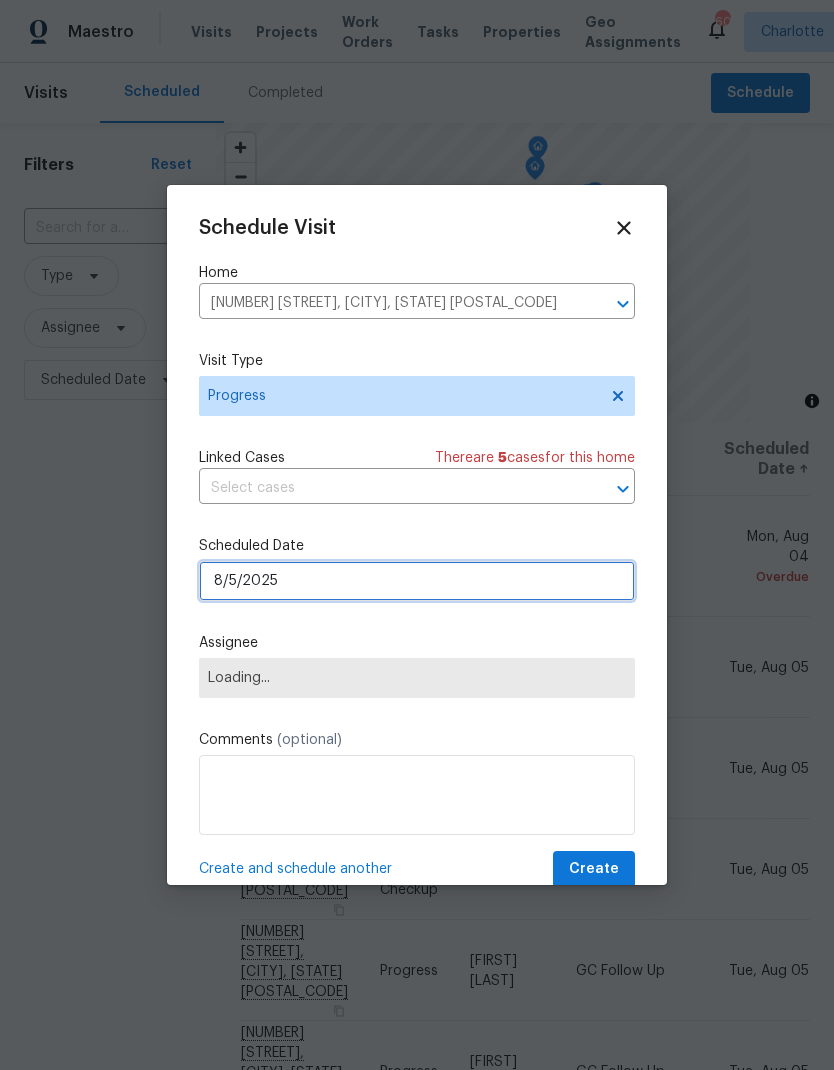 click on "8/5/2025" at bounding box center [417, 581] 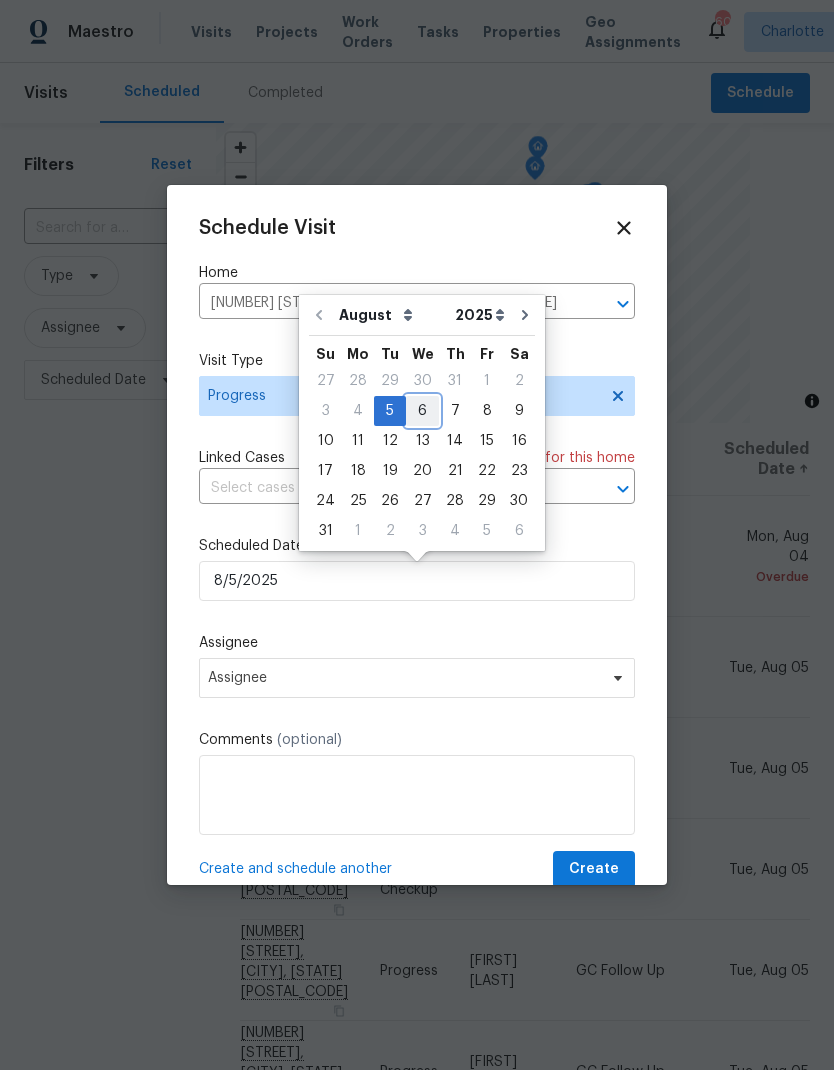 click on "6" at bounding box center (422, 411) 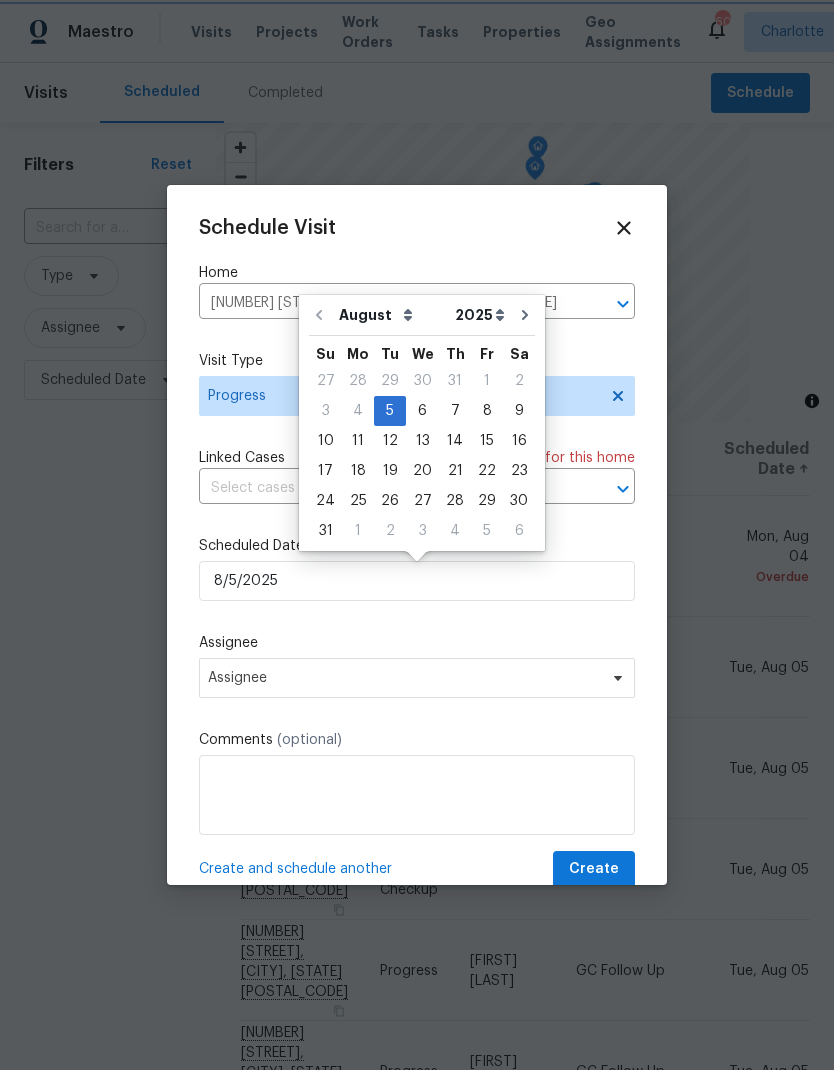 type on "8/6/2025" 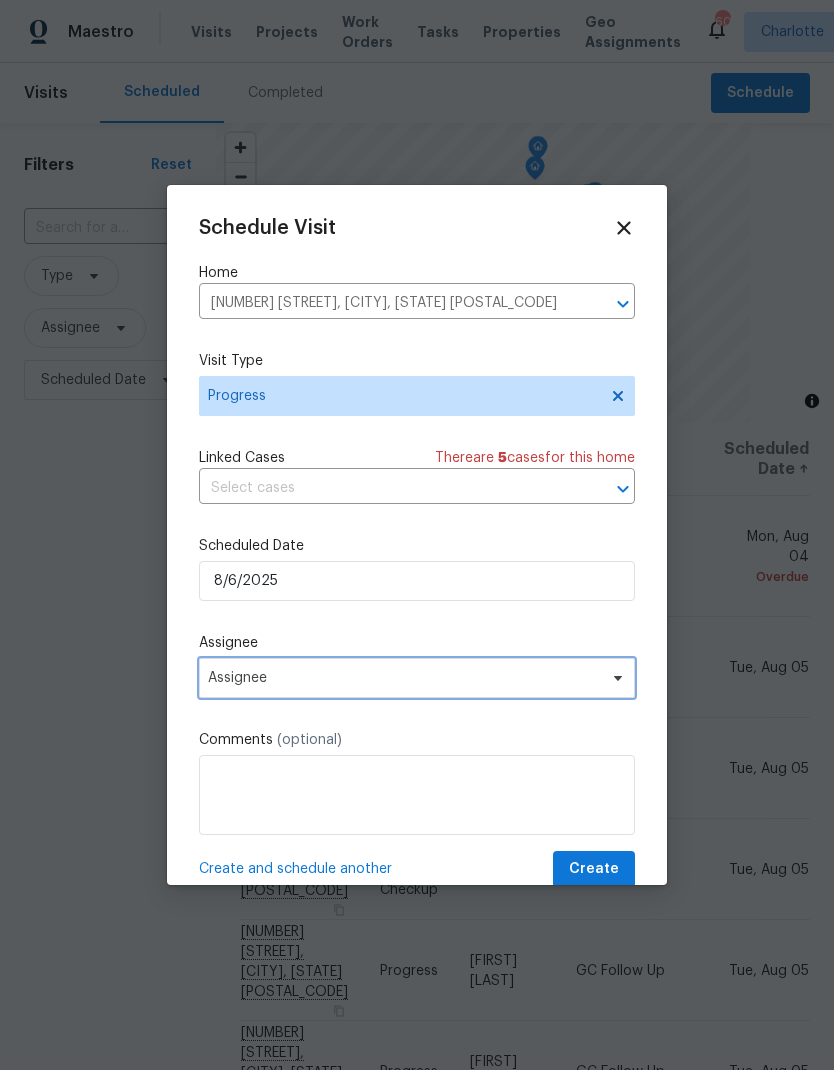click on "Assignee" at bounding box center (404, 678) 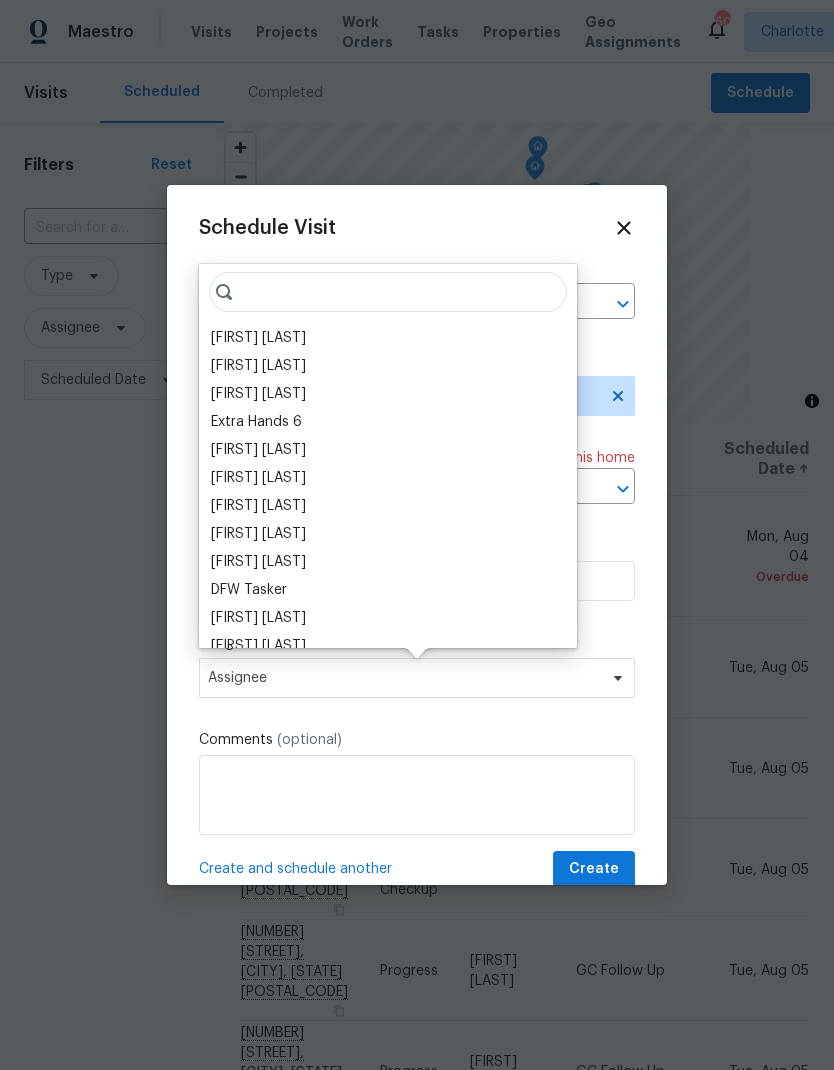 click on "[FIRST] [LAST]" at bounding box center [258, 338] 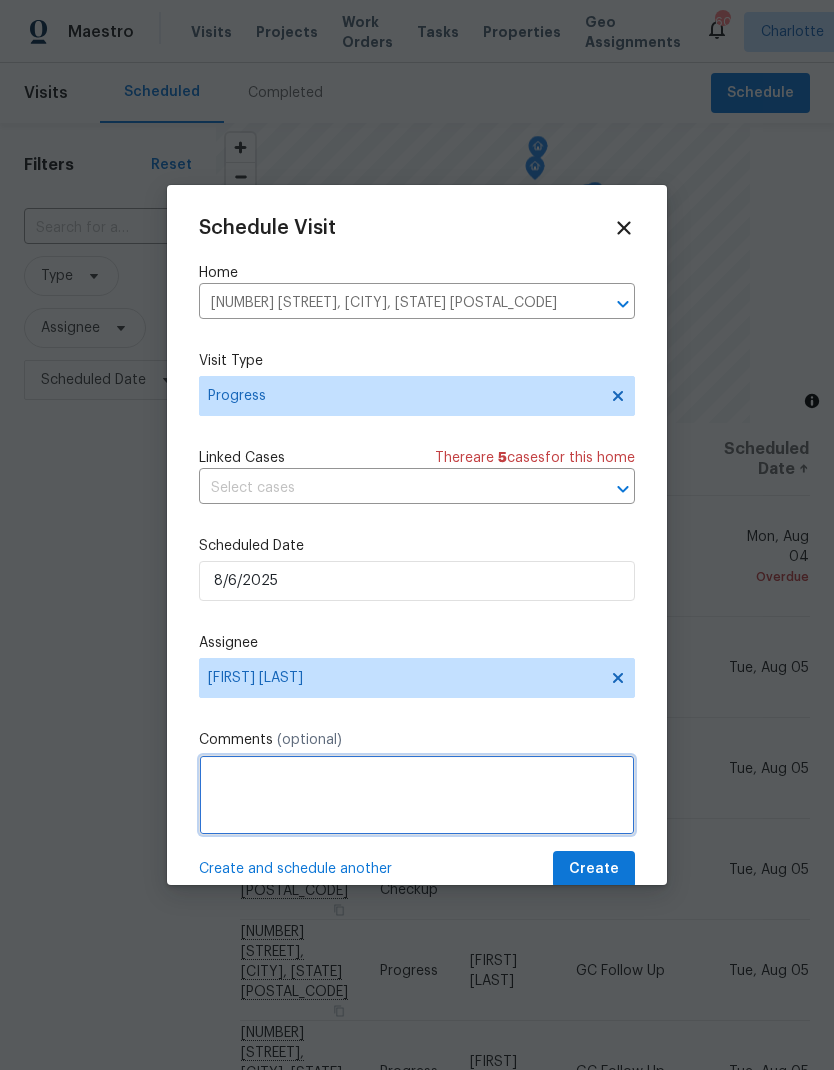 click at bounding box center (417, 795) 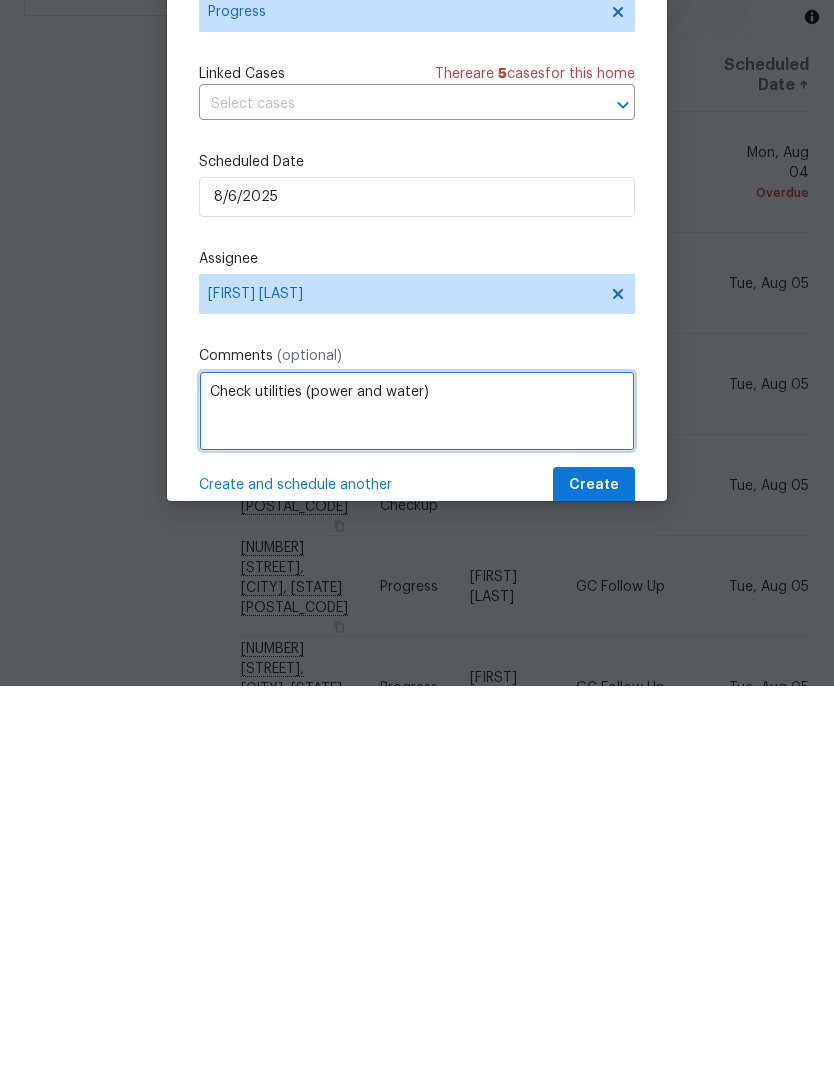 type on "Check utilities (power and water)" 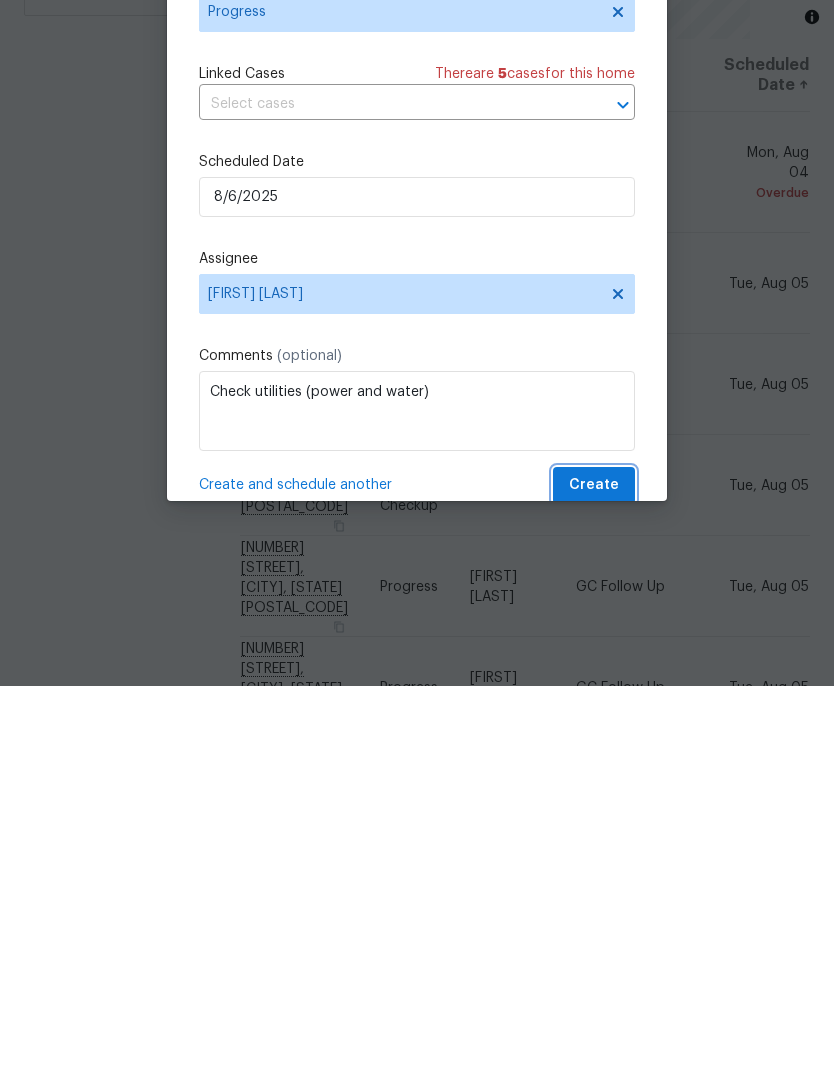 click on "Create" at bounding box center (594, 869) 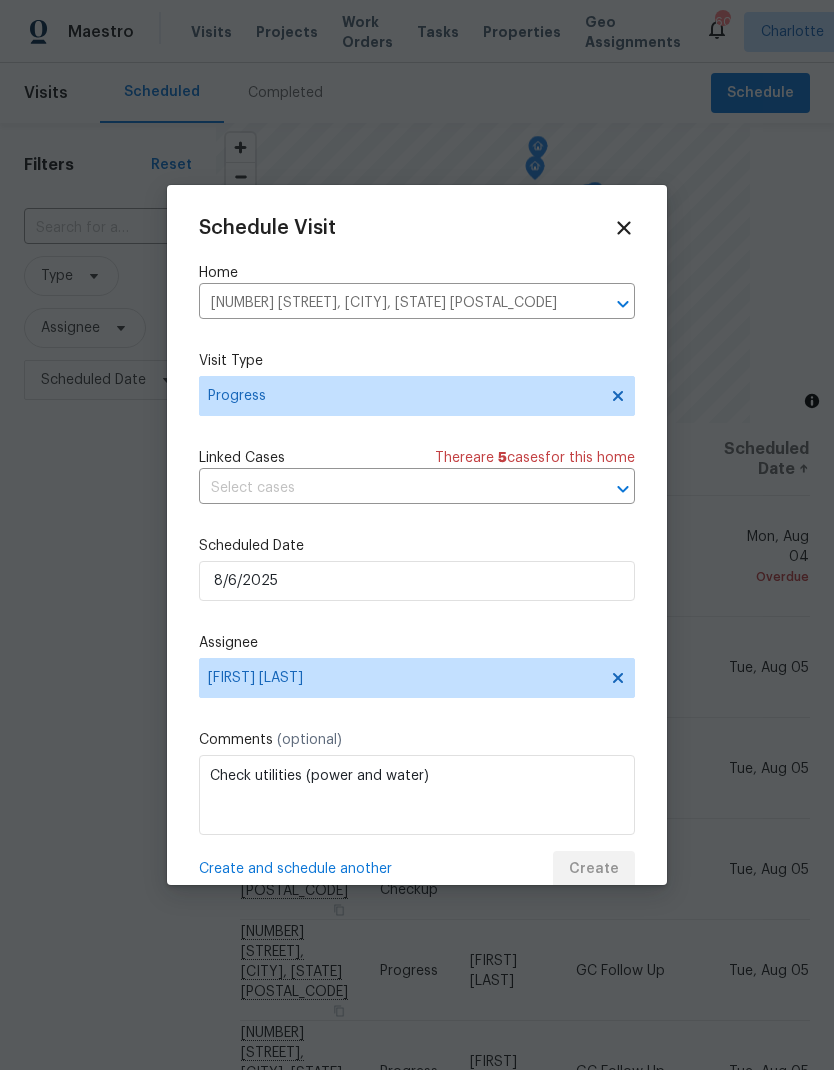 scroll, scrollTop: 0, scrollLeft: 0, axis: both 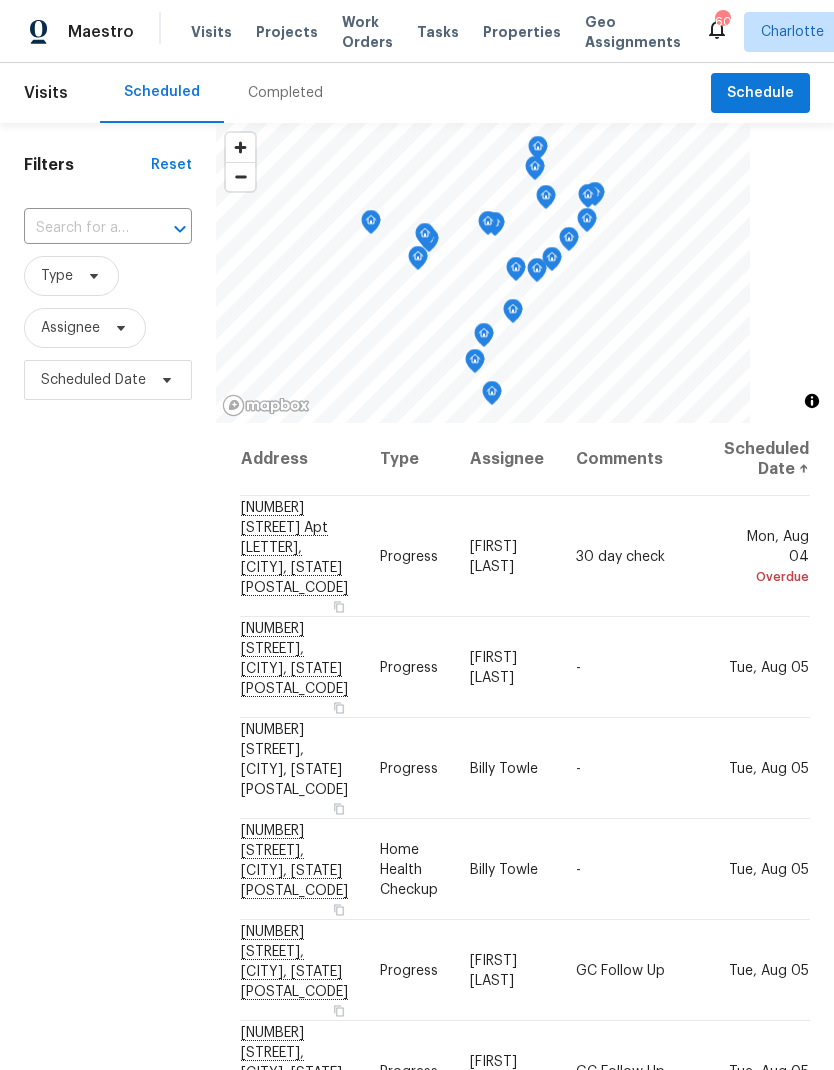 click on "Projects" at bounding box center (287, 32) 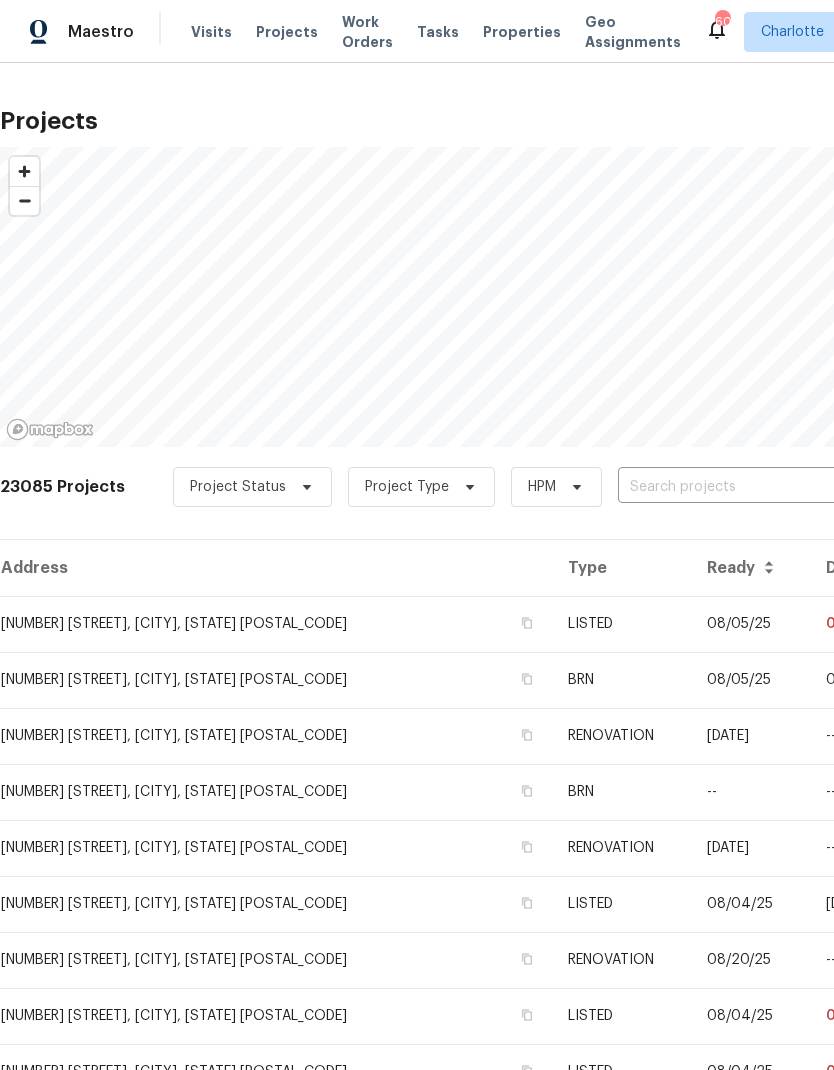 click at bounding box center (732, 487) 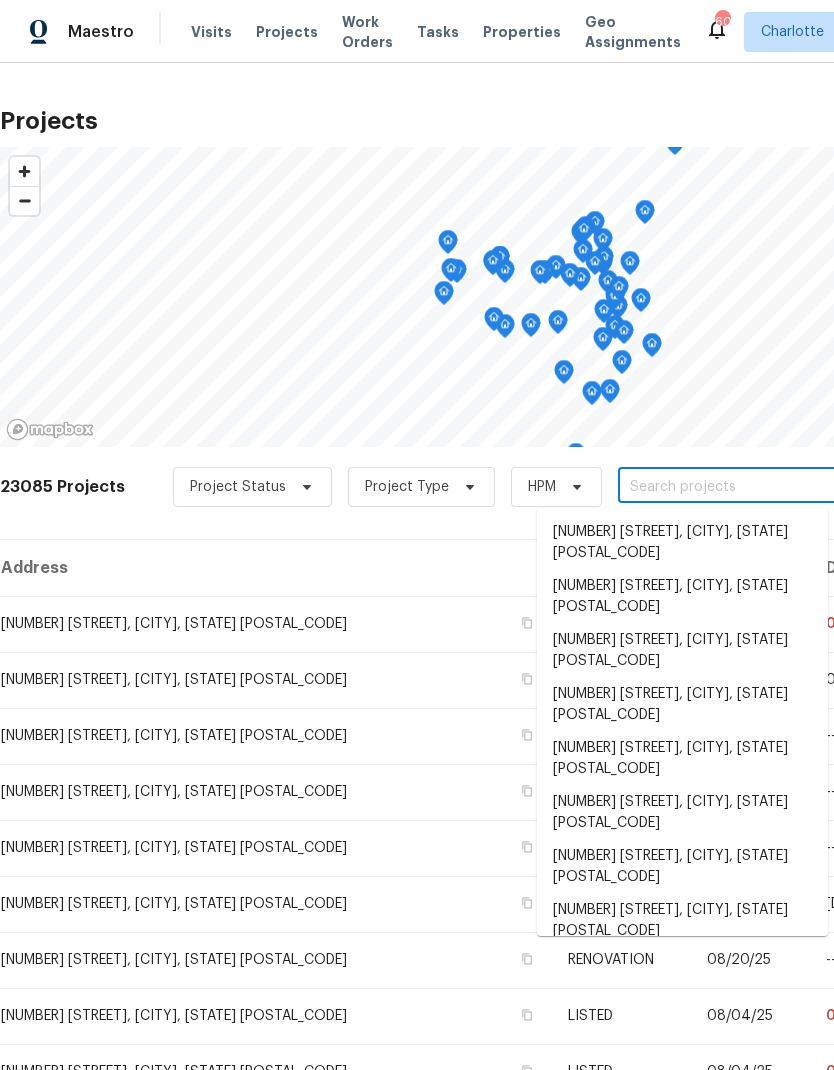 click at bounding box center (732, 487) 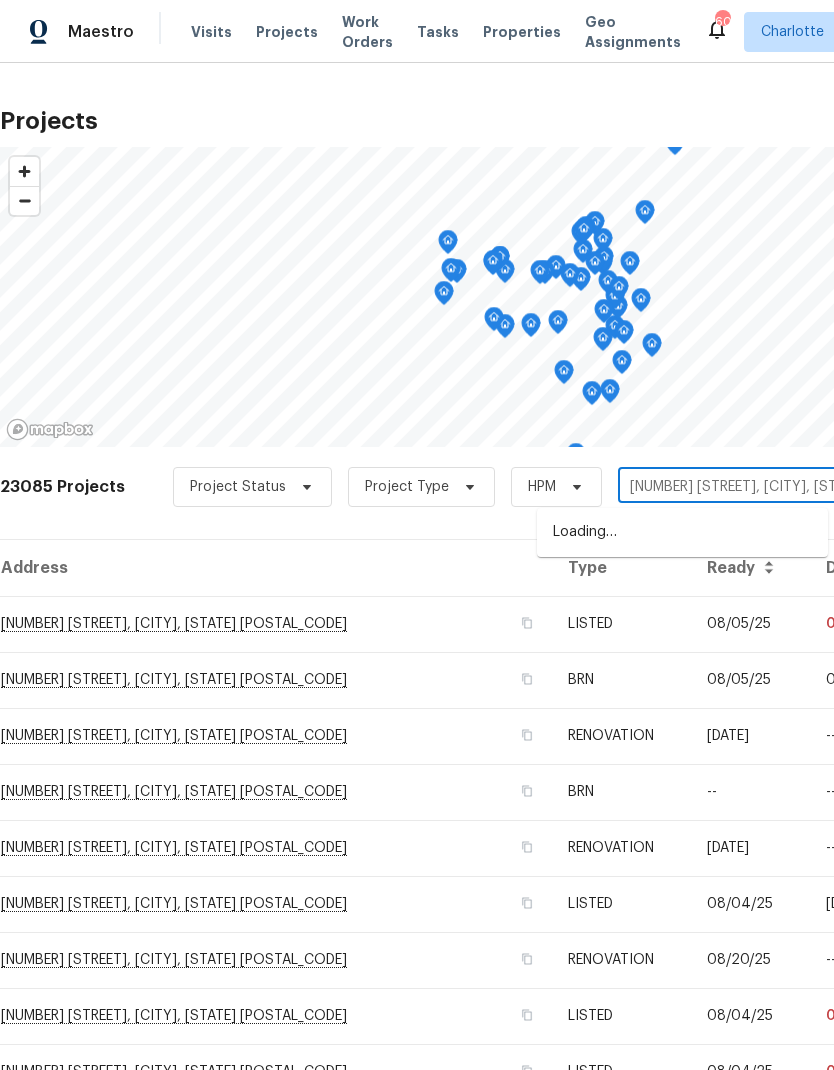 type on "[NUMBER] [STREET], [CITY], [STATE] [POSTAL_CODE]" 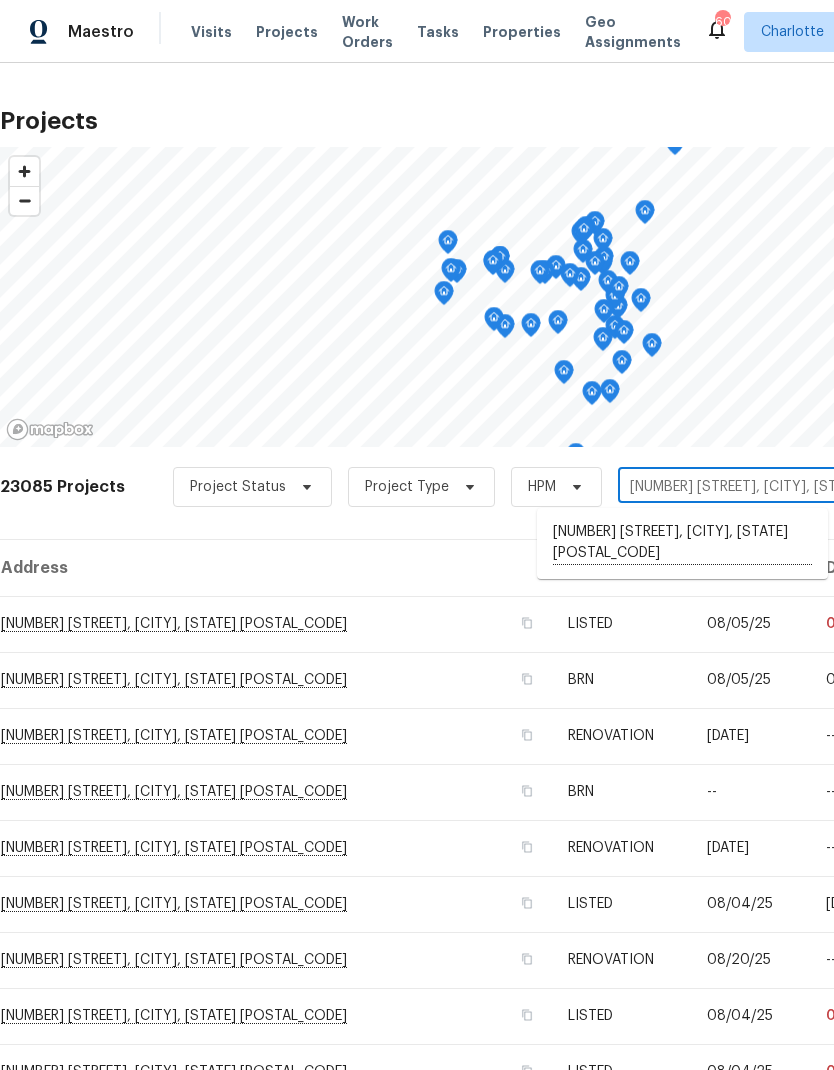 click on "[NUMBER] [STREET], [CITY], [STATE] [POSTAL_CODE]" at bounding box center [682, 543] 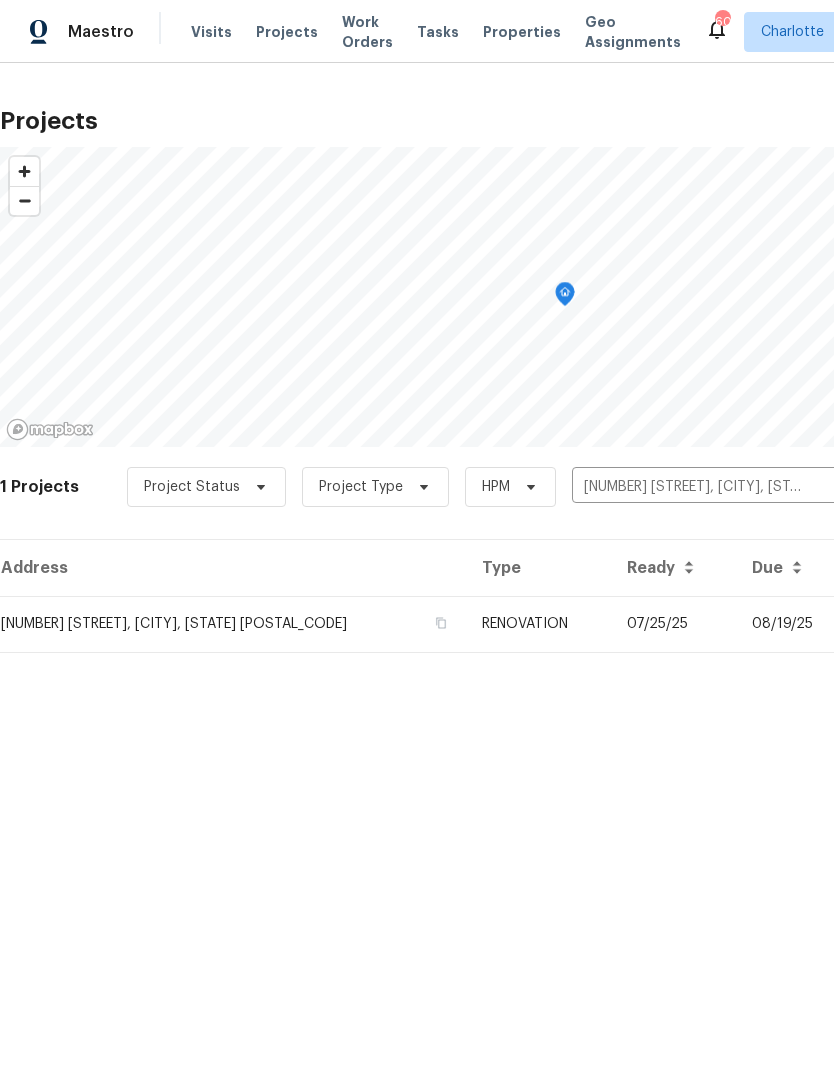 click on "07/25/25" at bounding box center [673, 624] 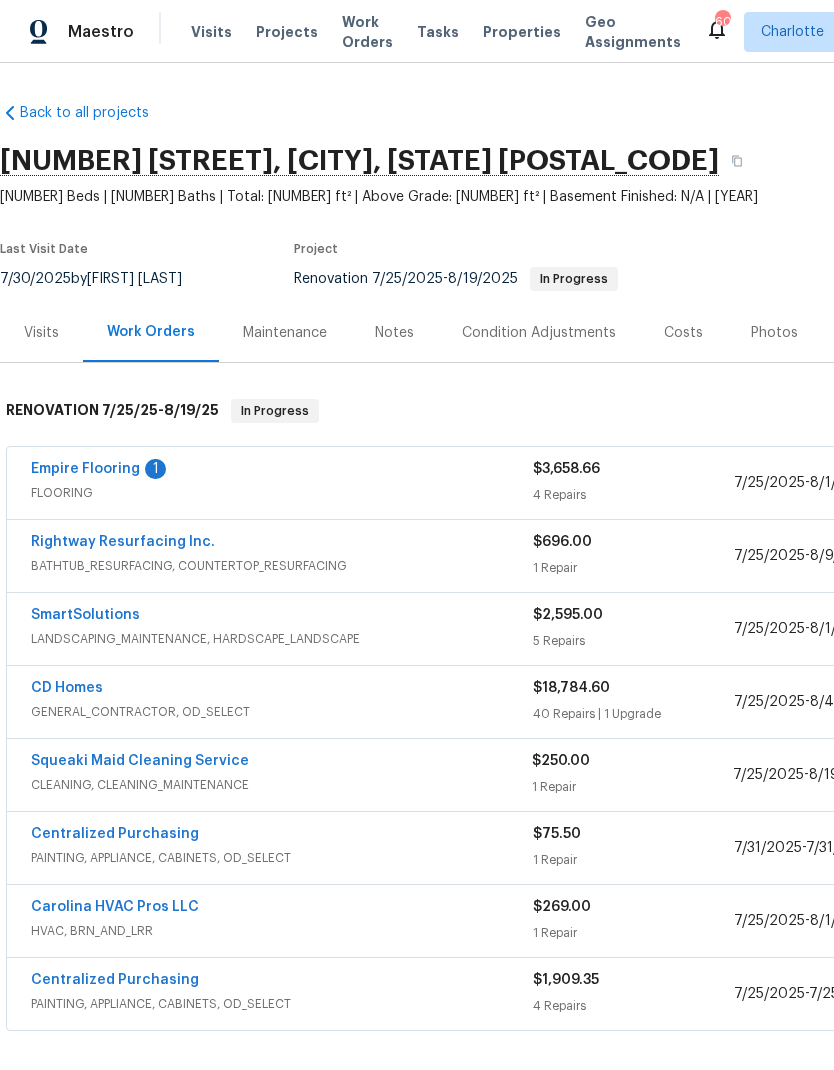 scroll, scrollTop: 0, scrollLeft: 0, axis: both 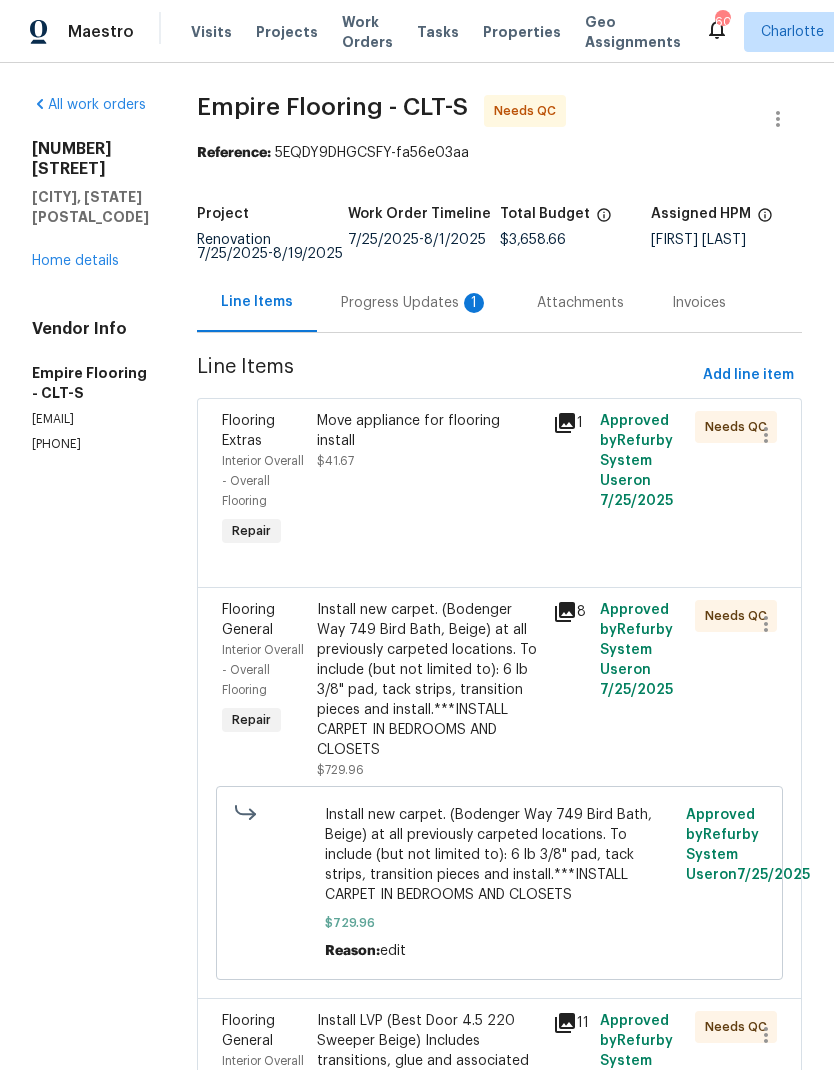 click on "Progress Updates 1" at bounding box center (415, 303) 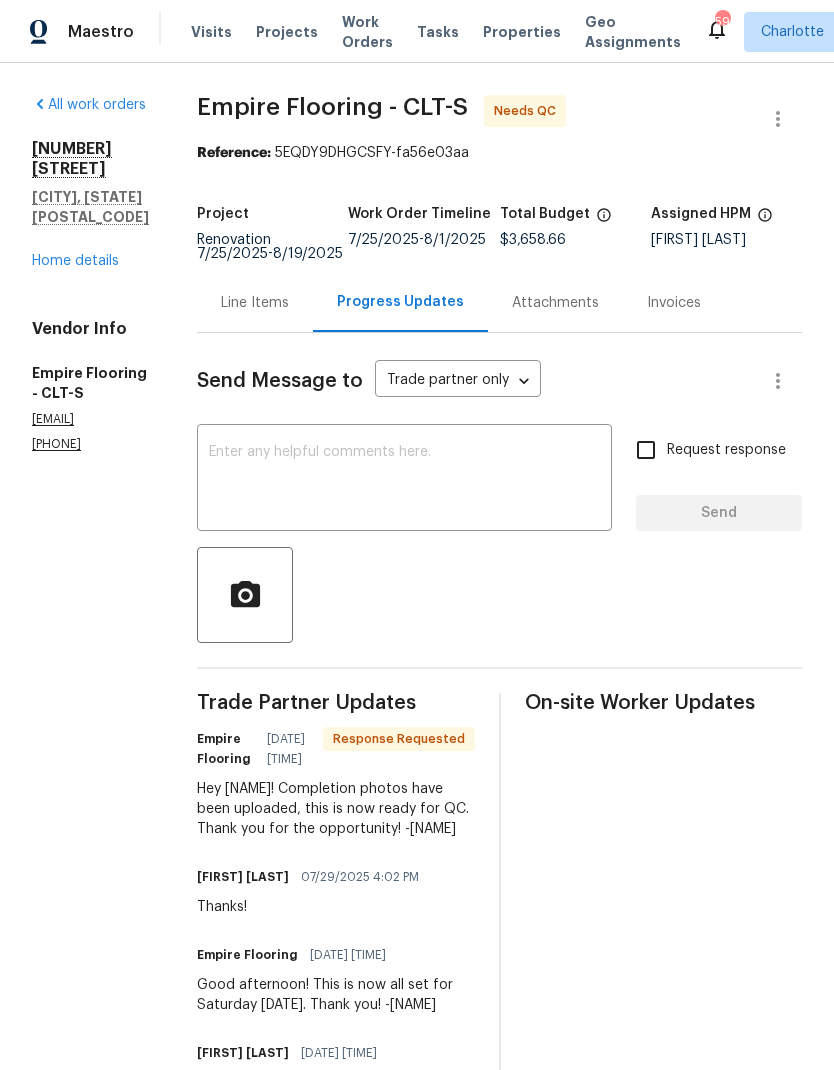 click at bounding box center (404, 480) 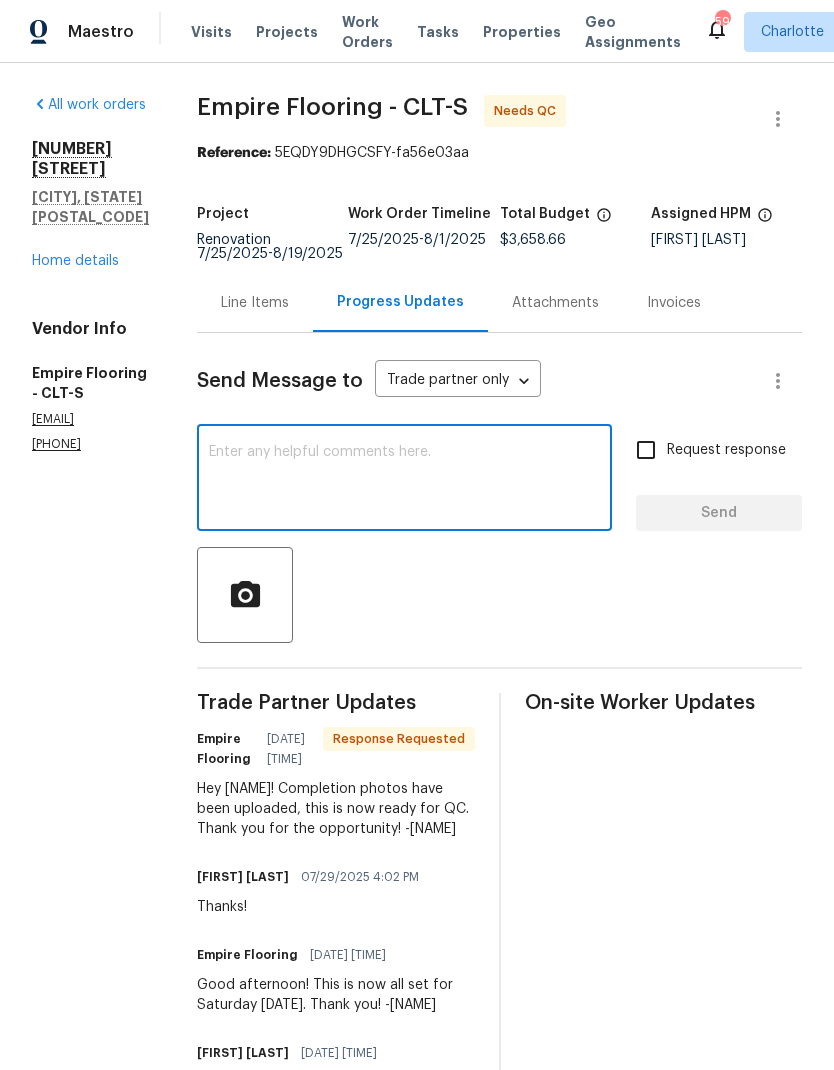 click on "Line Items" at bounding box center [255, 303] 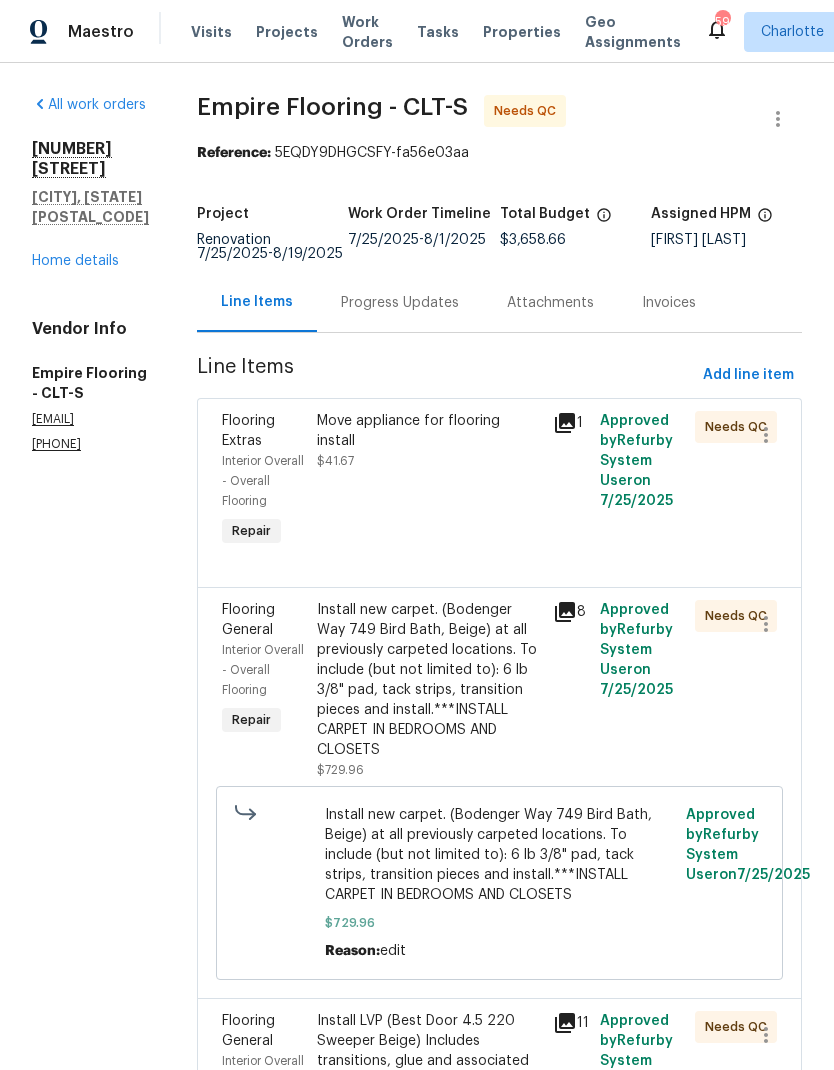 click on "Move appliance for flooring install" at bounding box center [429, 431] 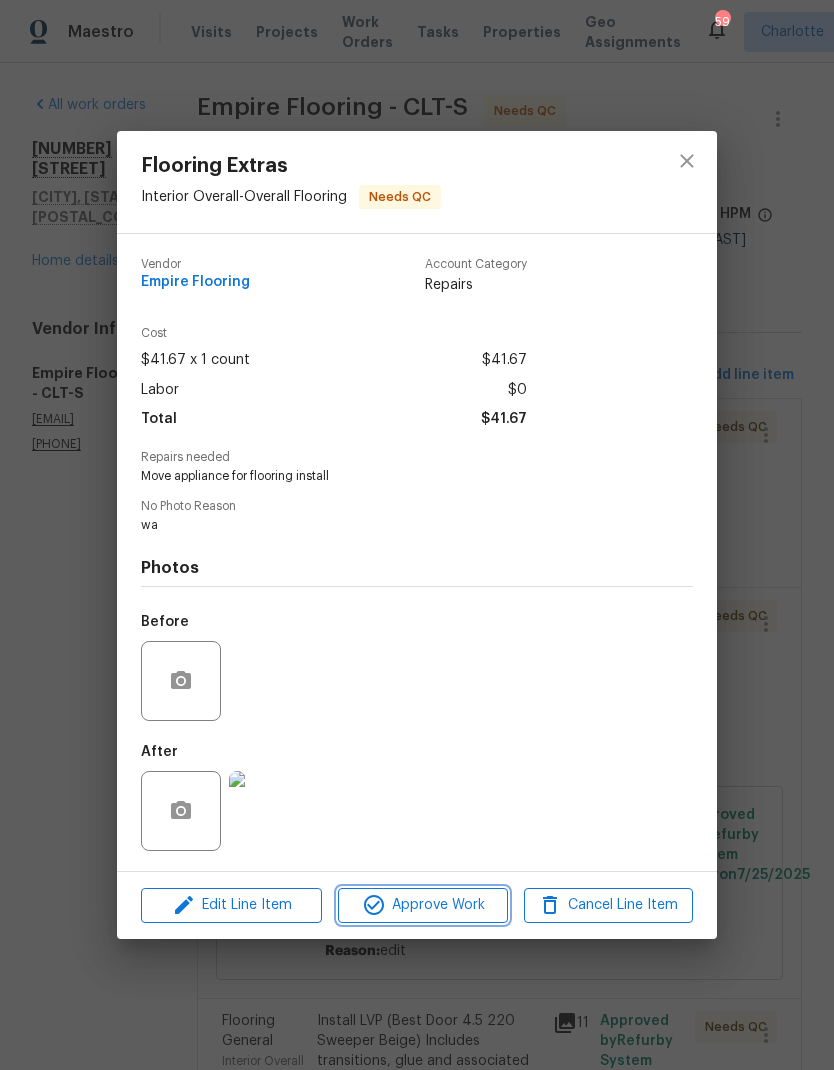 click on "Approve Work" at bounding box center (422, 905) 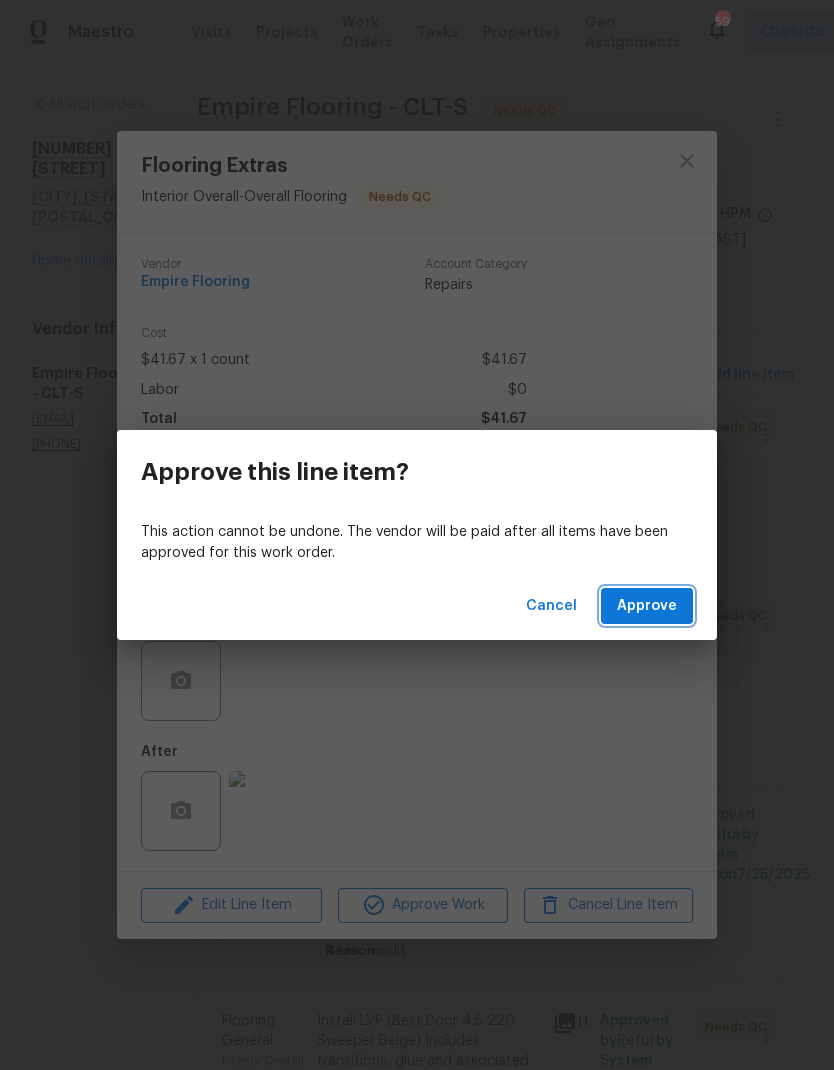 click on "Approve" at bounding box center [647, 606] 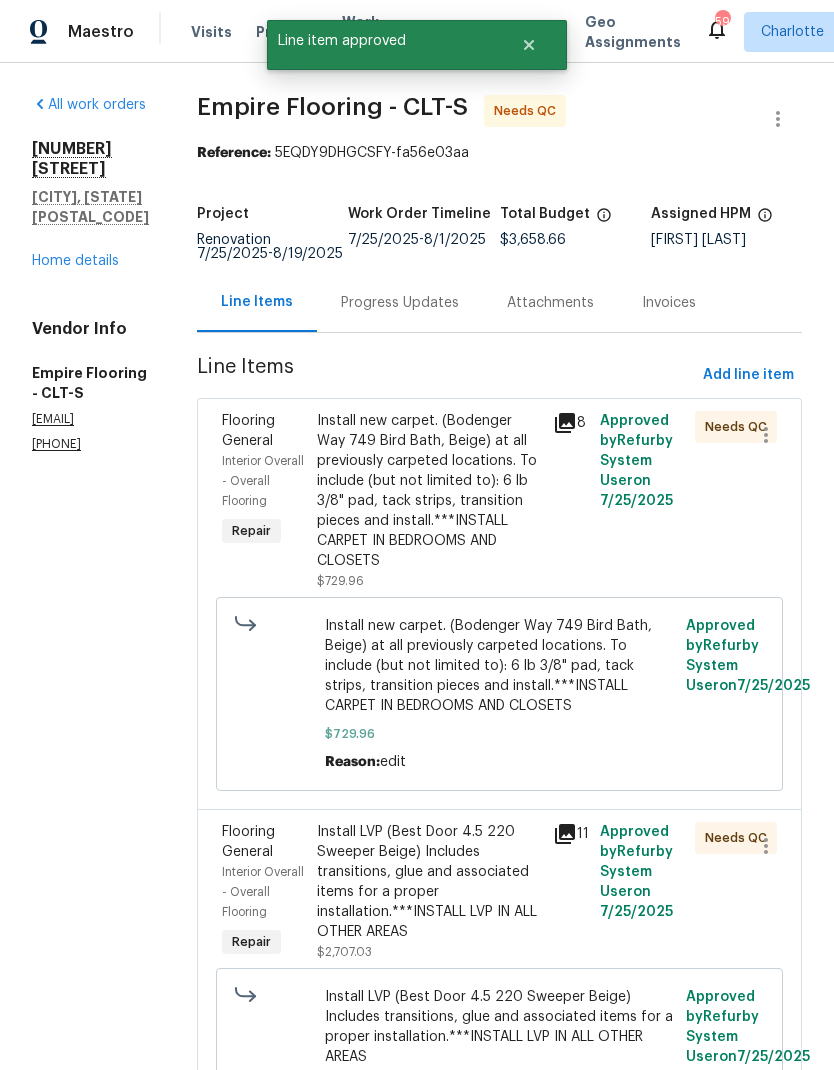 click on "Install new carpet. (Bodenger Way 749 Bird Bath, Beige) at all previously carpeted locations. To include (but not limited to): 6 lb 3/8" pad, tack strips, transition pieces and install.***INSTALL CARPET IN BEDROOMS AND CLOSETS" at bounding box center (429, 491) 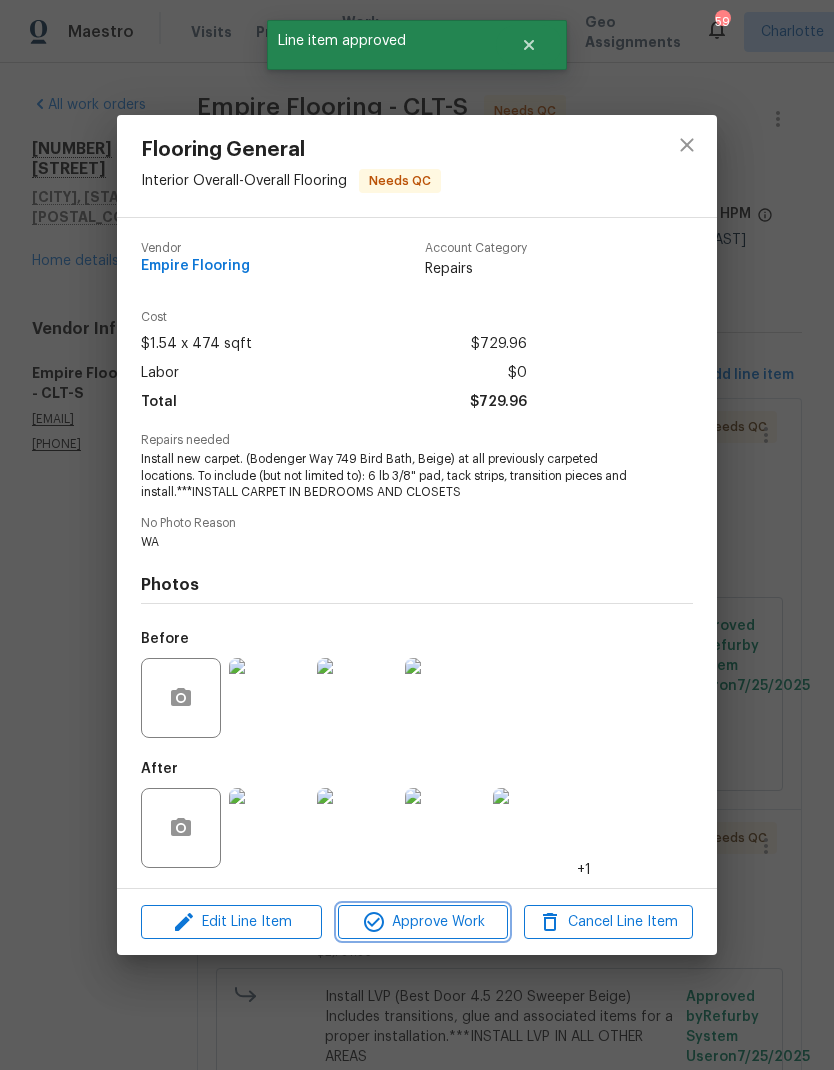 click on "Approve Work" at bounding box center (422, 922) 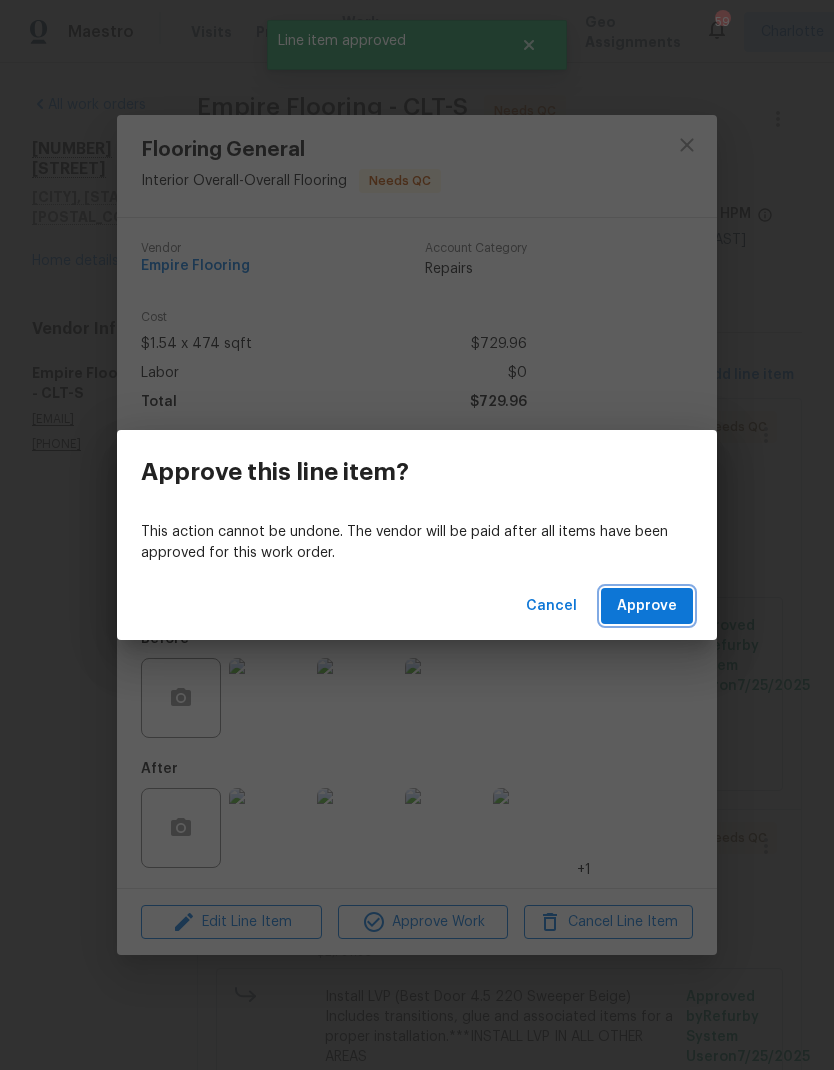 click on "Approve" at bounding box center [647, 606] 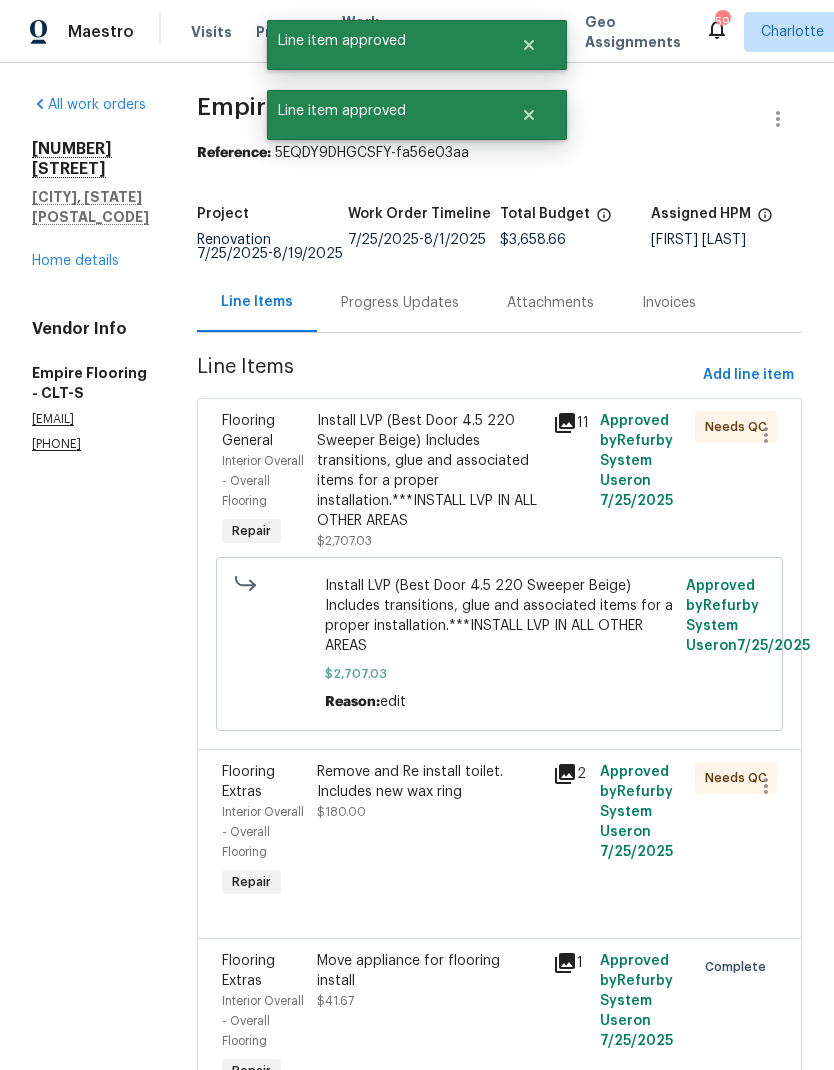 click on "Install LVP (Best Door 4.5 220 Sweeper Beige) Includes transitions, glue and associated items for a proper installation.***INSTALL LVP IN ALL OTHER AREAS" at bounding box center (429, 471) 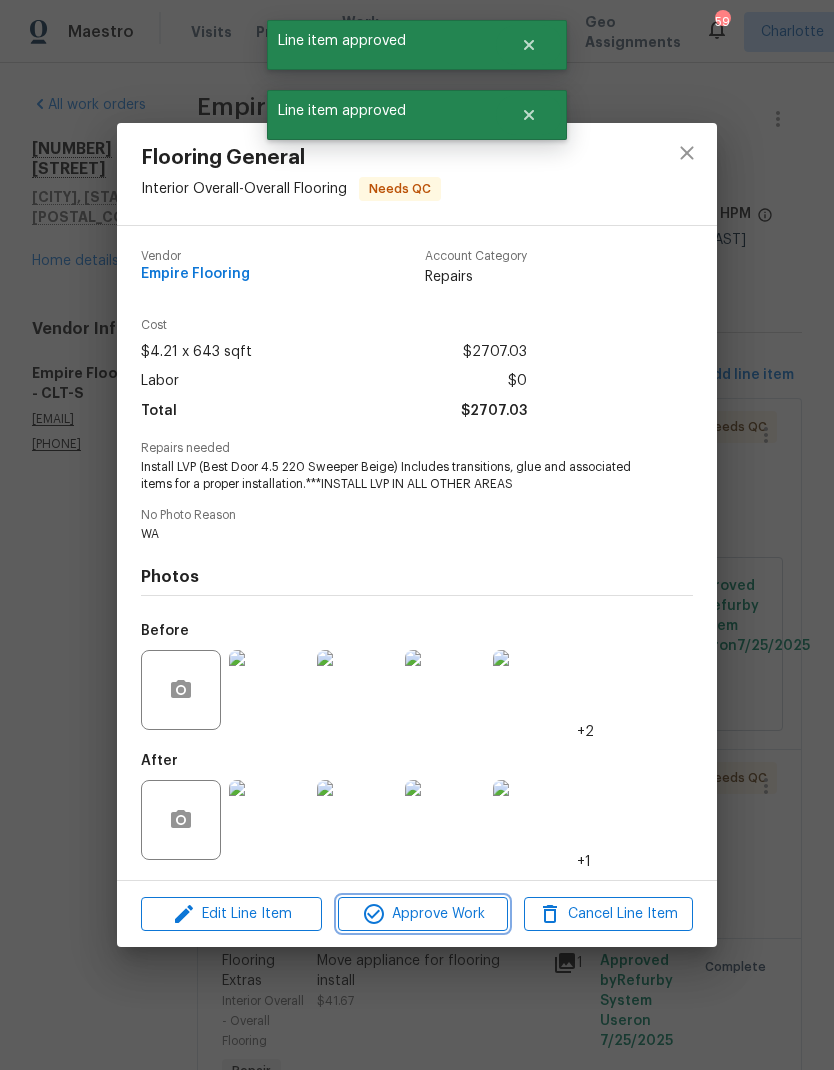 click on "Approve Work" at bounding box center (422, 914) 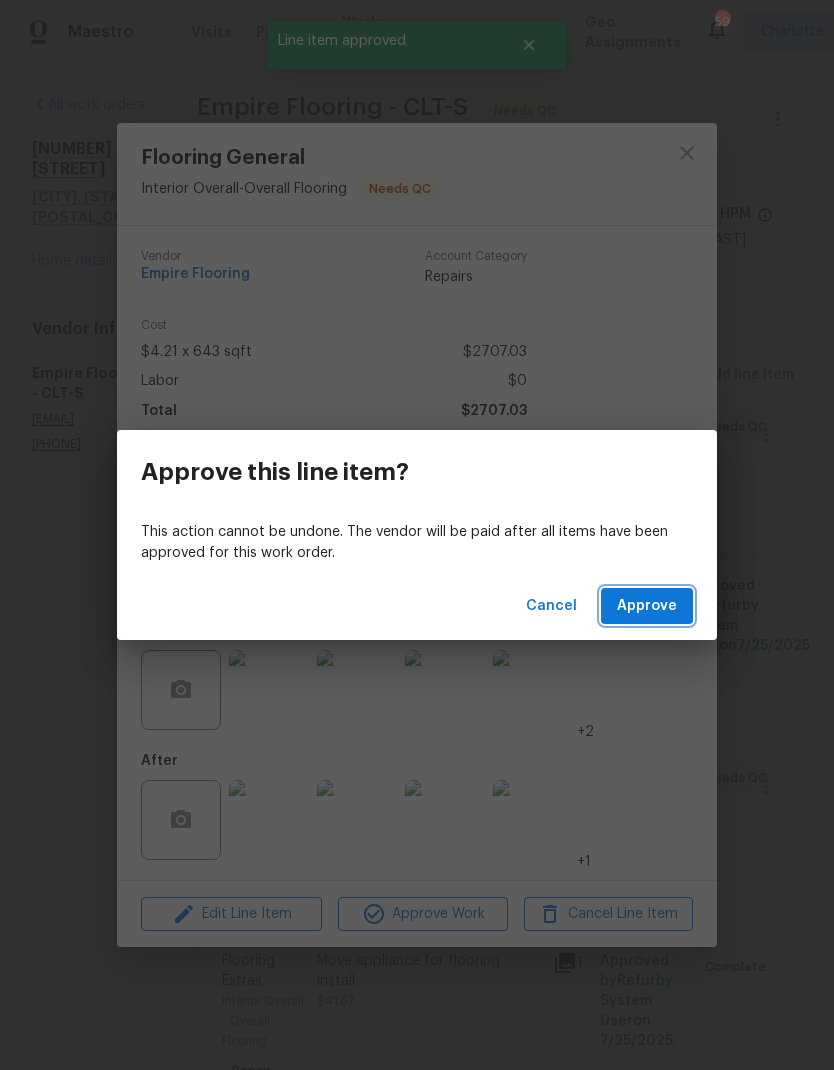 click on "Approve" at bounding box center [647, 606] 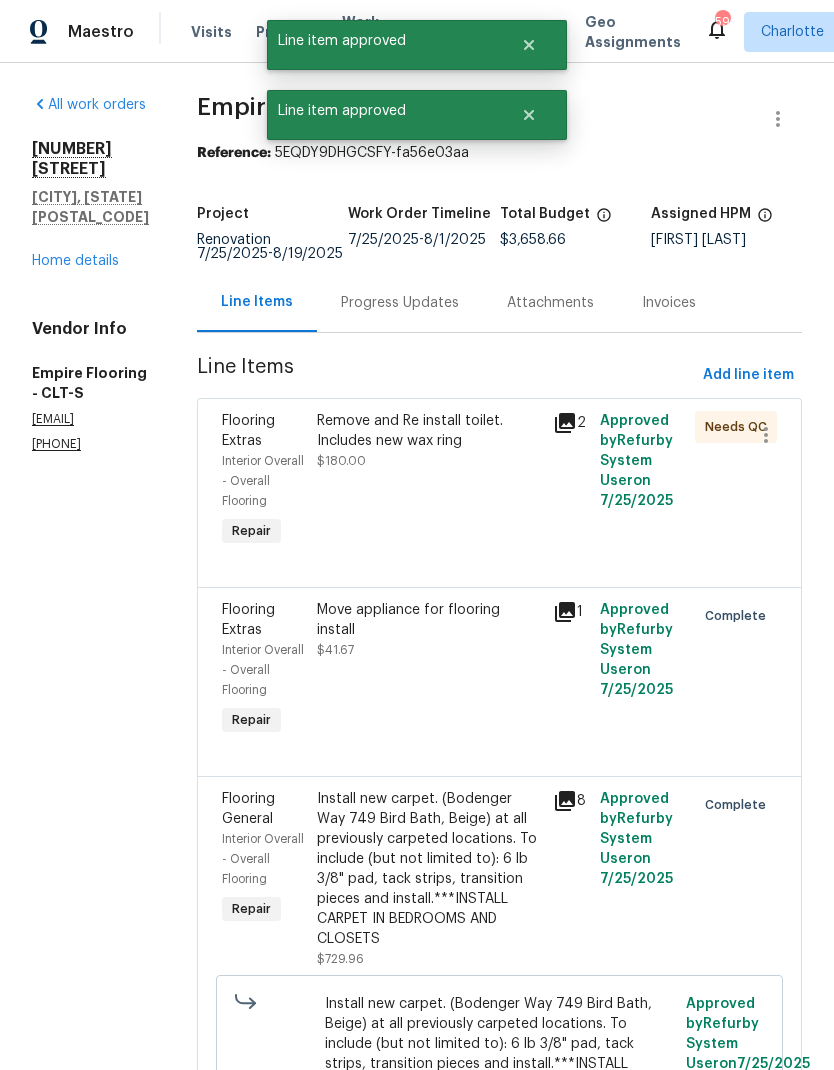 click on "Remove and Re install toilet. Includes new wax ring" at bounding box center [429, 431] 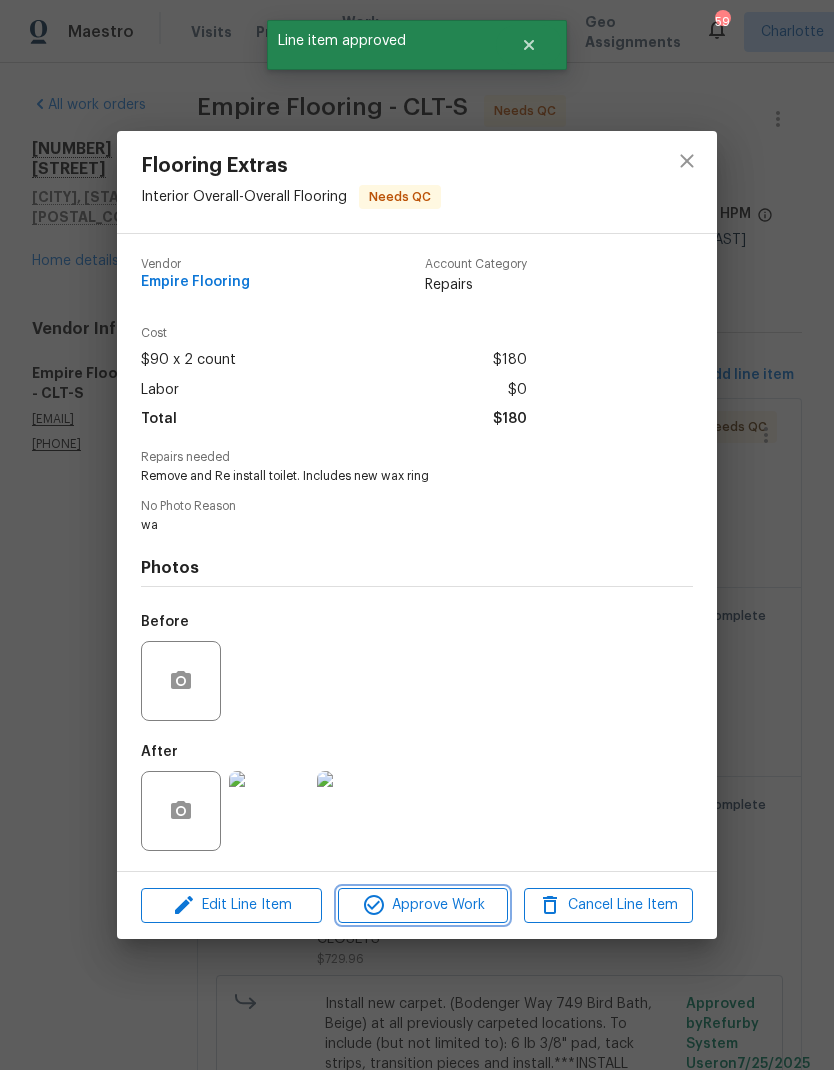click on "Approve Work" at bounding box center (422, 905) 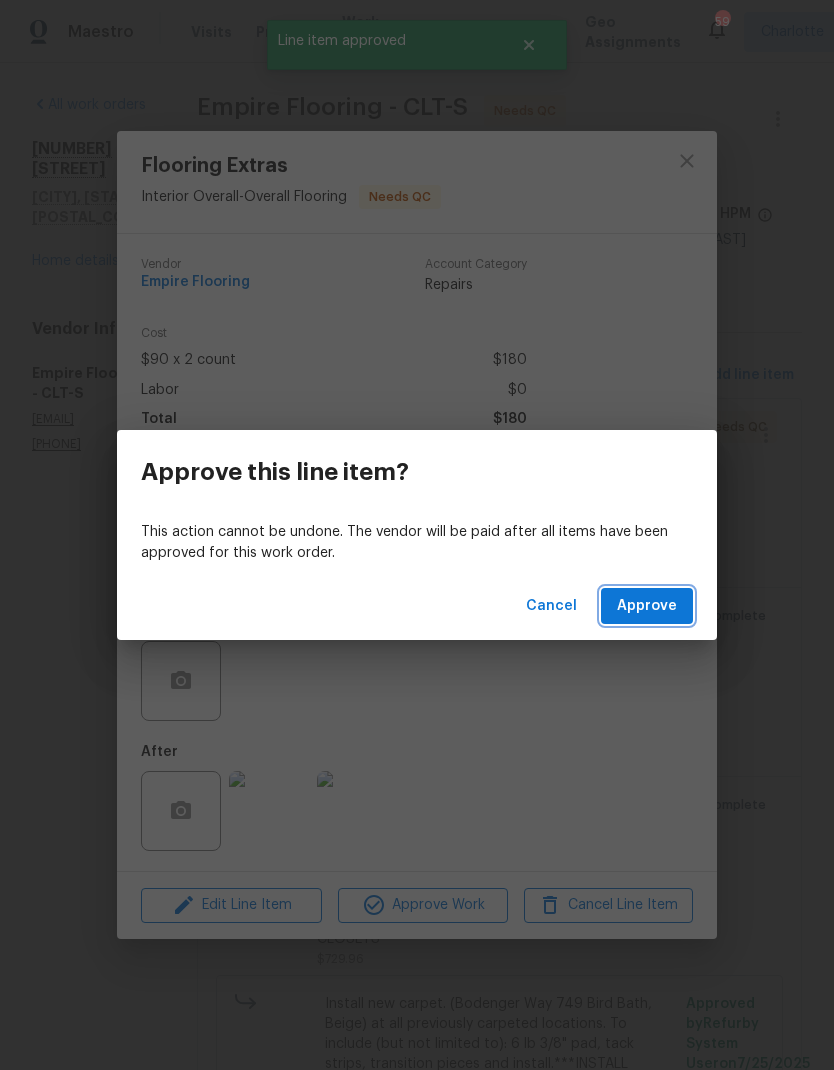 click on "Approve" at bounding box center [647, 606] 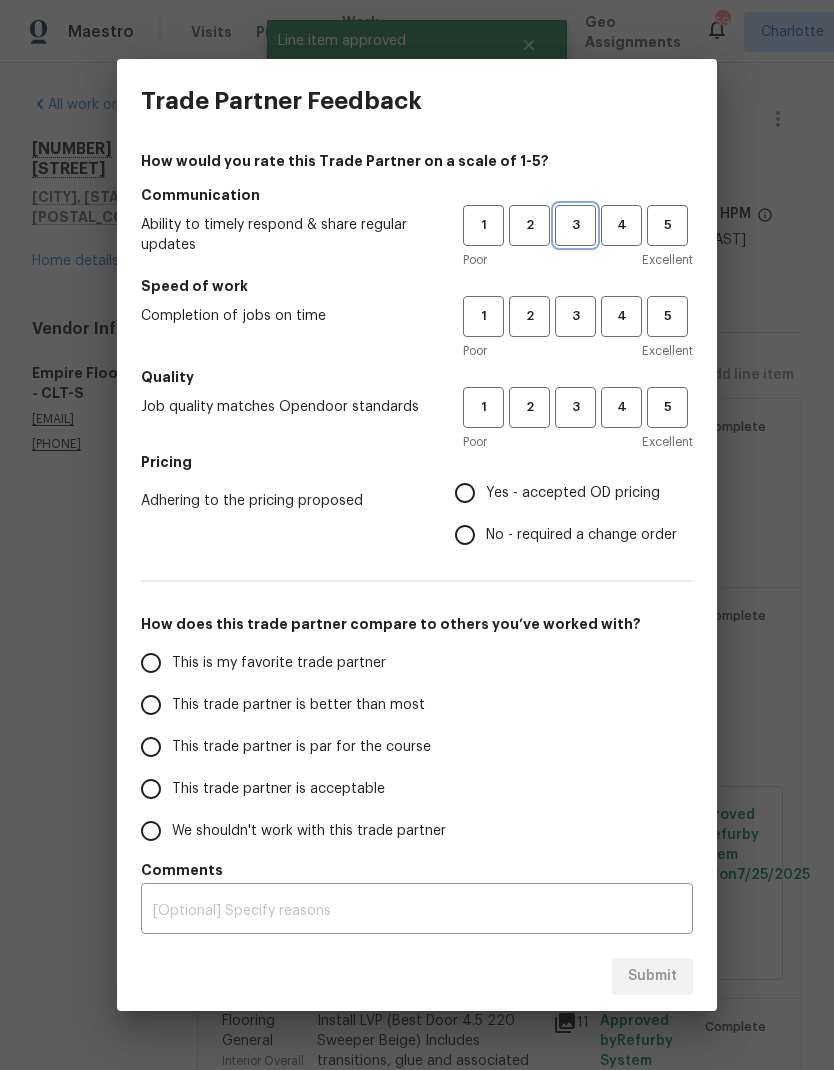 click on "3" at bounding box center (575, 225) 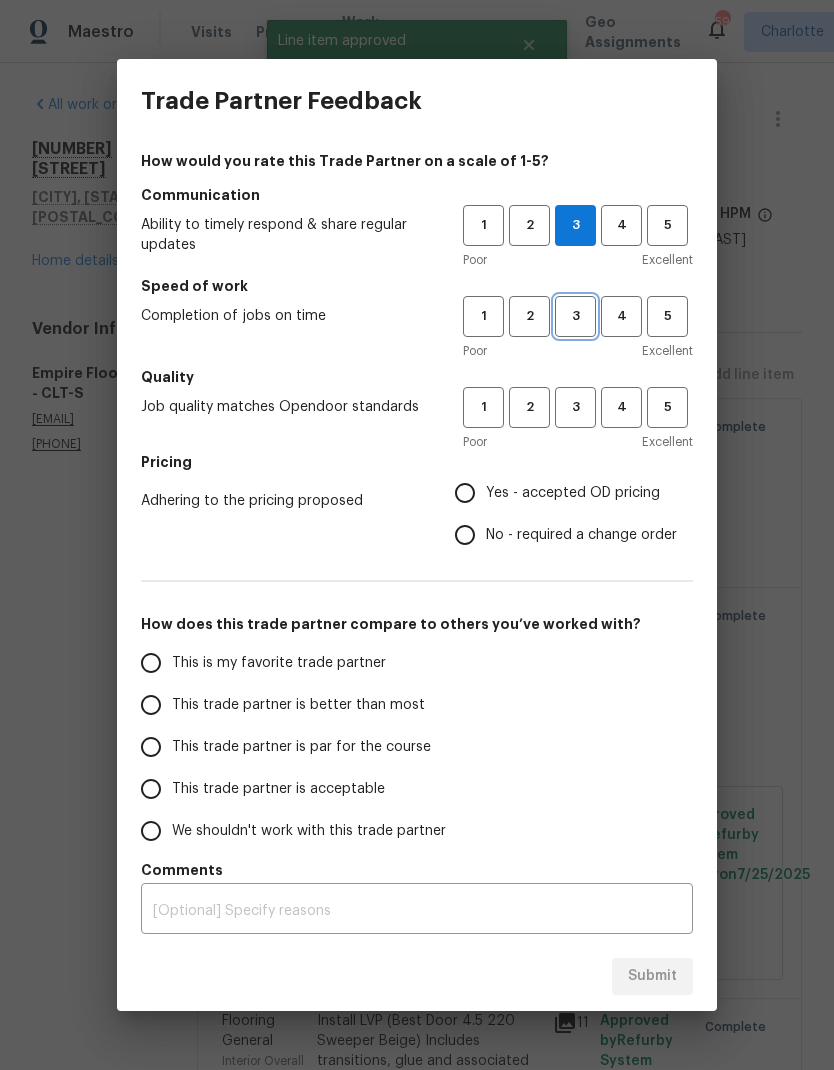 click on "3" at bounding box center (575, 316) 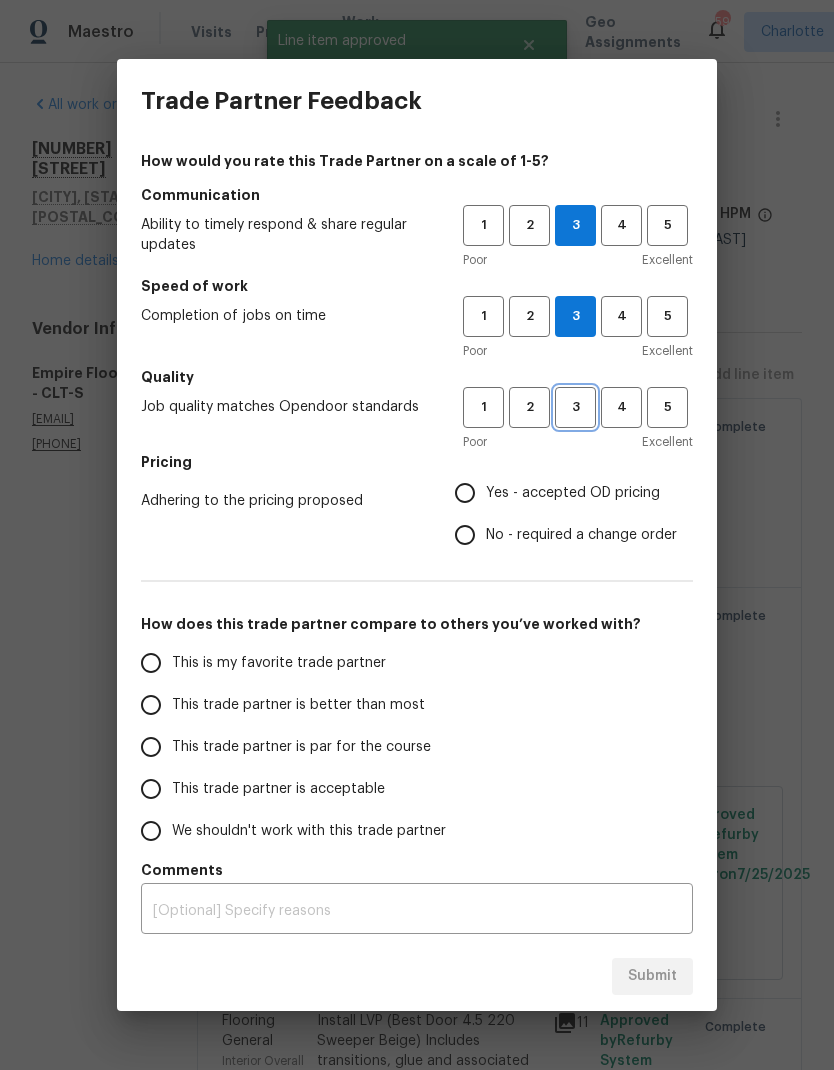 click on "3" at bounding box center [575, 407] 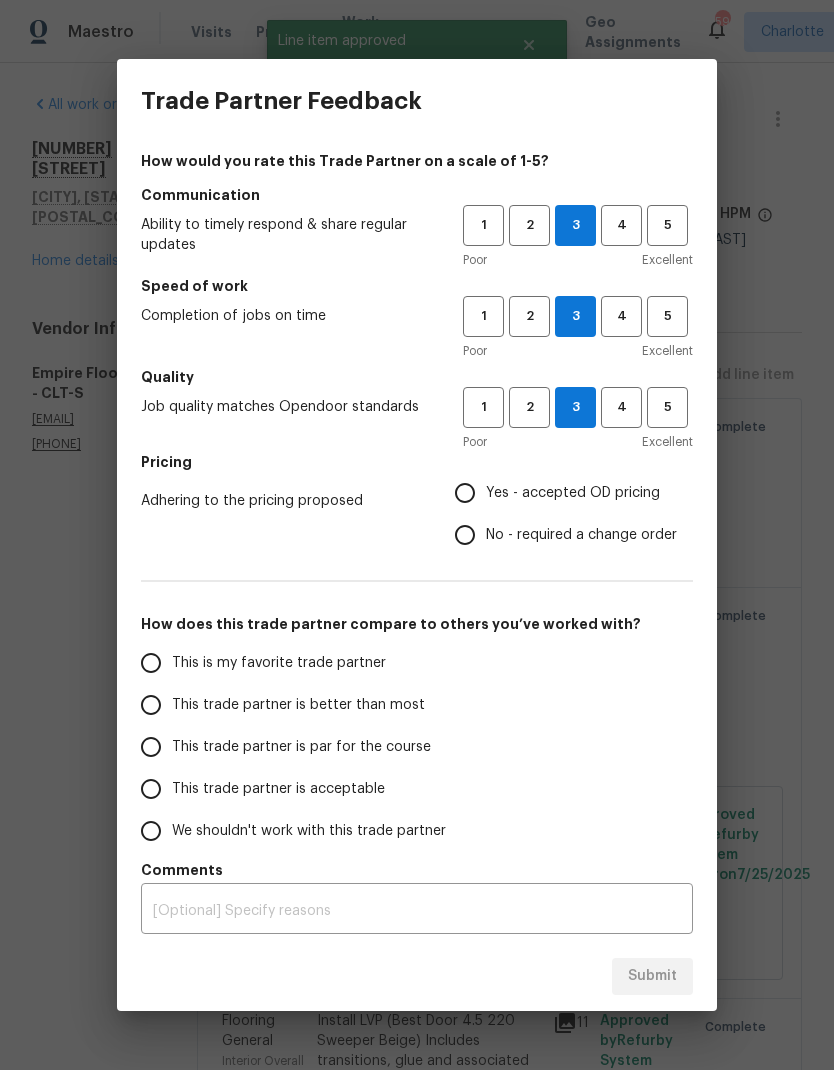 click on "Yes - accepted OD pricing" at bounding box center (465, 493) 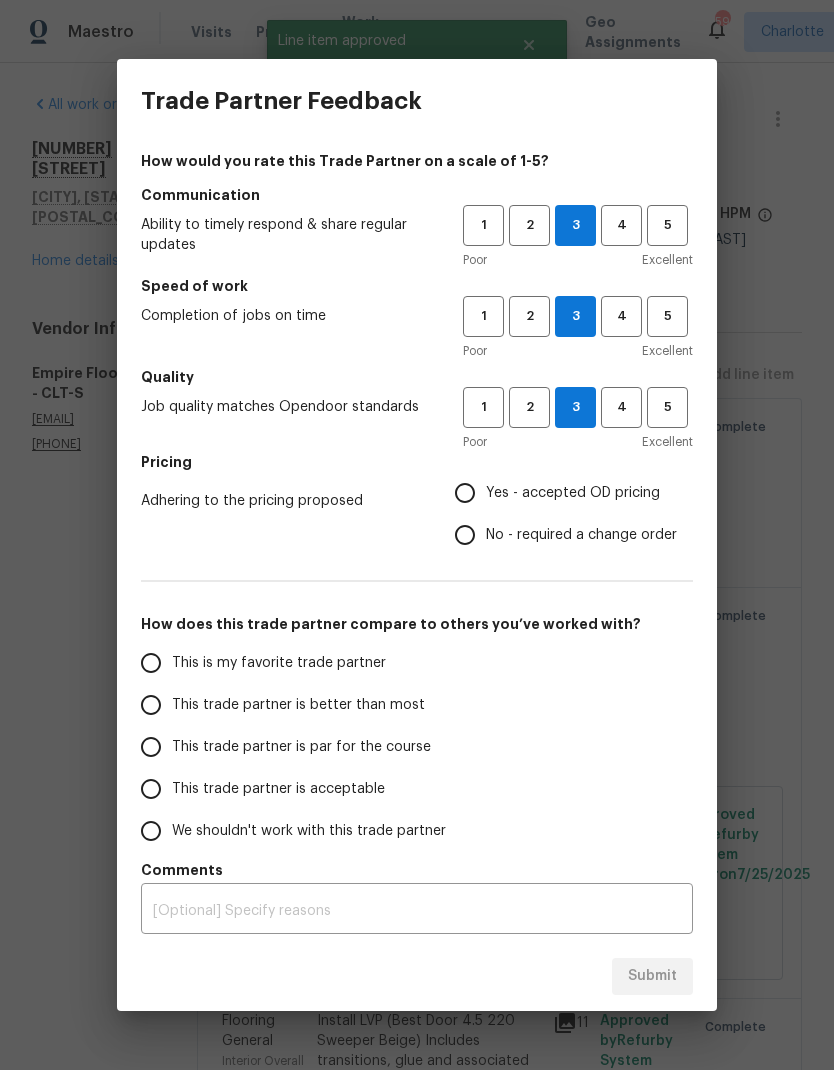 radio on "true" 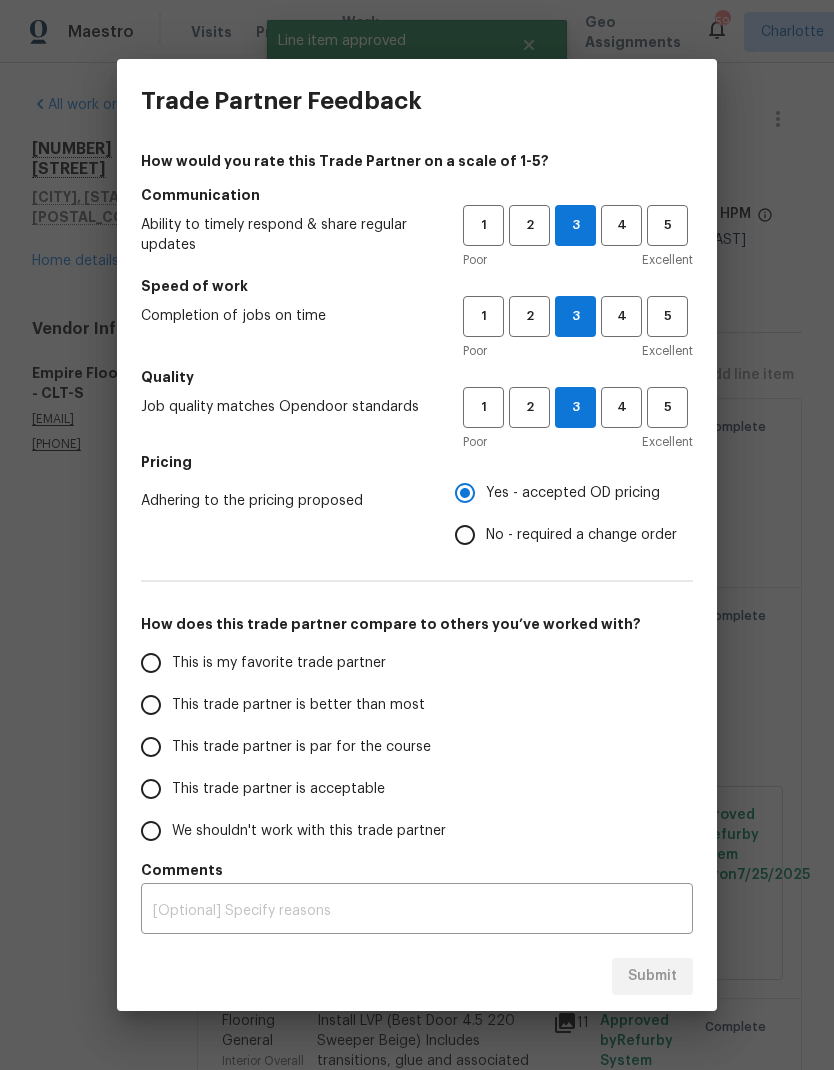 click on "This trade partner is better than most" at bounding box center (151, 705) 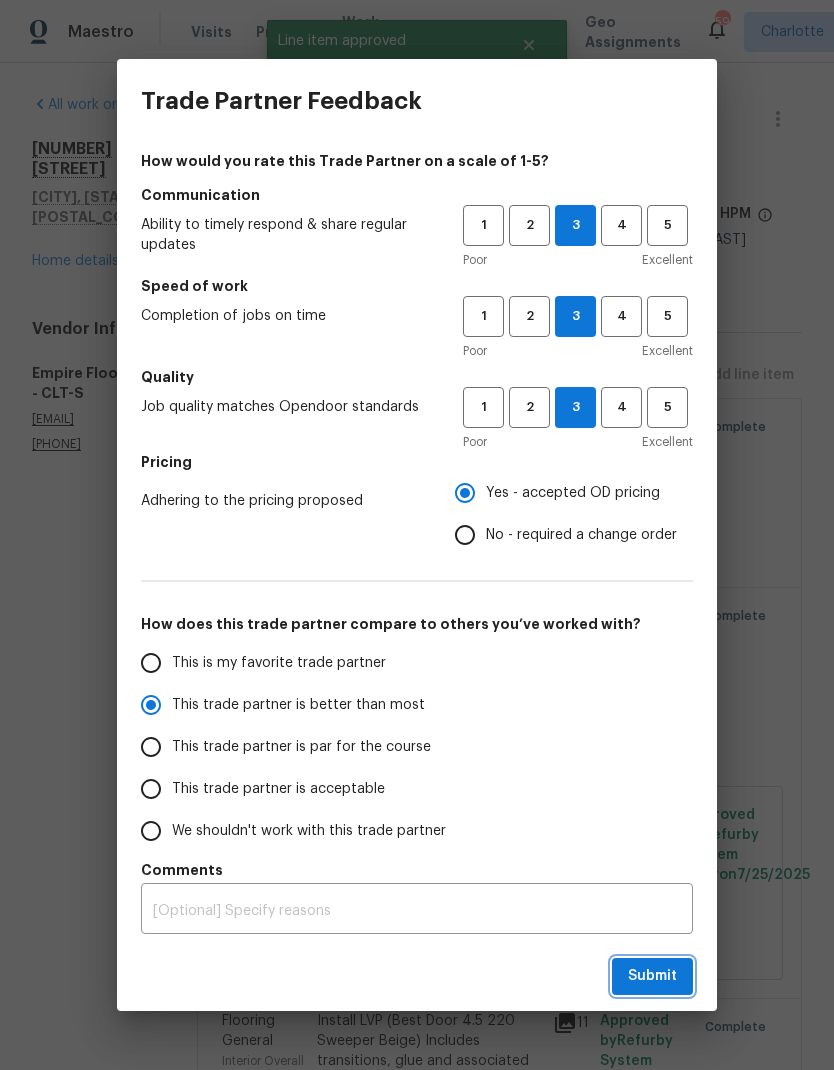 click on "Submit" at bounding box center [652, 976] 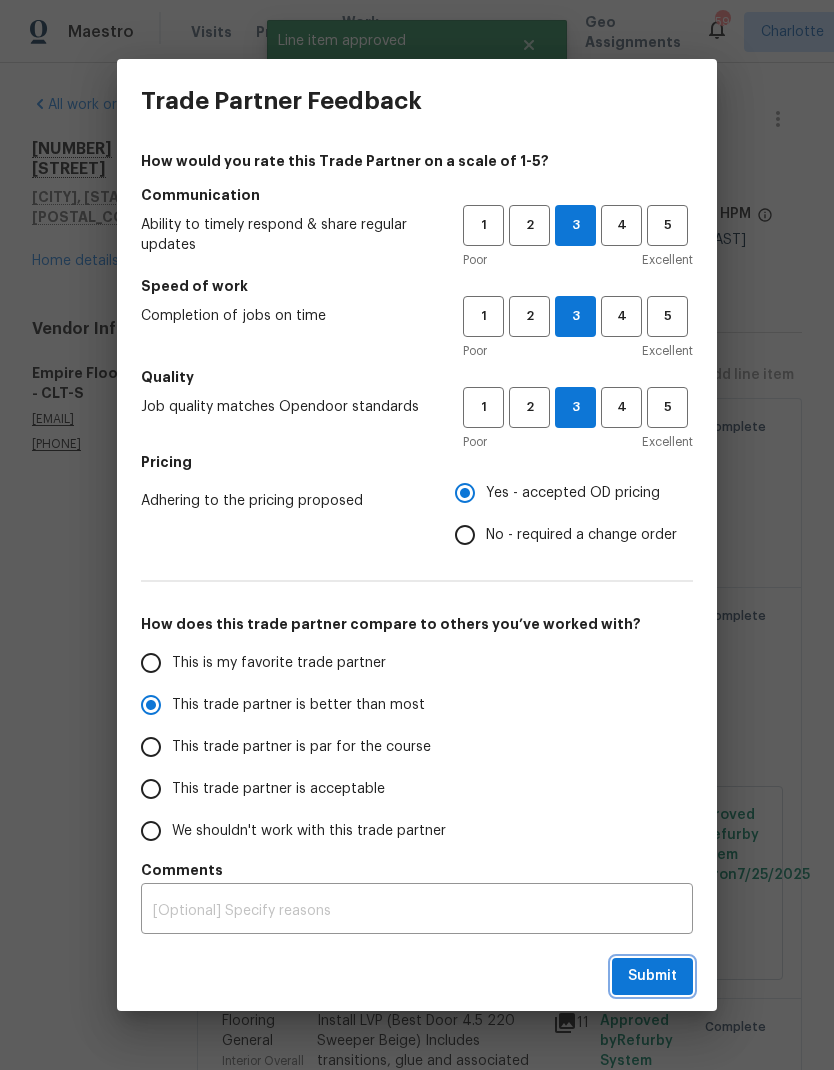 radio on "true" 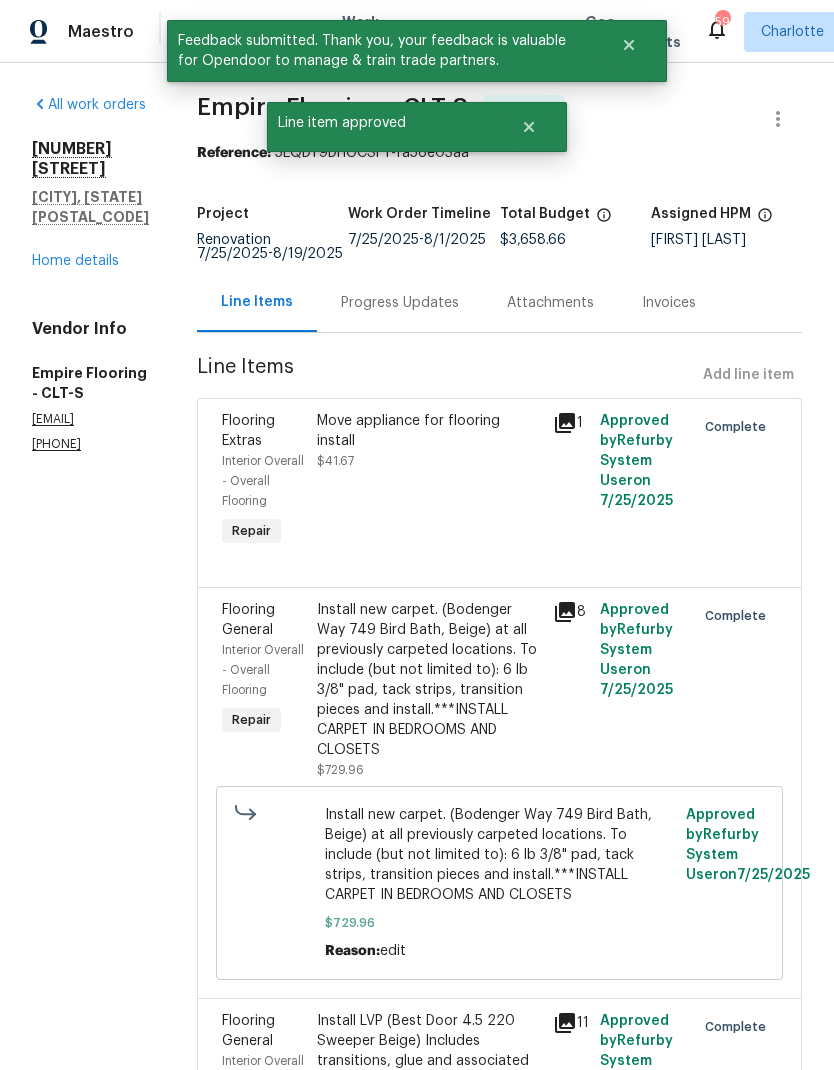 click on "Home details" at bounding box center [75, 261] 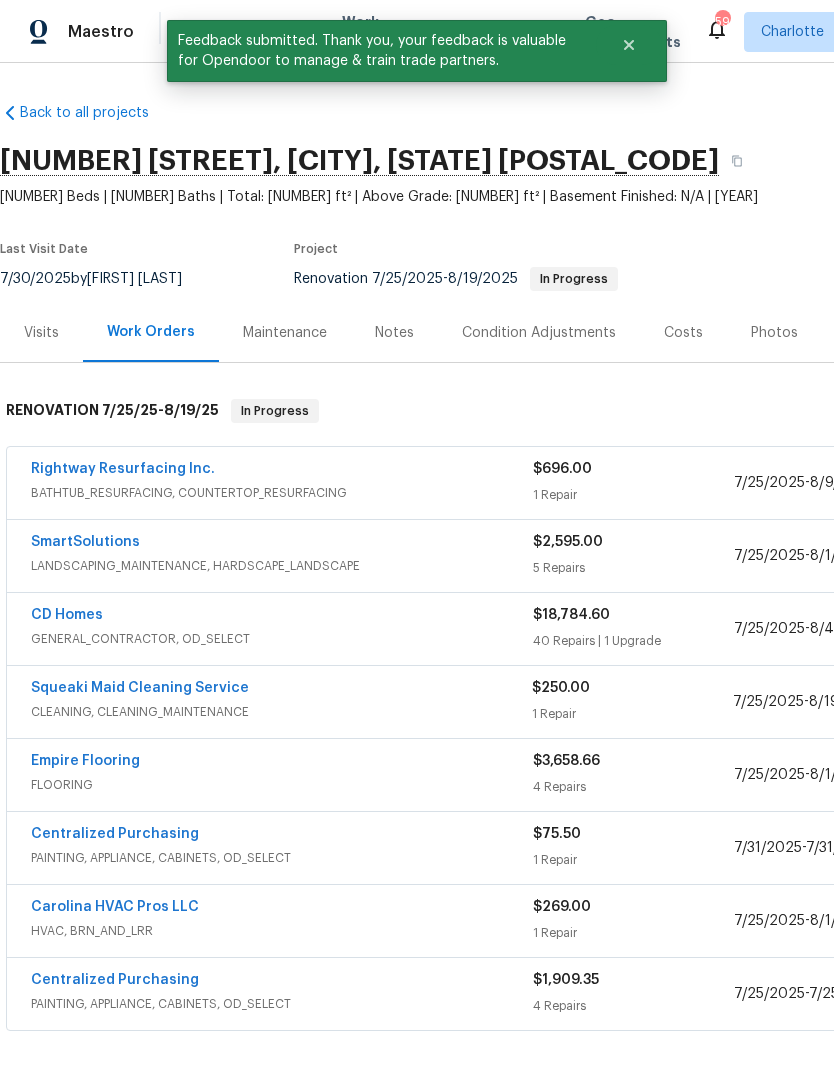 scroll, scrollTop: 0, scrollLeft: 0, axis: both 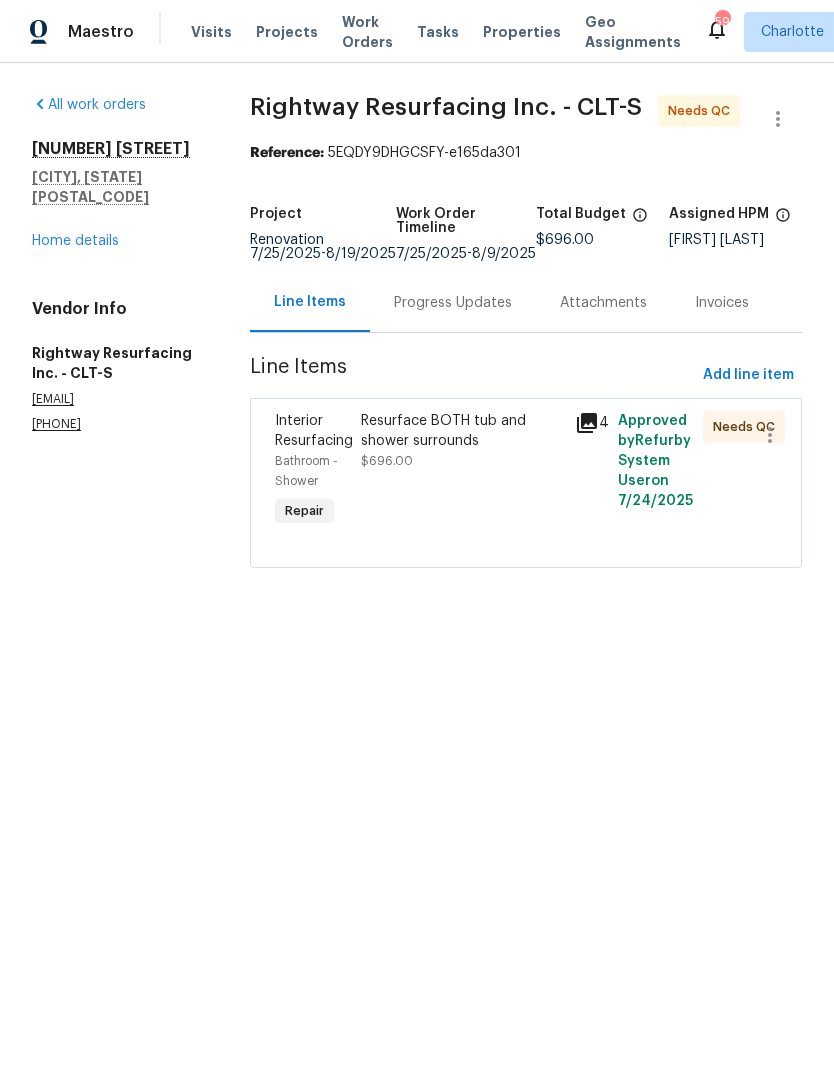 click on "Resurface BOTH tub and shower surrounds" at bounding box center [462, 431] 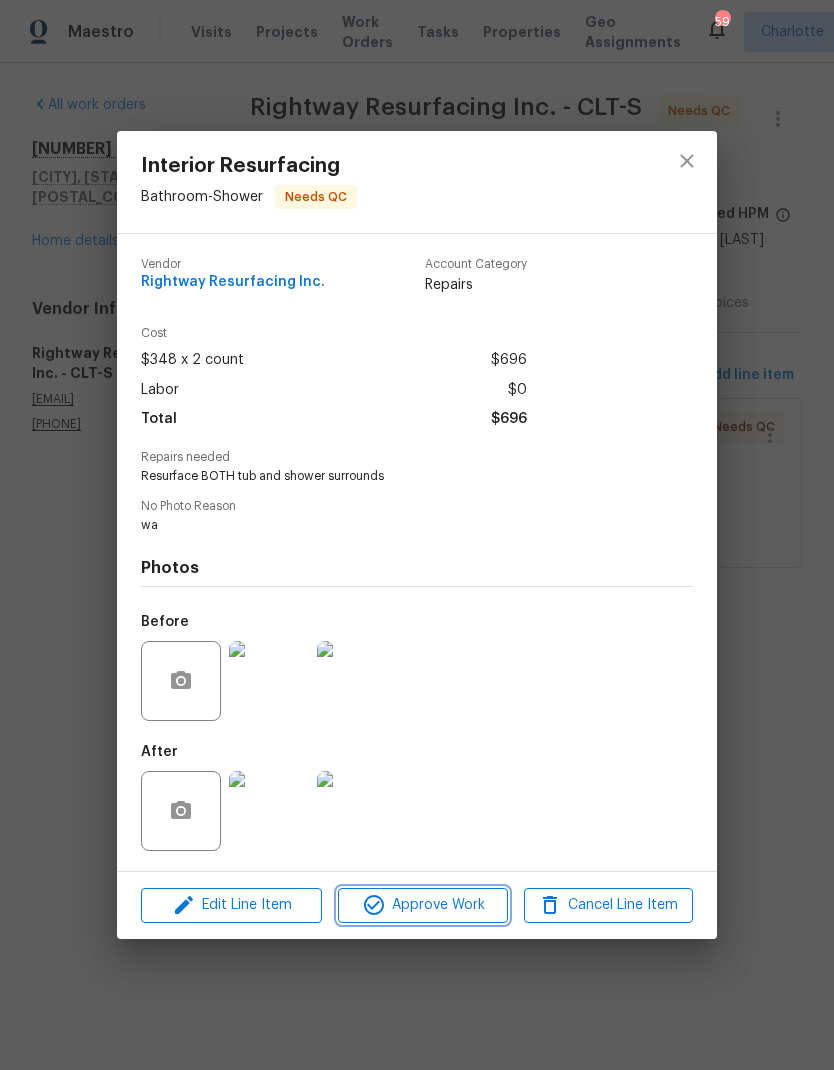 click on "Approve Work" at bounding box center [422, 905] 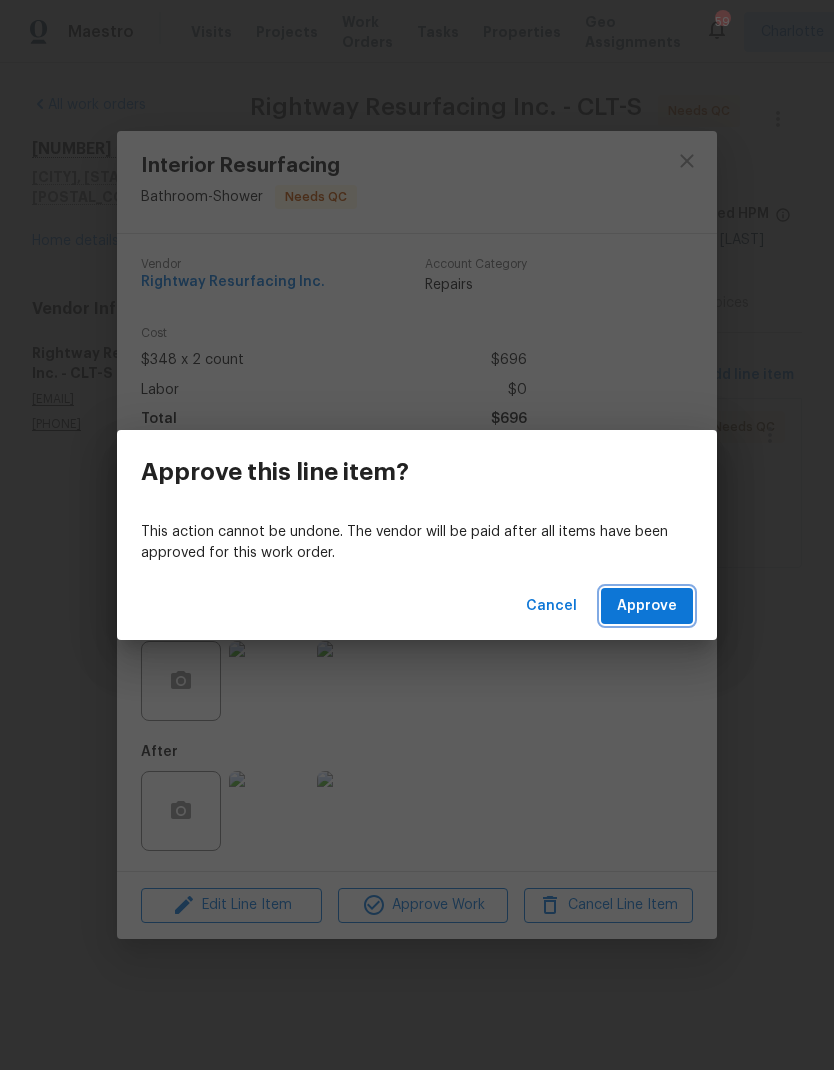click on "Approve" at bounding box center (647, 606) 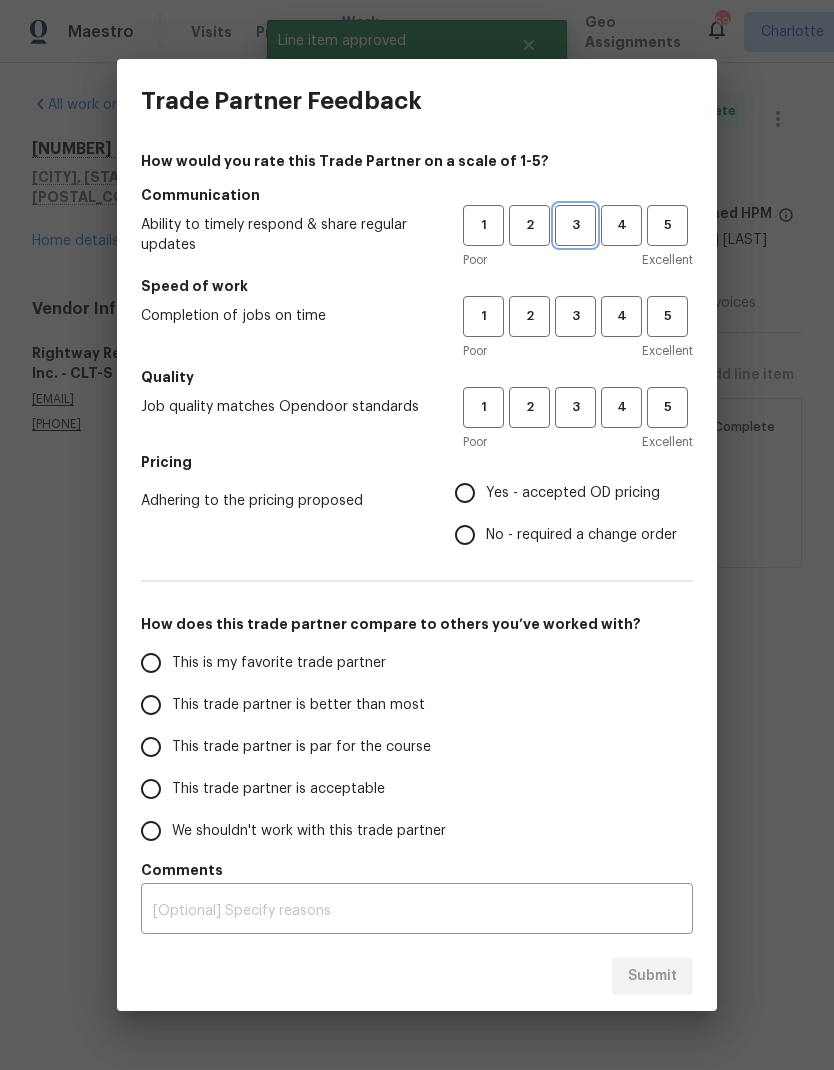click on "3" at bounding box center (575, 225) 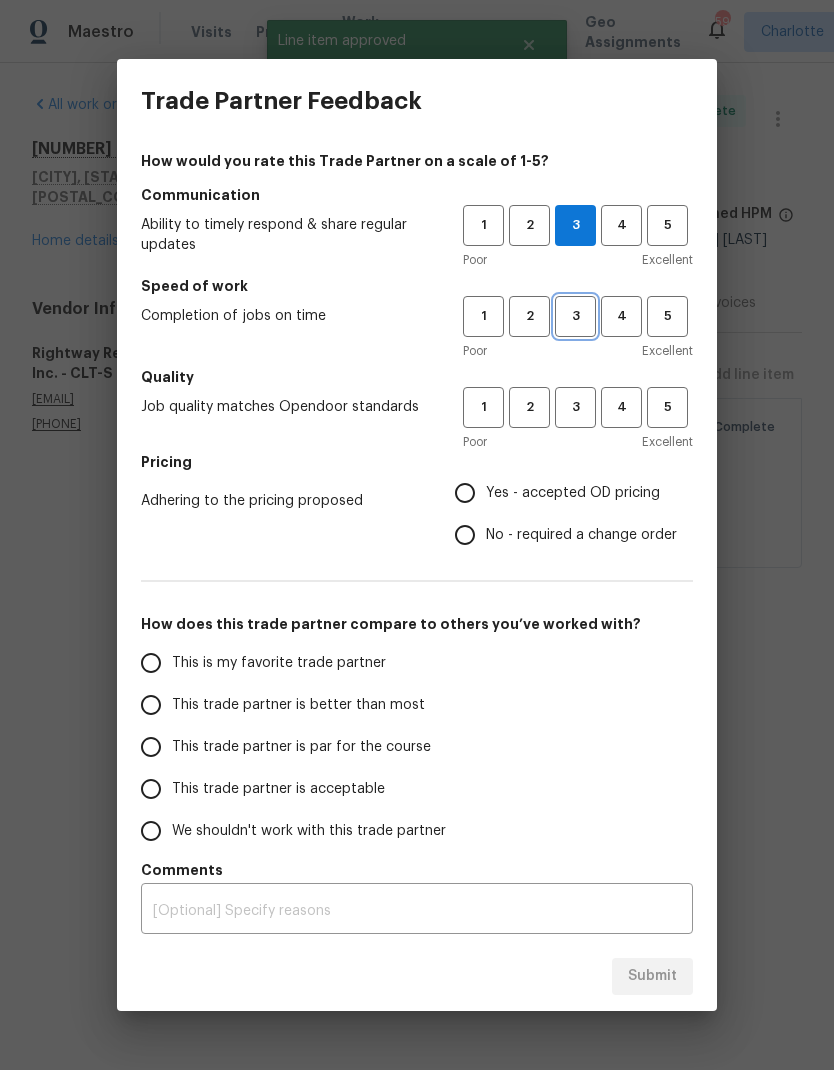 click on "3" at bounding box center [575, 316] 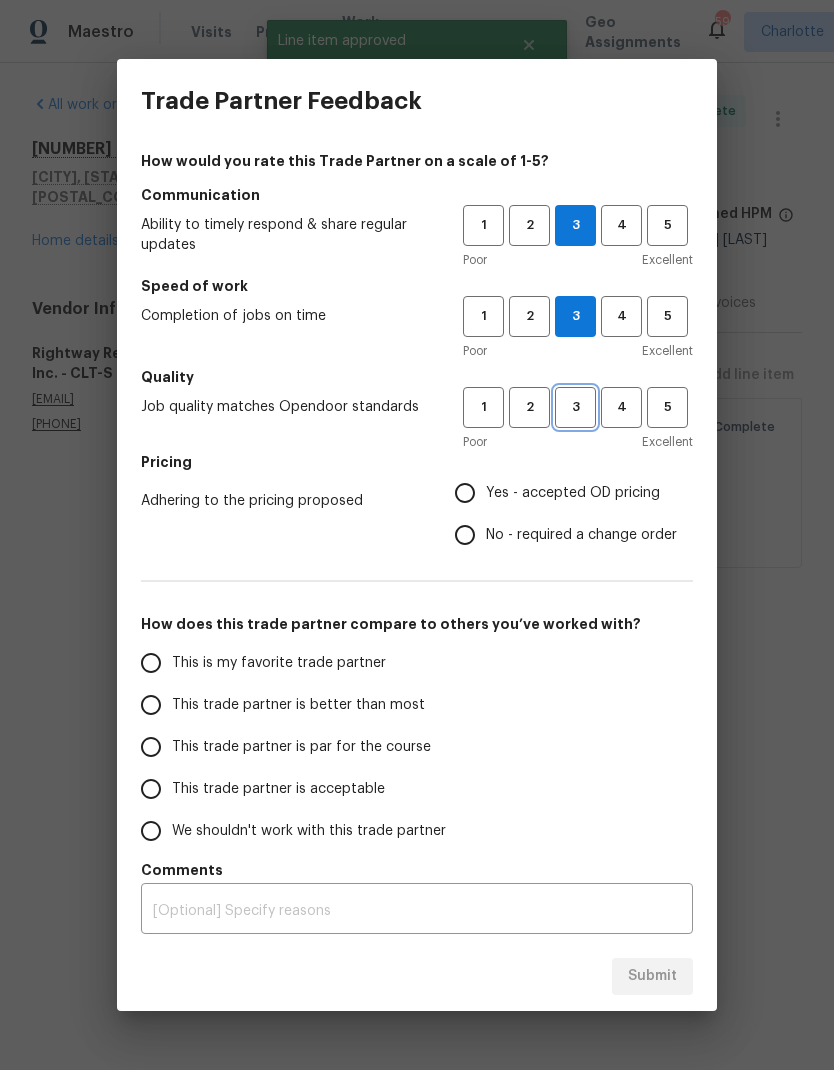 click on "3" at bounding box center (575, 407) 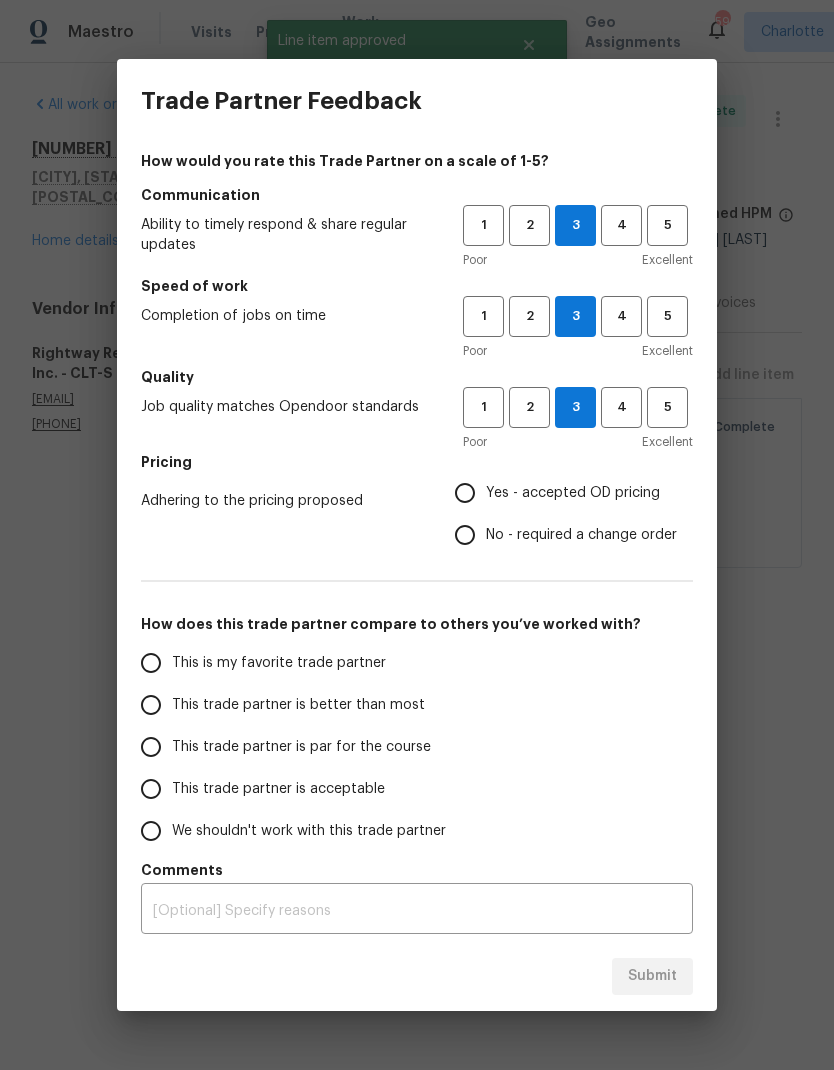 click on "Yes - accepted OD pricing" at bounding box center [465, 493] 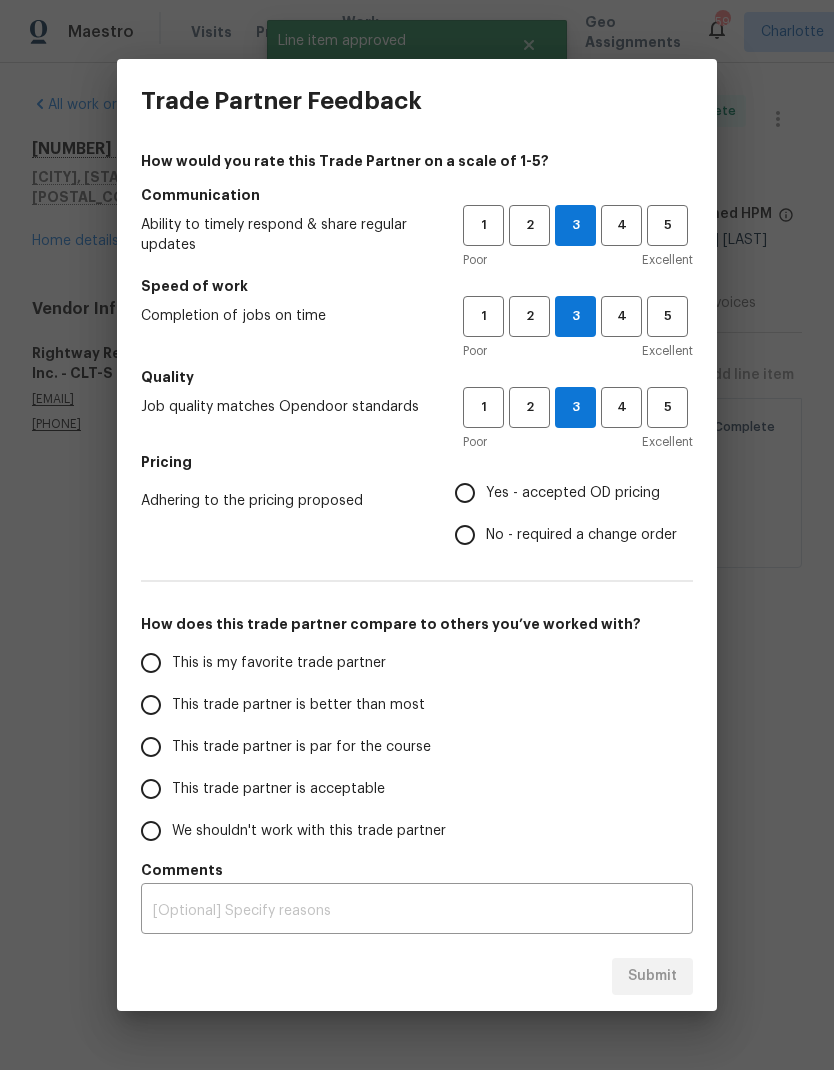 radio on "true" 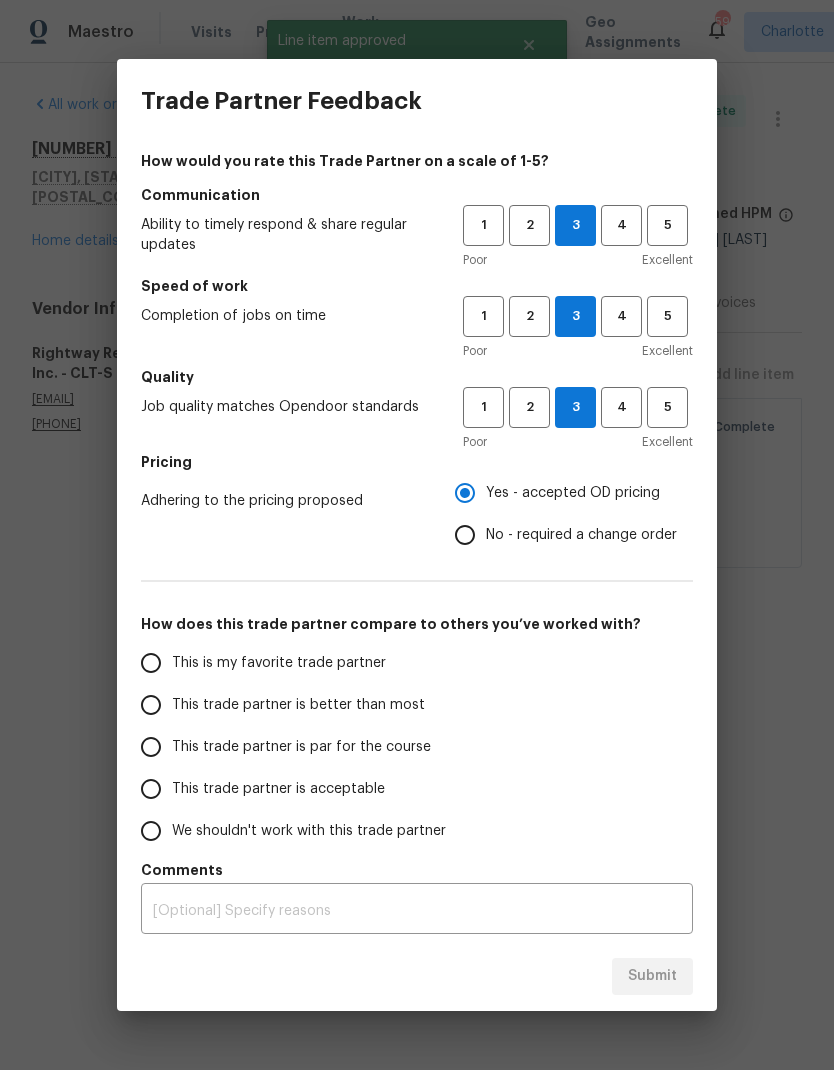 click on "This trade partner is better than most" at bounding box center (151, 705) 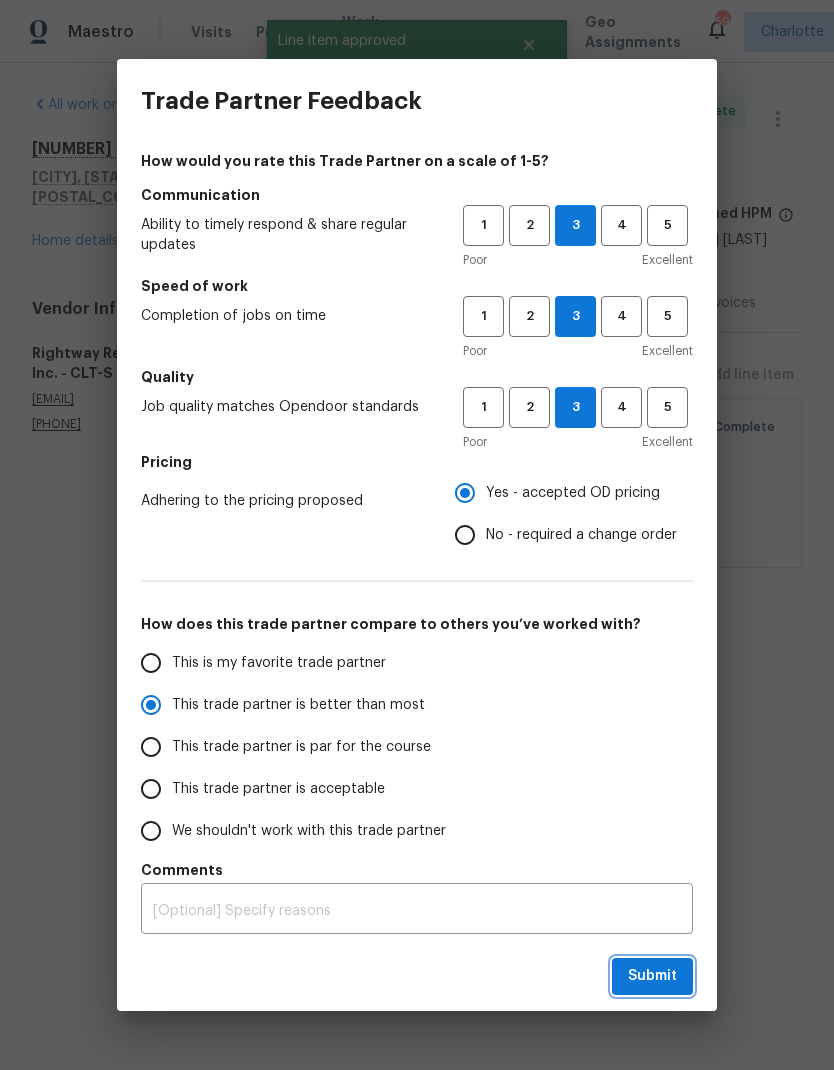 click on "Submit" at bounding box center (652, 976) 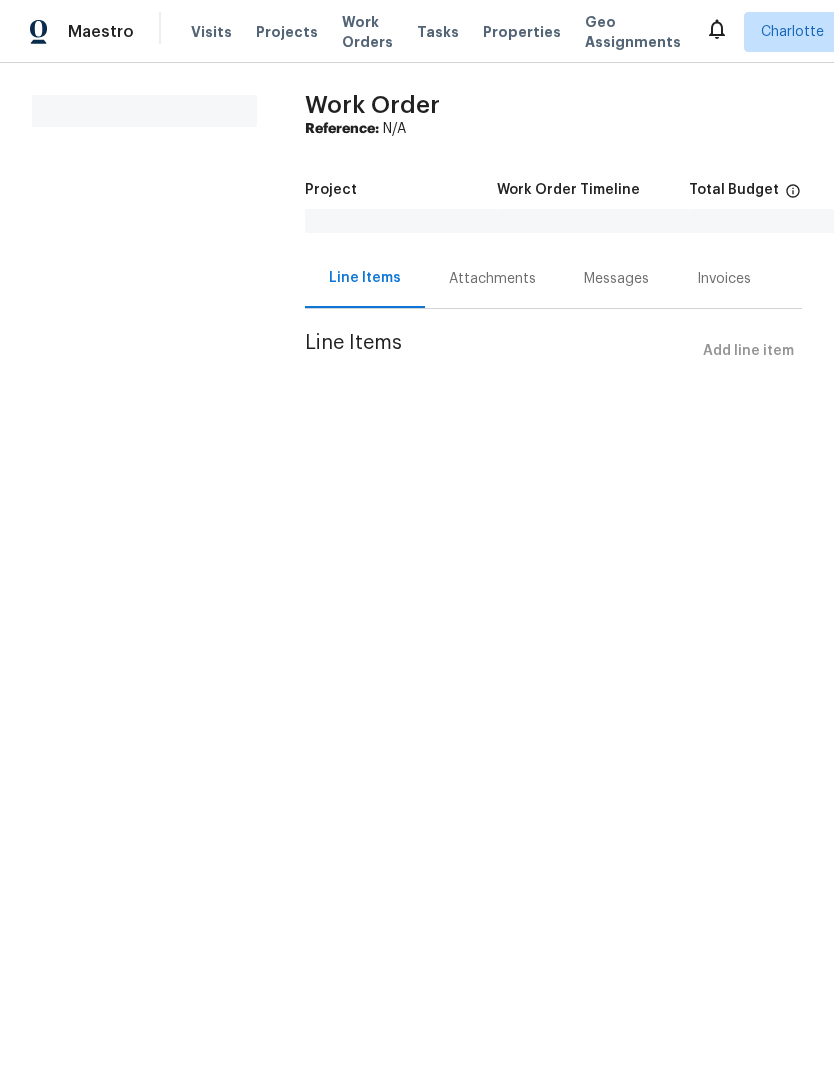 scroll, scrollTop: 0, scrollLeft: 0, axis: both 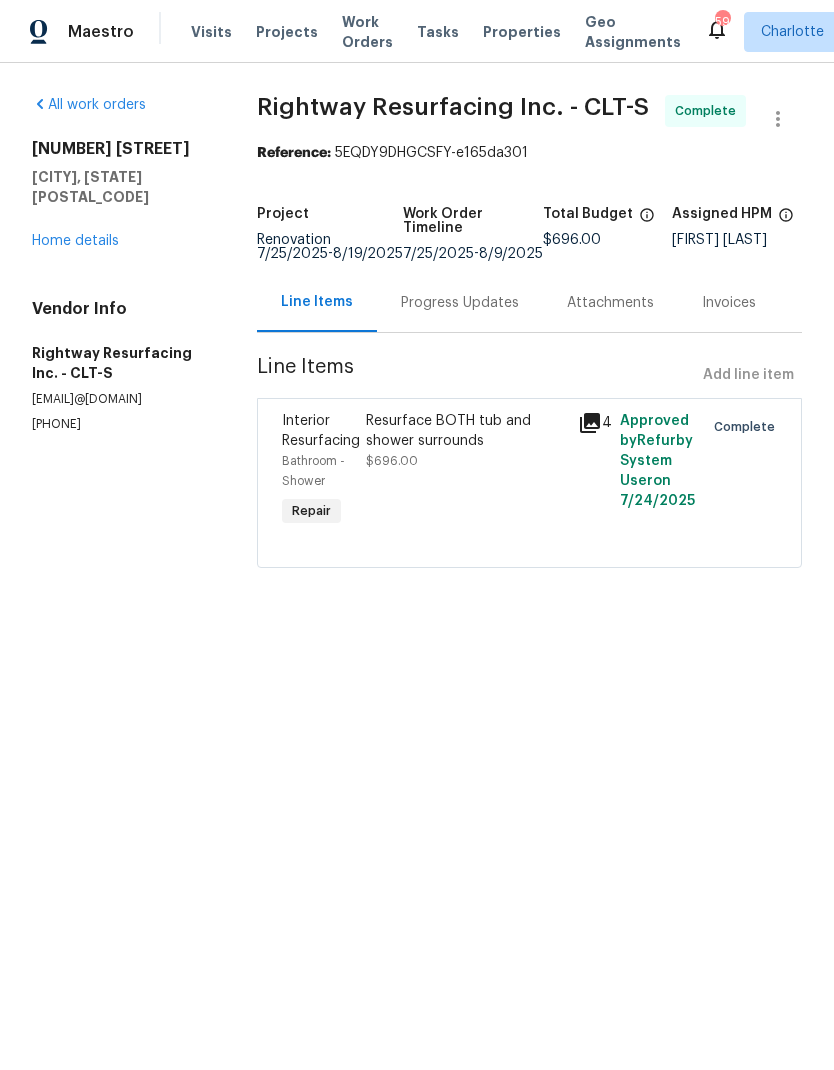 click on "Home details" at bounding box center [75, 241] 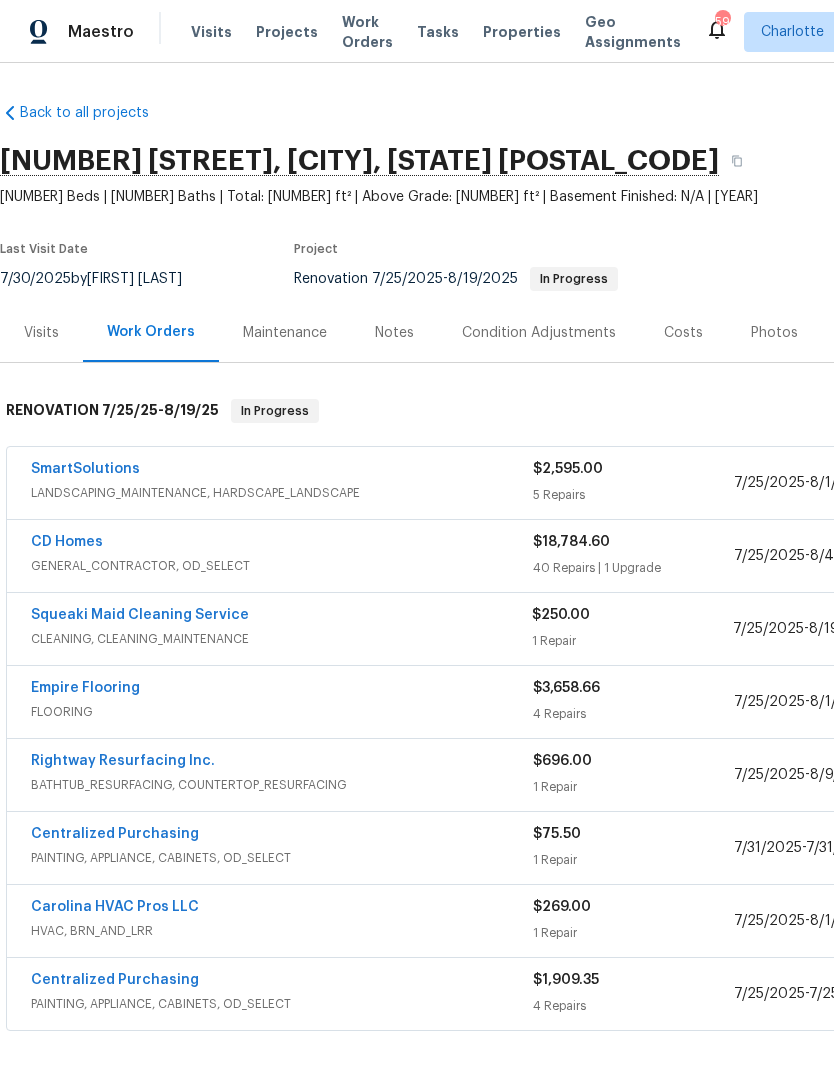click on "Squeaki Maid Cleaning Service" at bounding box center [140, 615] 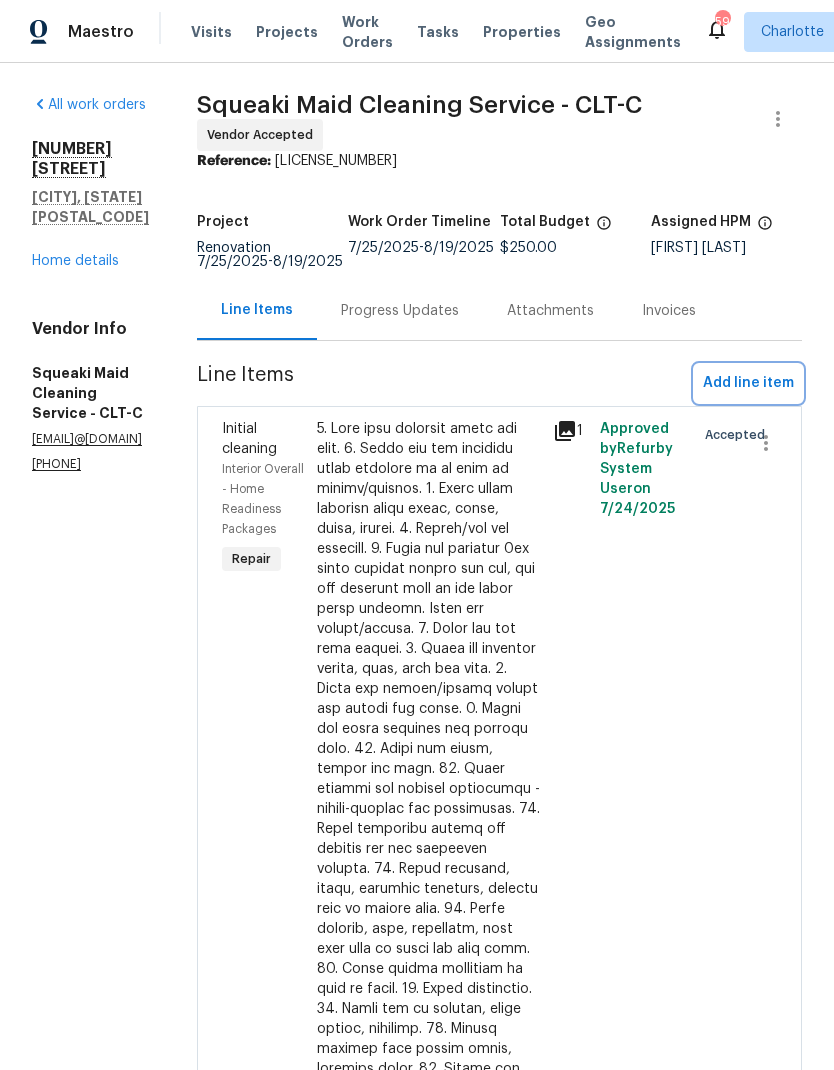 click on "Add line item" at bounding box center [748, 383] 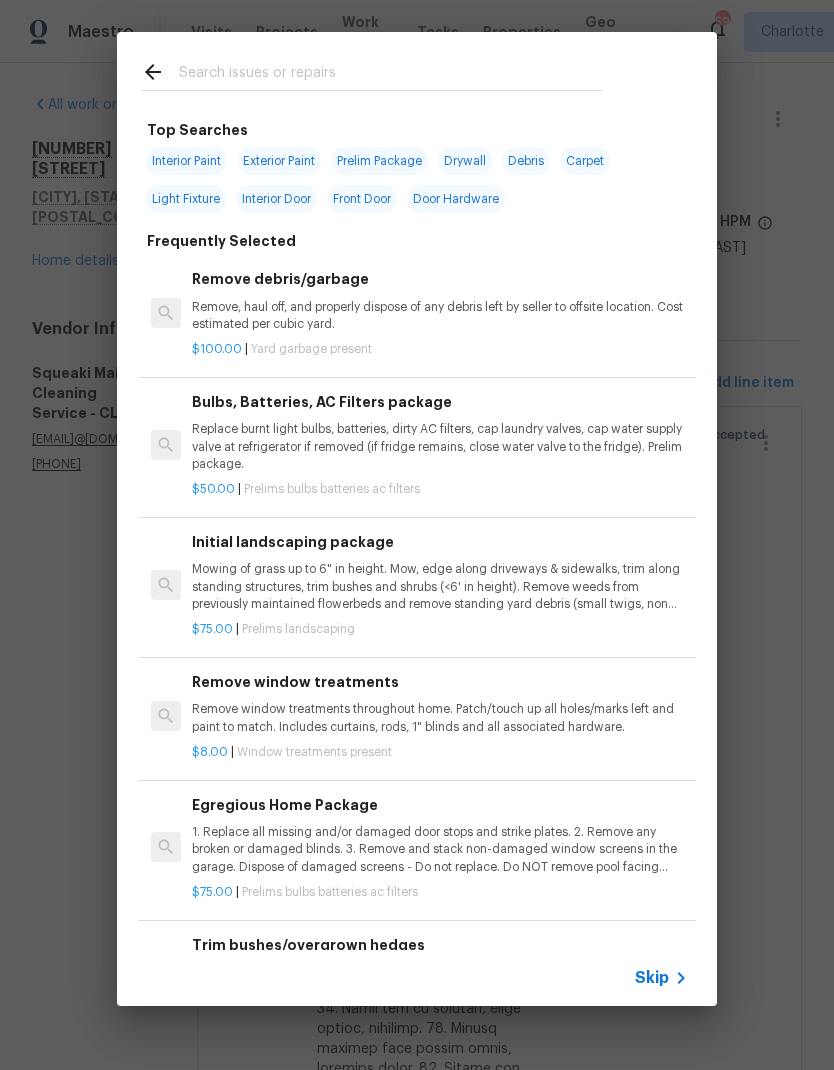 click at bounding box center (391, 75) 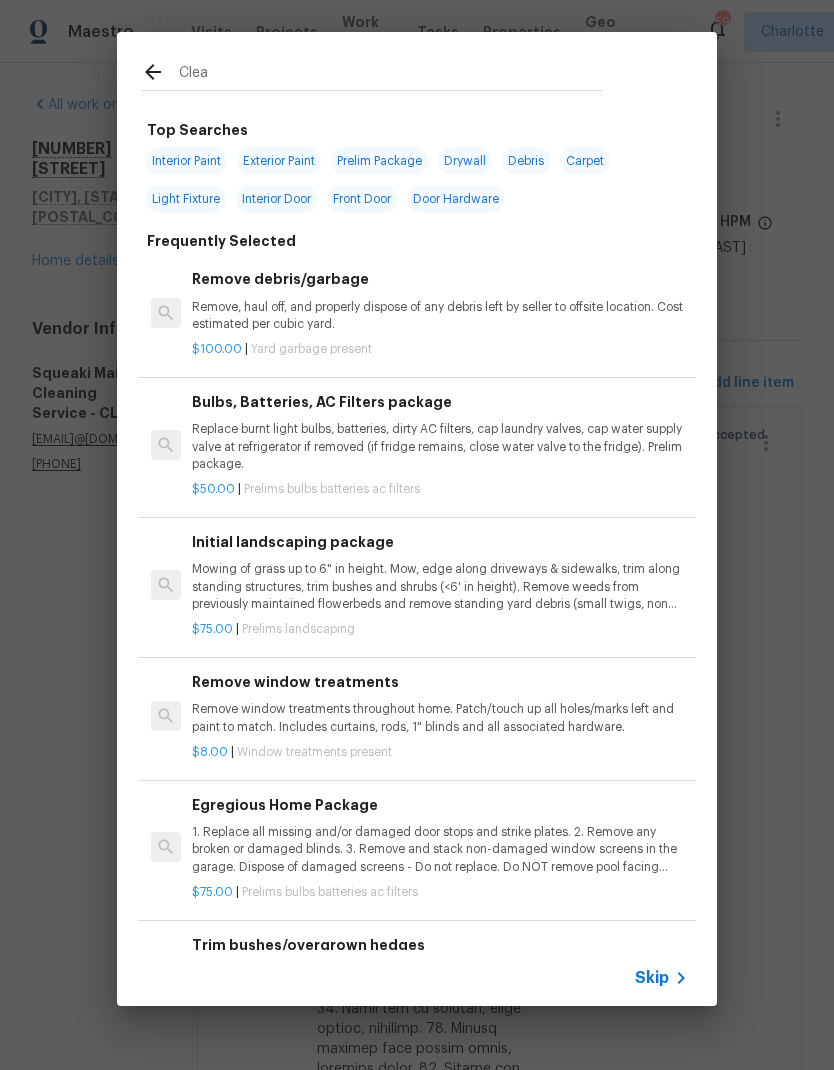 type on "Clean" 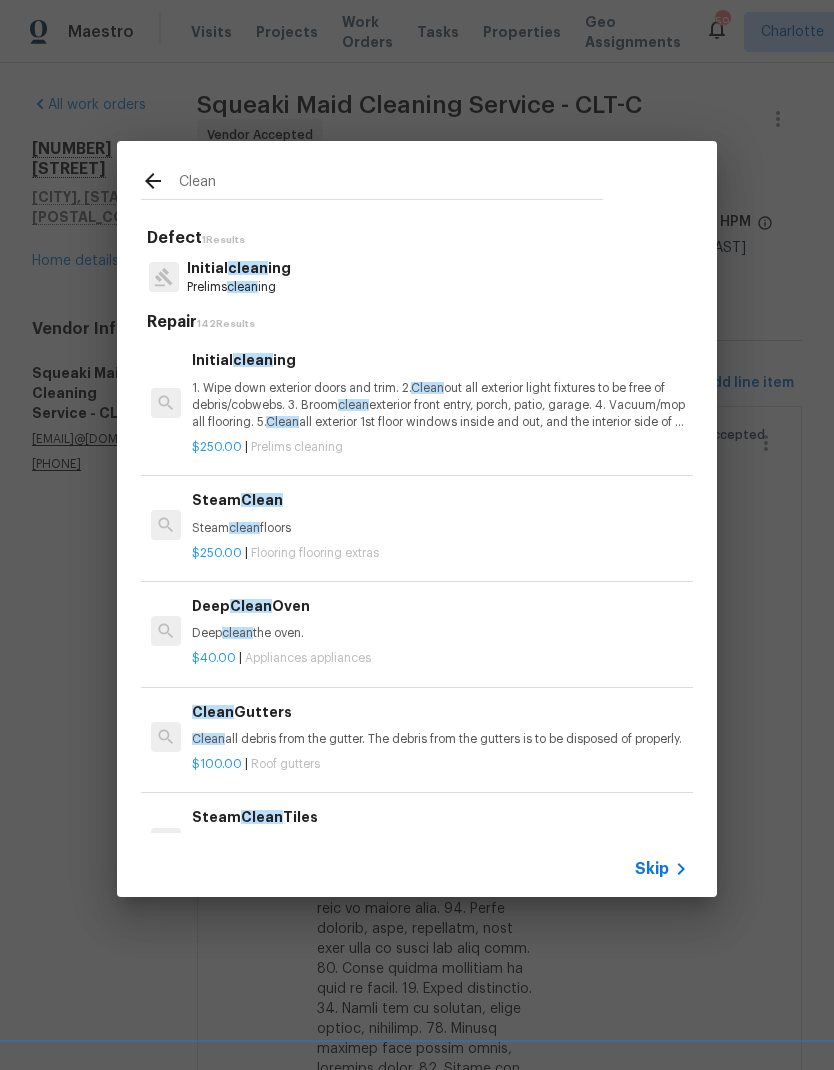 click on "1. Wipe down exterior doors and trim. 2.  Clean  out all exterior light fixtures to be free of debris/cobwebs. 3. Broom  clean  exterior front entry, porch, patio, garage. 4. Vacuum/mop all flooring. 5.  Clean  all exterior 1st floor windows inside and out, and the interior side of all above grade windows.  Clean  all tracks/frames. 6.  Clean  all air vent grills. 7.  Clean  all interior window, base, sill and trim. 8.  Clean  all switch/outlet plates and remove any paint. 9.  Clean  all light fixtures and ceiling fans. 10.  Clean  all doors, frames and trim. 11.  Clean  kitchen and laundry appliances - inside-outside and underneath. 12.  Clean  cabinetry inside and outside and top including drawers. 13.  Clean  counters, sinks, plumbing fixtures, toilets seat to remain down. 14.  Clean  showers, tubs, surrounds, wall tile free of grime and soap scum. 15.  Clean  window coverings if left in place. 16.  Clean  baseboards. 17.  Clean" at bounding box center [440, 405] 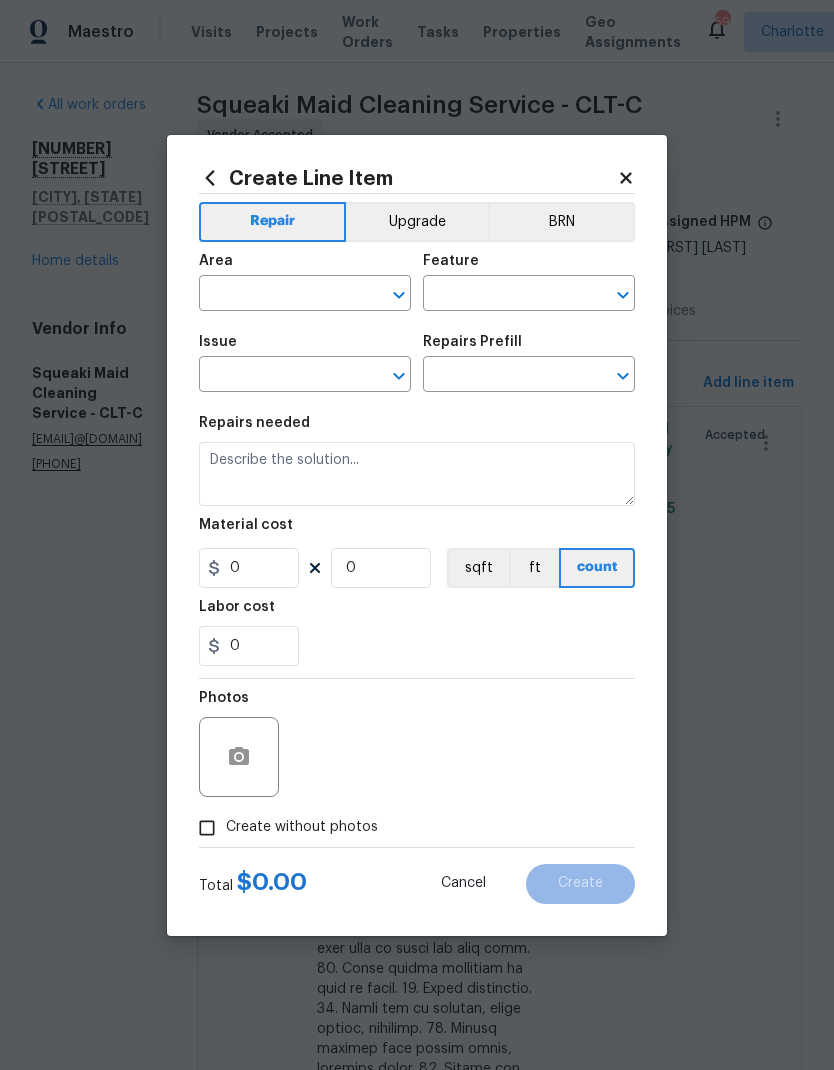 type on "Home Readiness Packages" 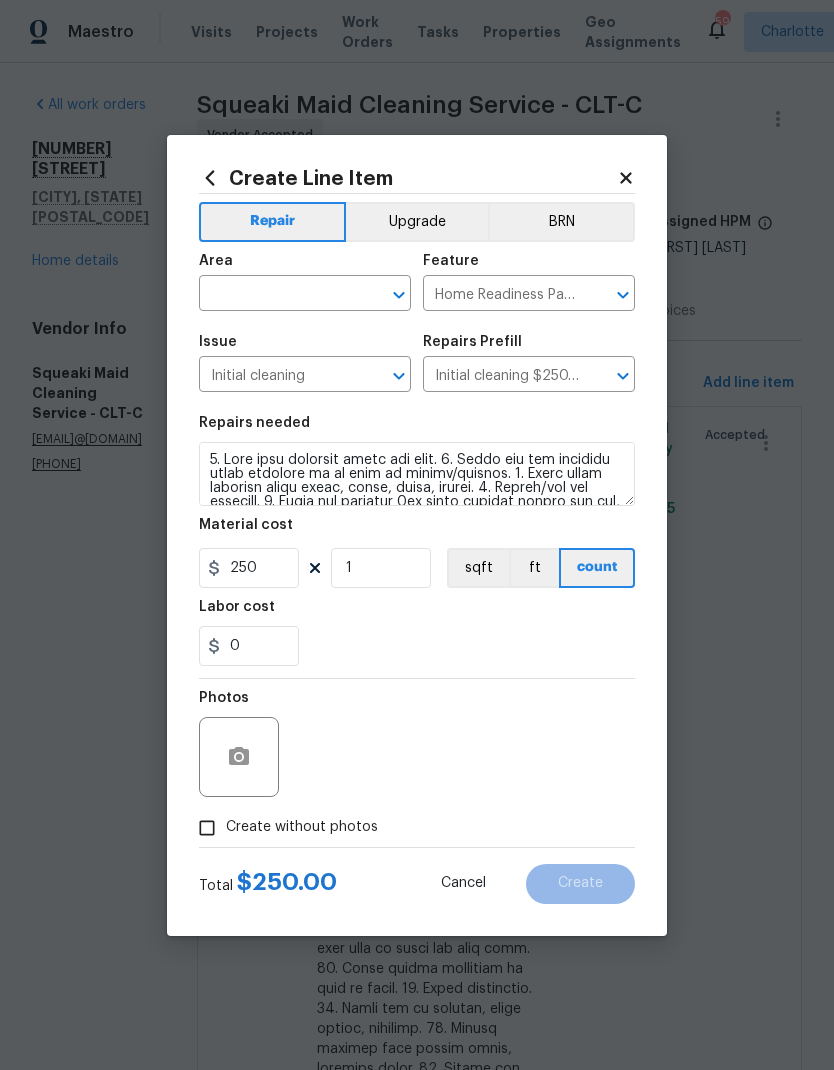click 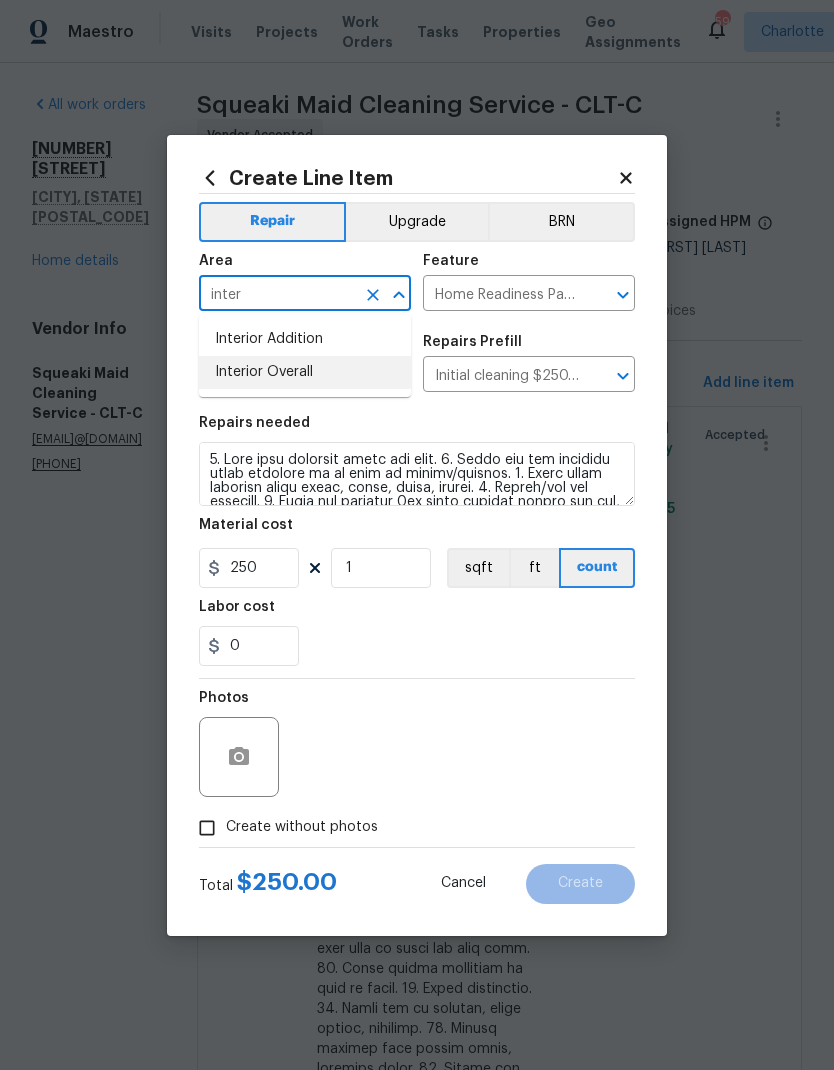 click on "Interior Overall" at bounding box center (305, 372) 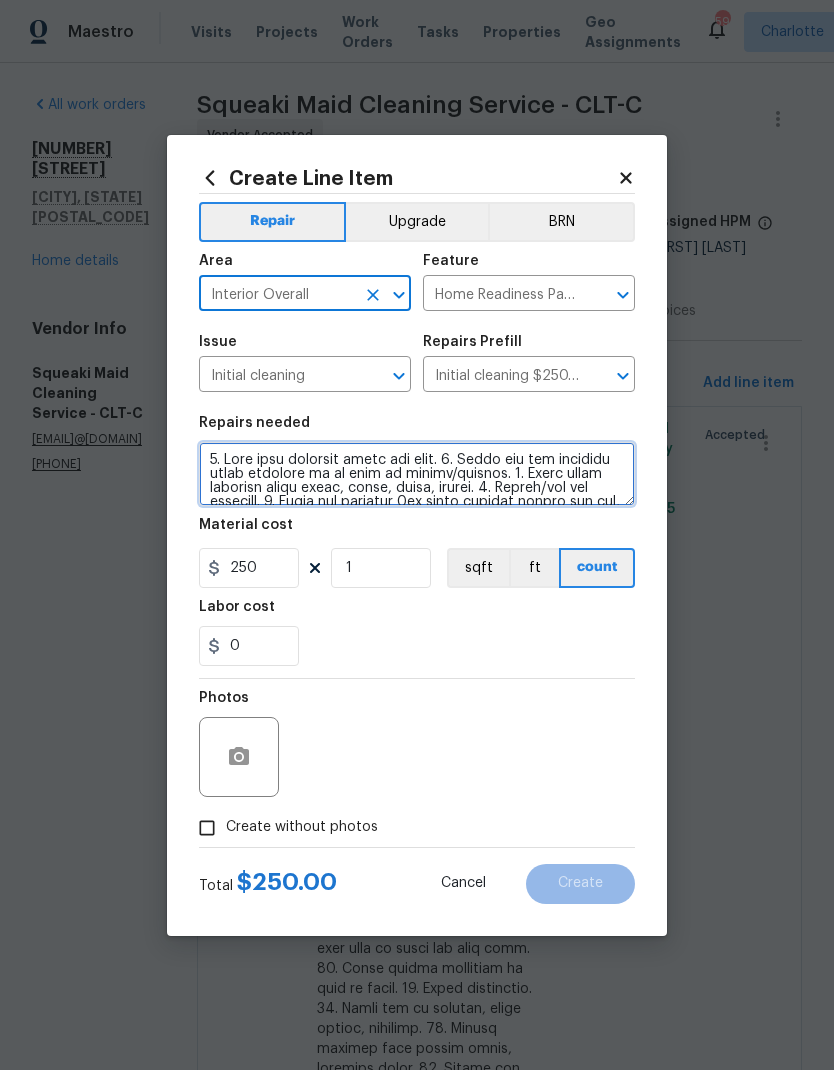 click at bounding box center [417, 474] 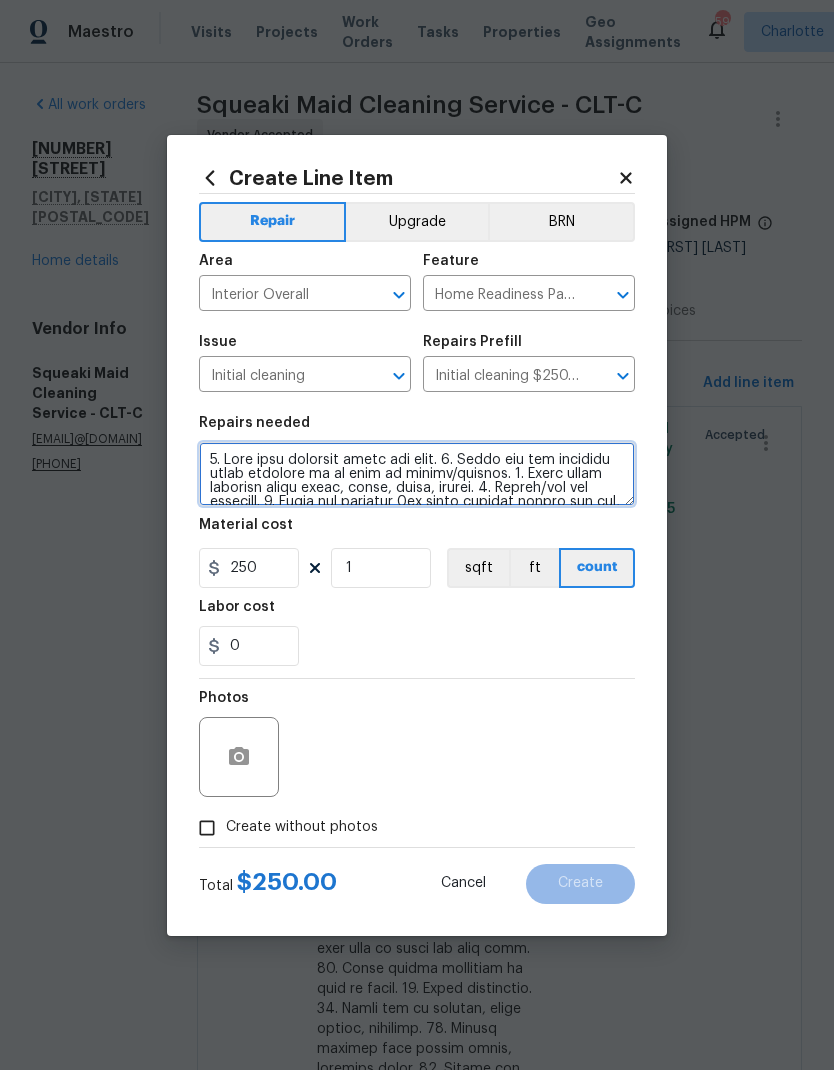 click at bounding box center (417, 474) 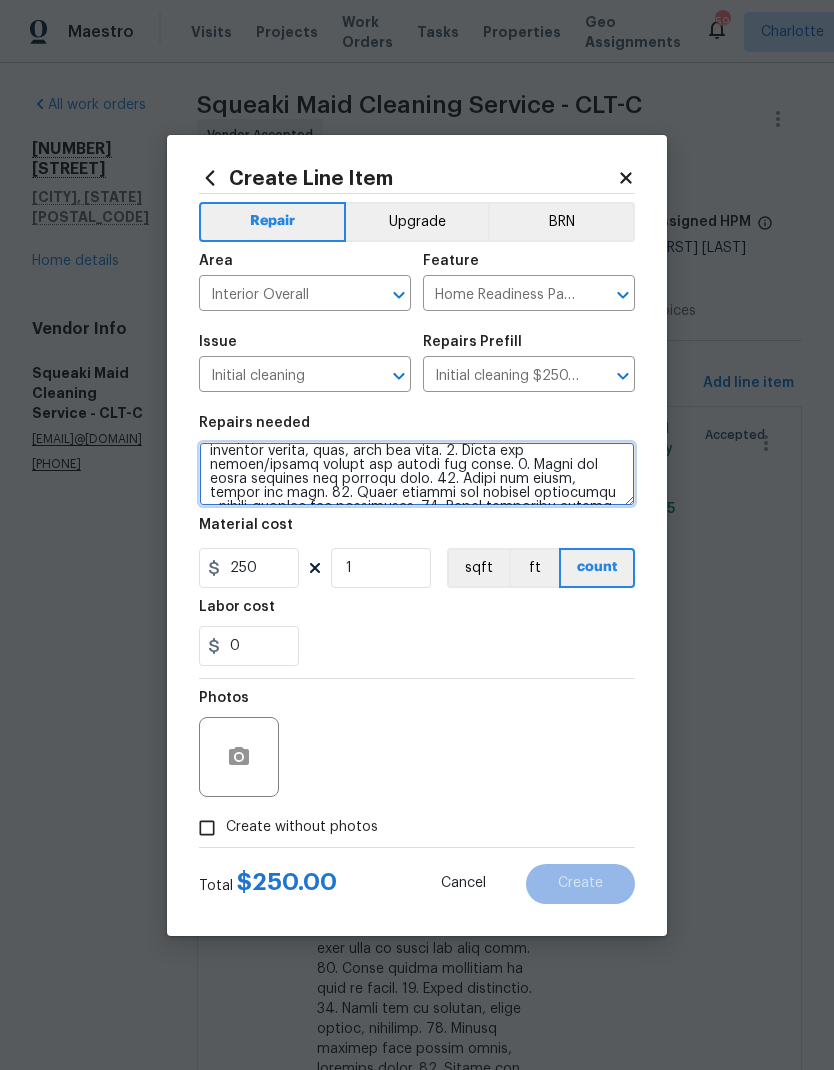 scroll, scrollTop: 266, scrollLeft: 0, axis: vertical 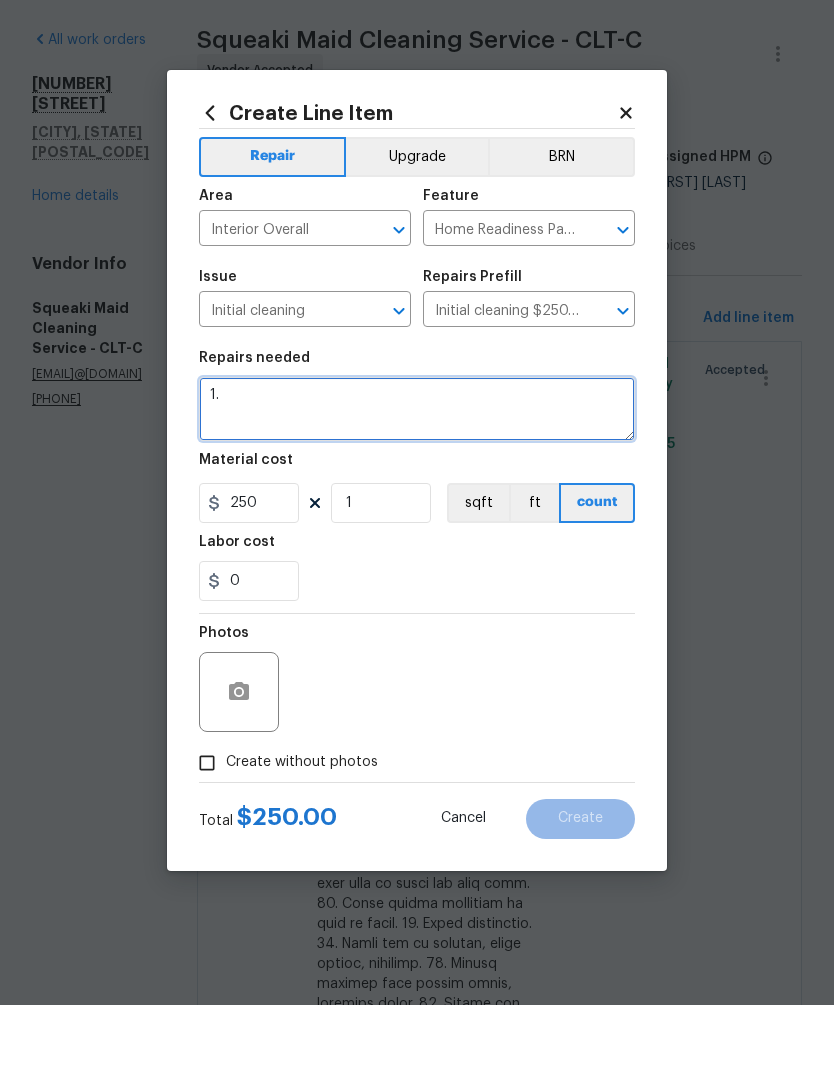 type on "1" 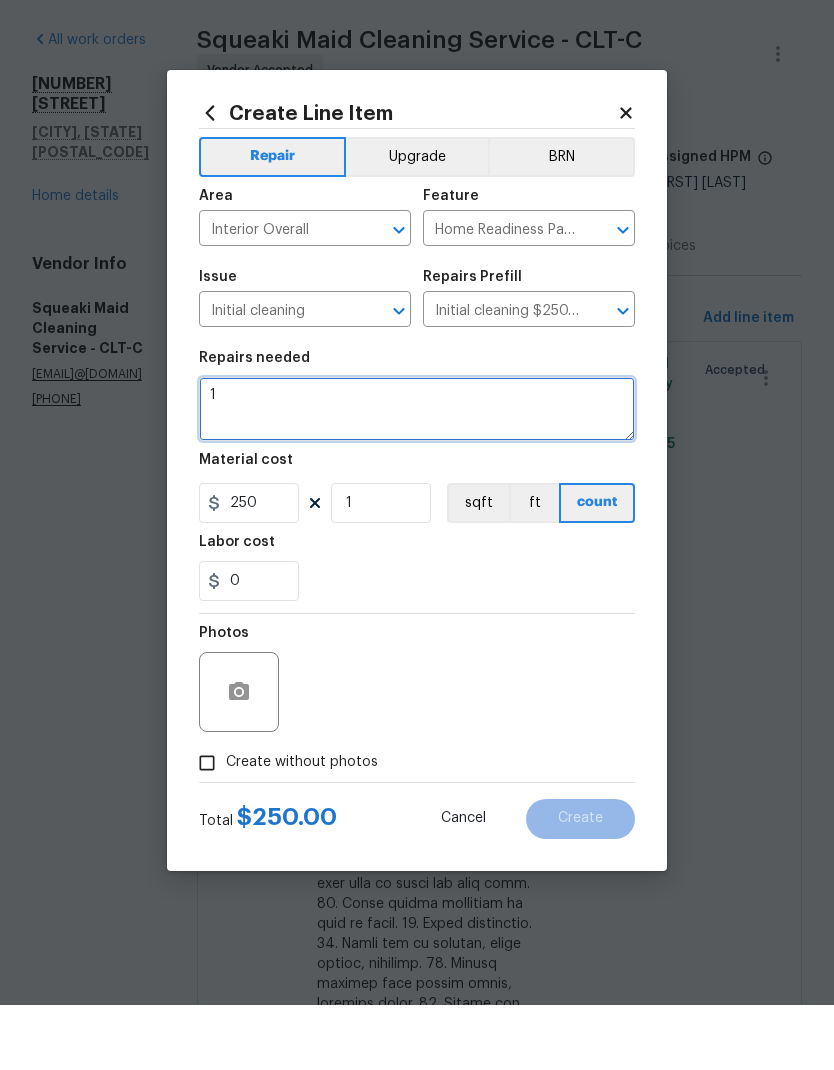 scroll, scrollTop: 0, scrollLeft: 0, axis: both 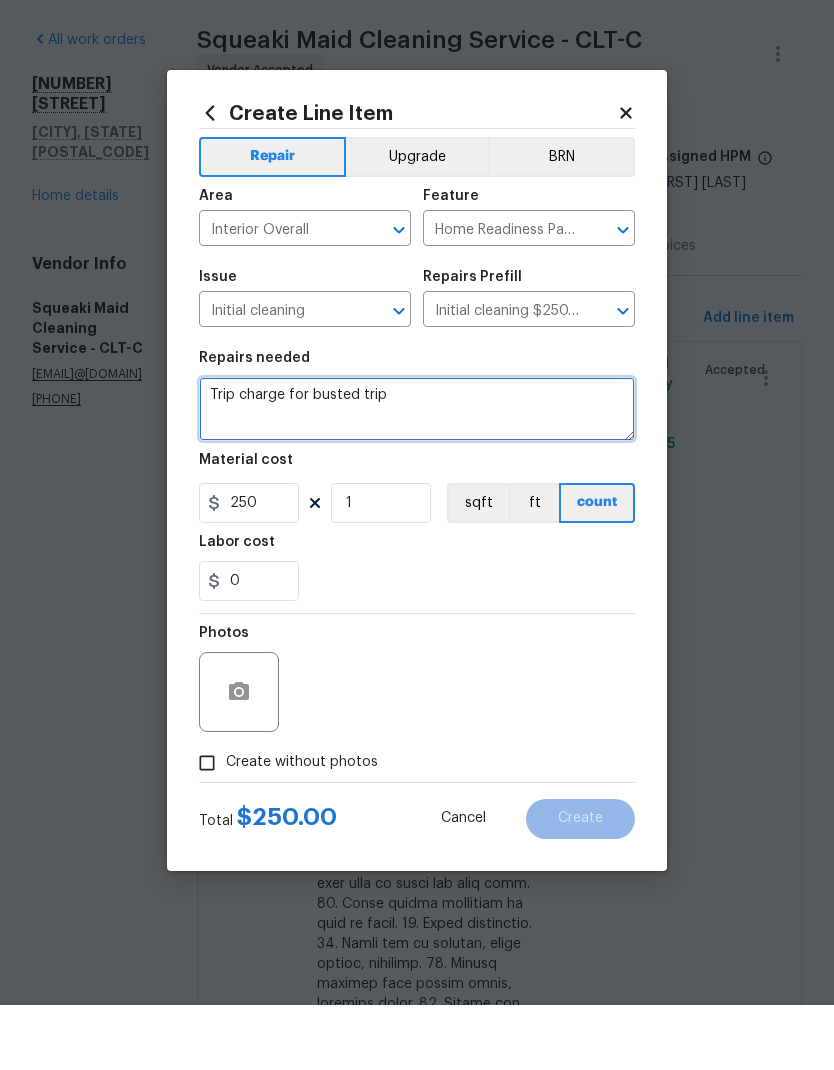 type on "Trip charge for busted trip" 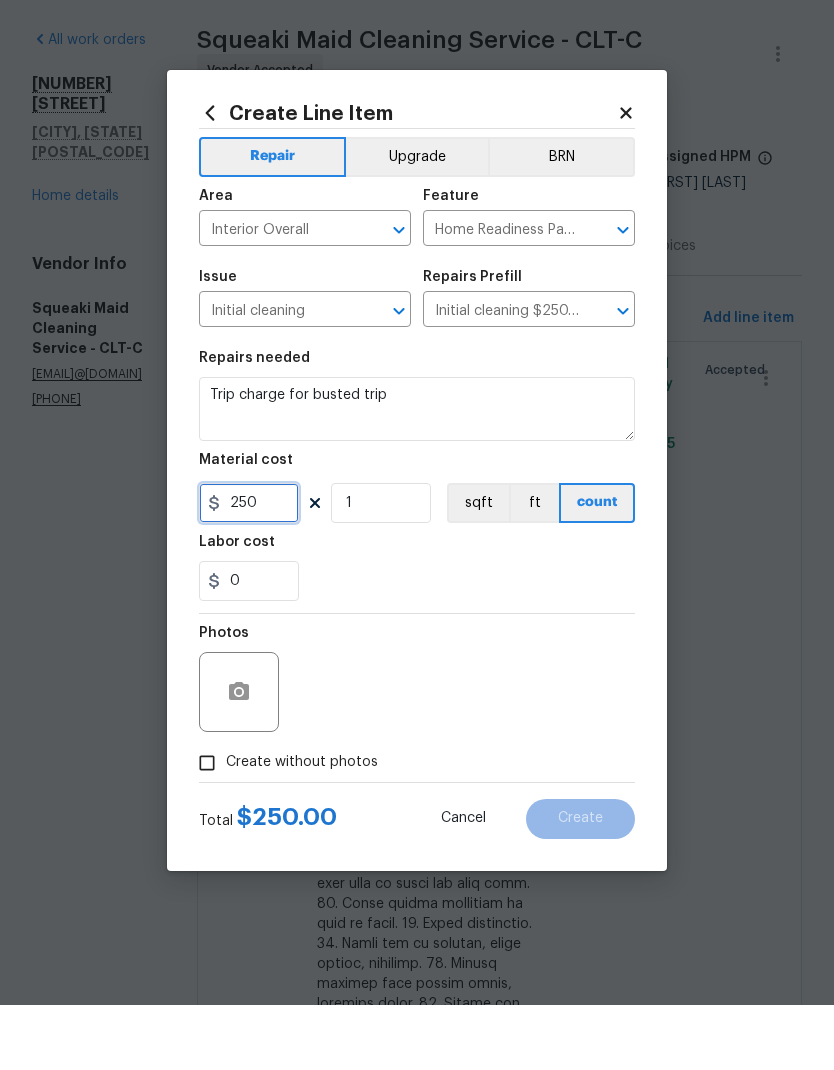 click on "250" at bounding box center [249, 568] 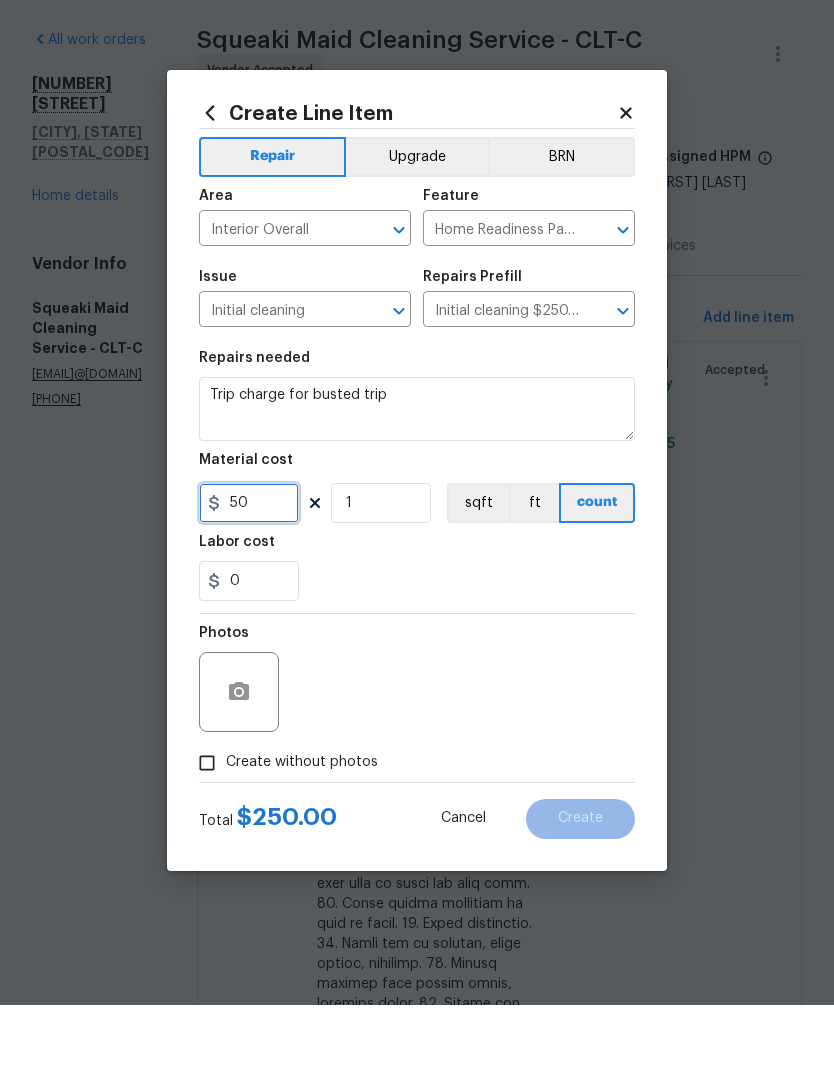 type on "50" 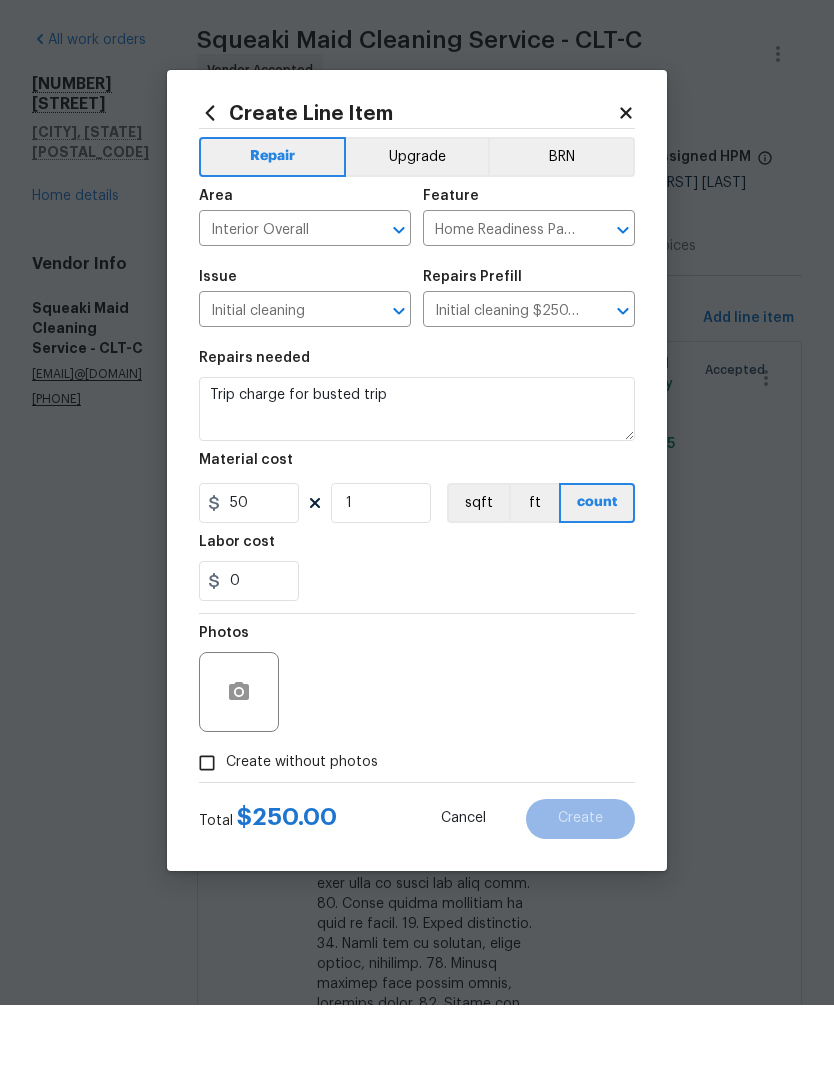 click on "Repairs needed Trip charge for busted trip Material cost 50 1 sqft ft count Labor cost 0" at bounding box center [417, 541] 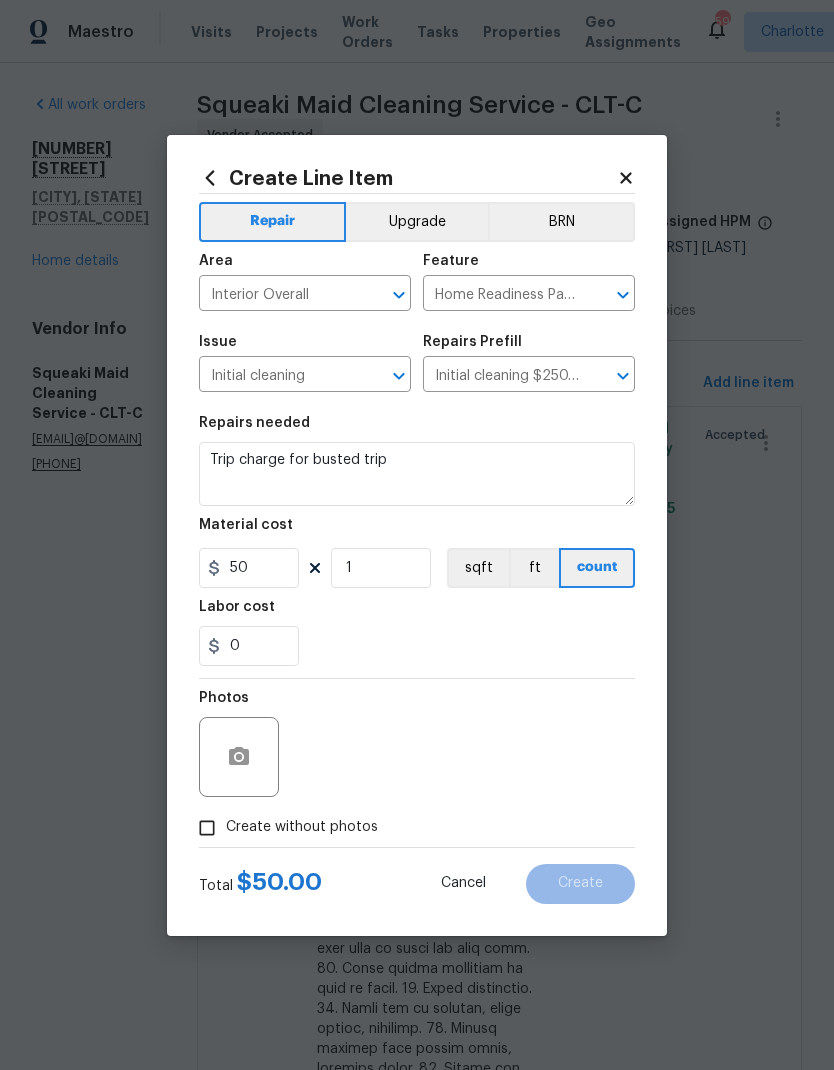 click on "Create without photos" at bounding box center [207, 828] 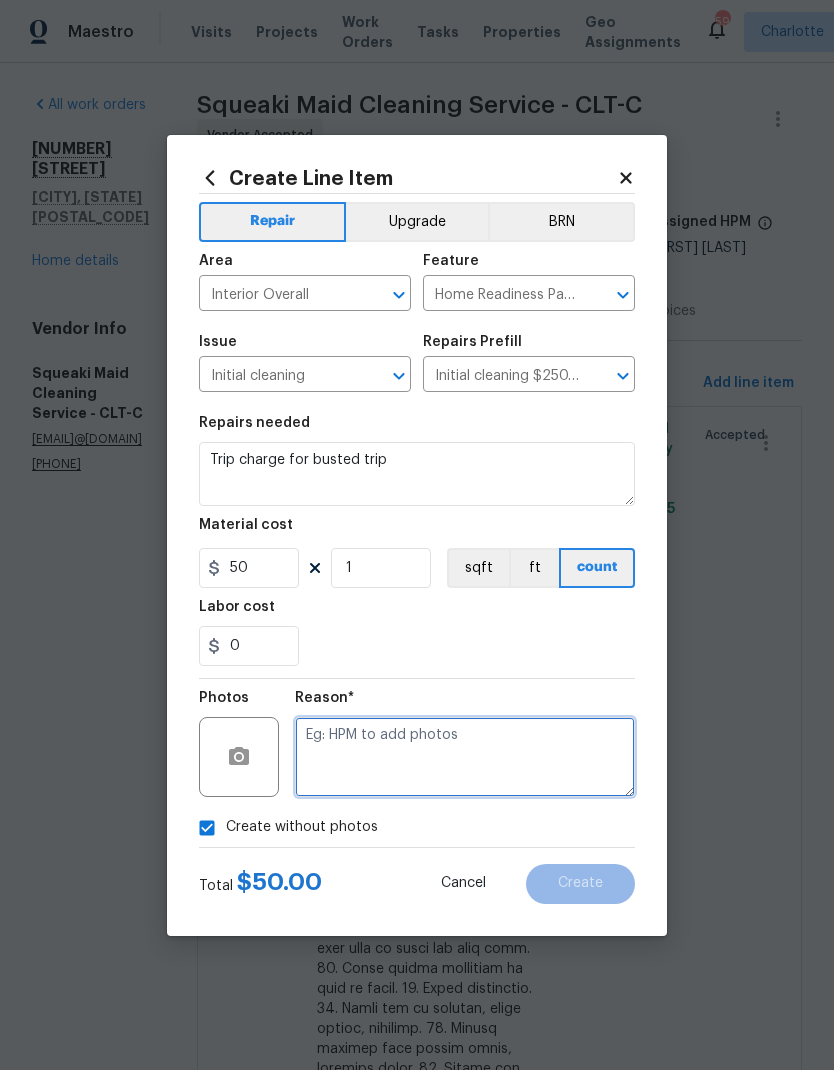 click at bounding box center [465, 757] 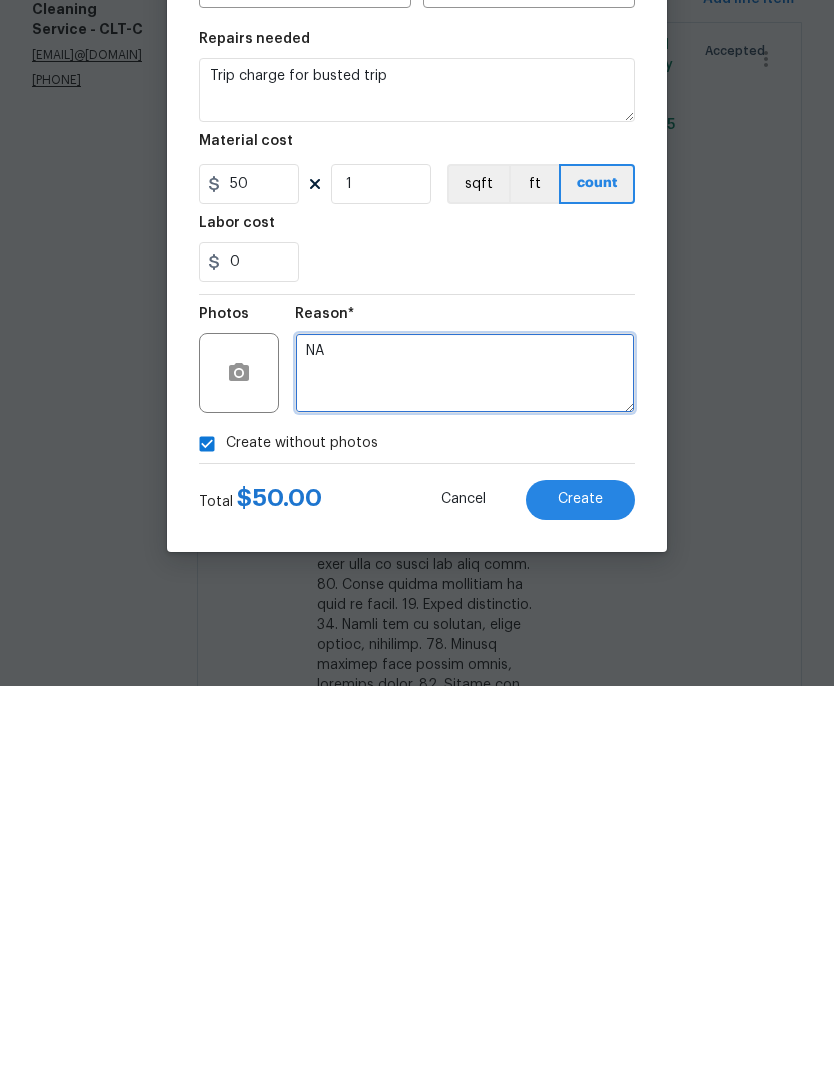 type on "NA" 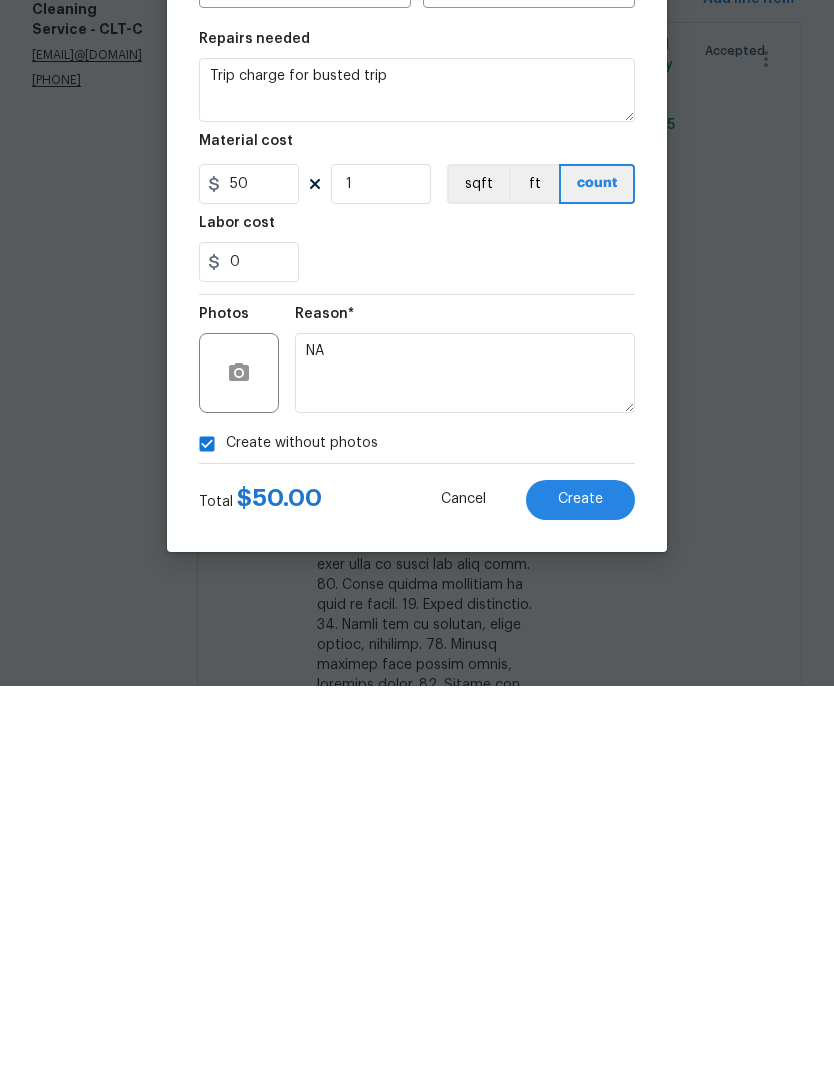 click on "Create" at bounding box center [580, 883] 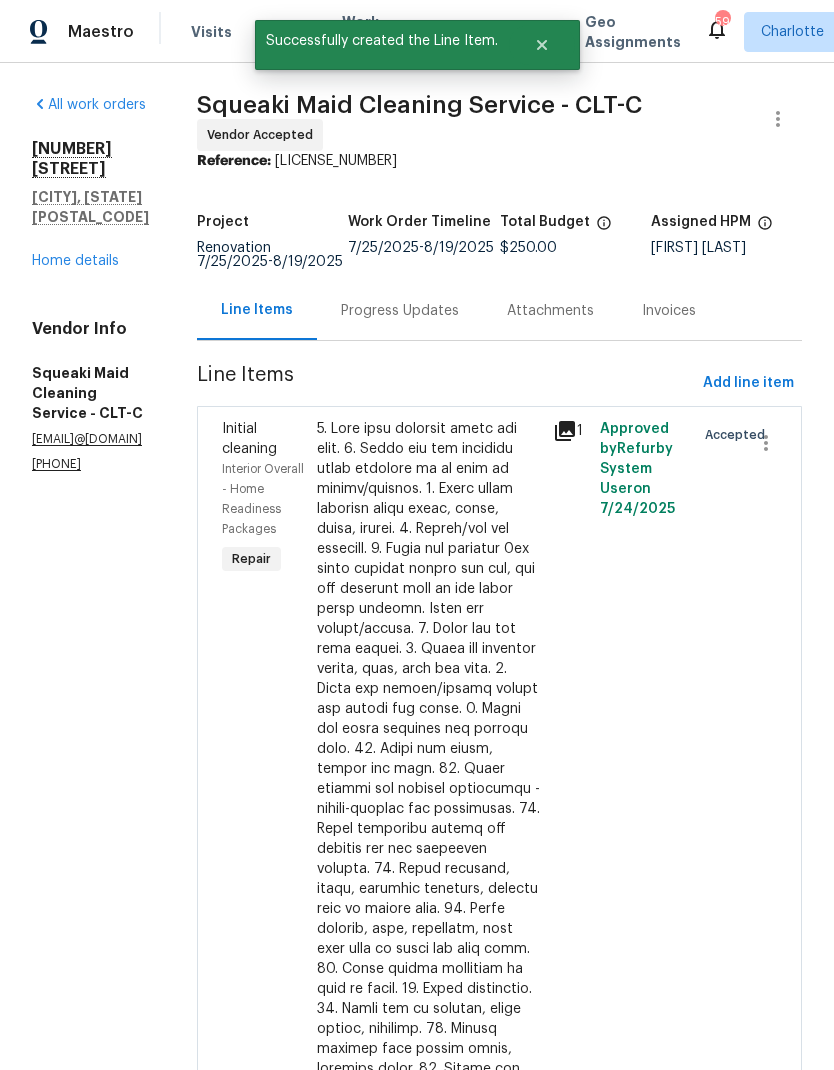 scroll, scrollTop: 0, scrollLeft: 0, axis: both 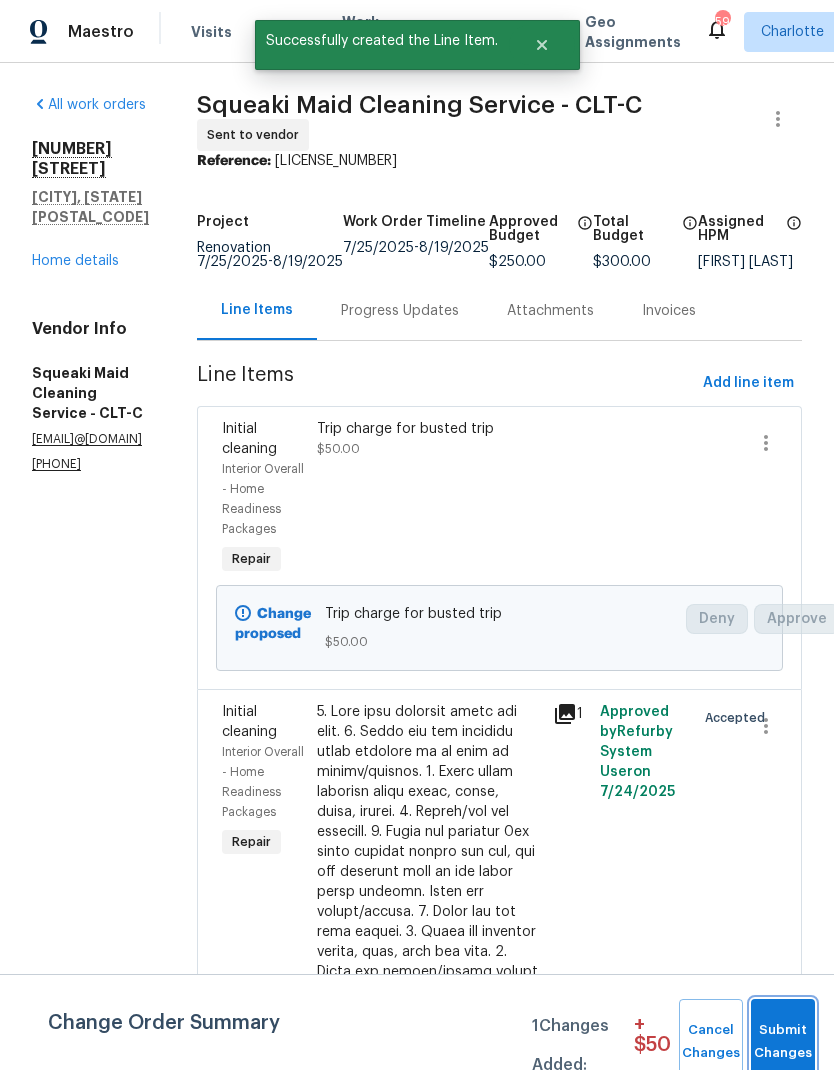 click on "Submit Changes" at bounding box center [783, 1042] 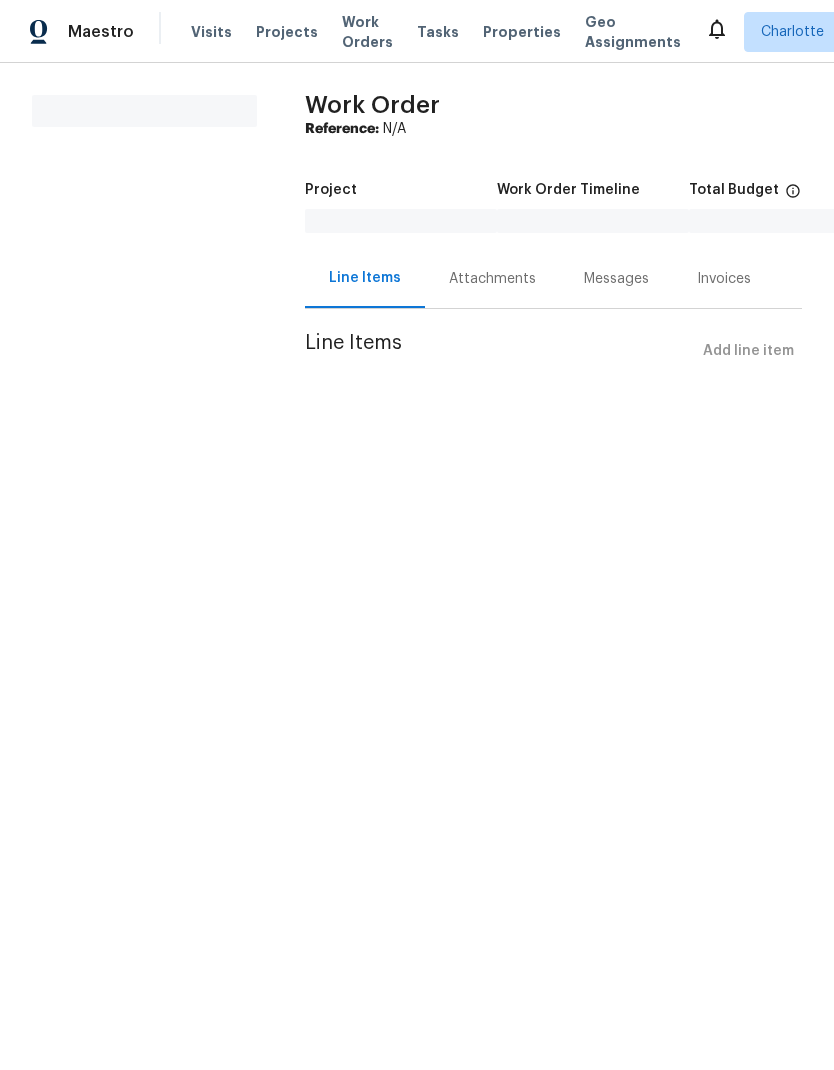 scroll, scrollTop: 0, scrollLeft: 0, axis: both 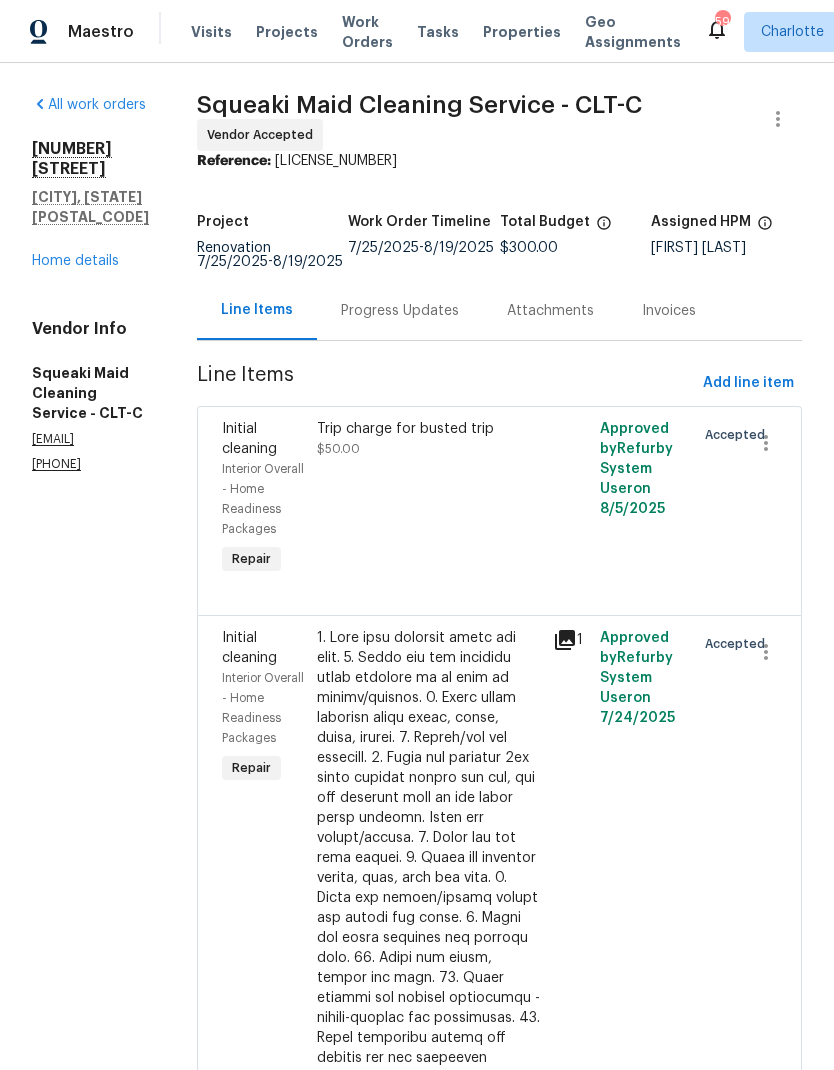 click on "Home details" at bounding box center (75, 261) 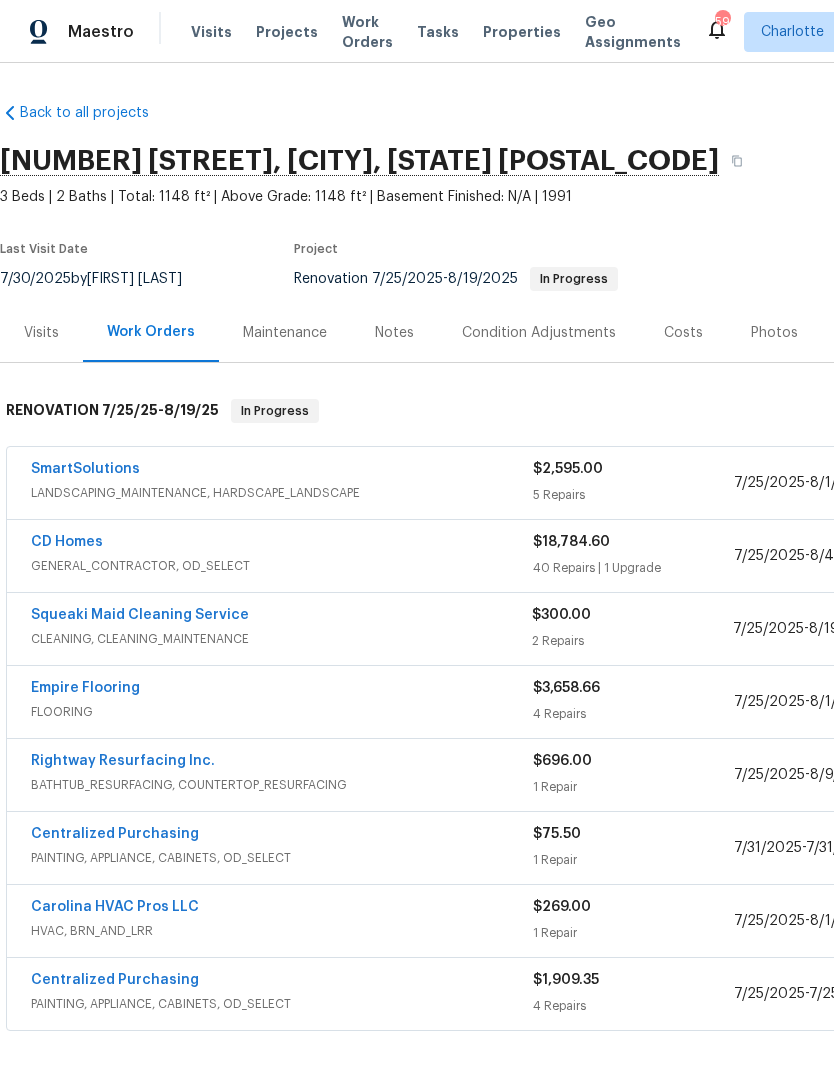 scroll, scrollTop: 0, scrollLeft: 0, axis: both 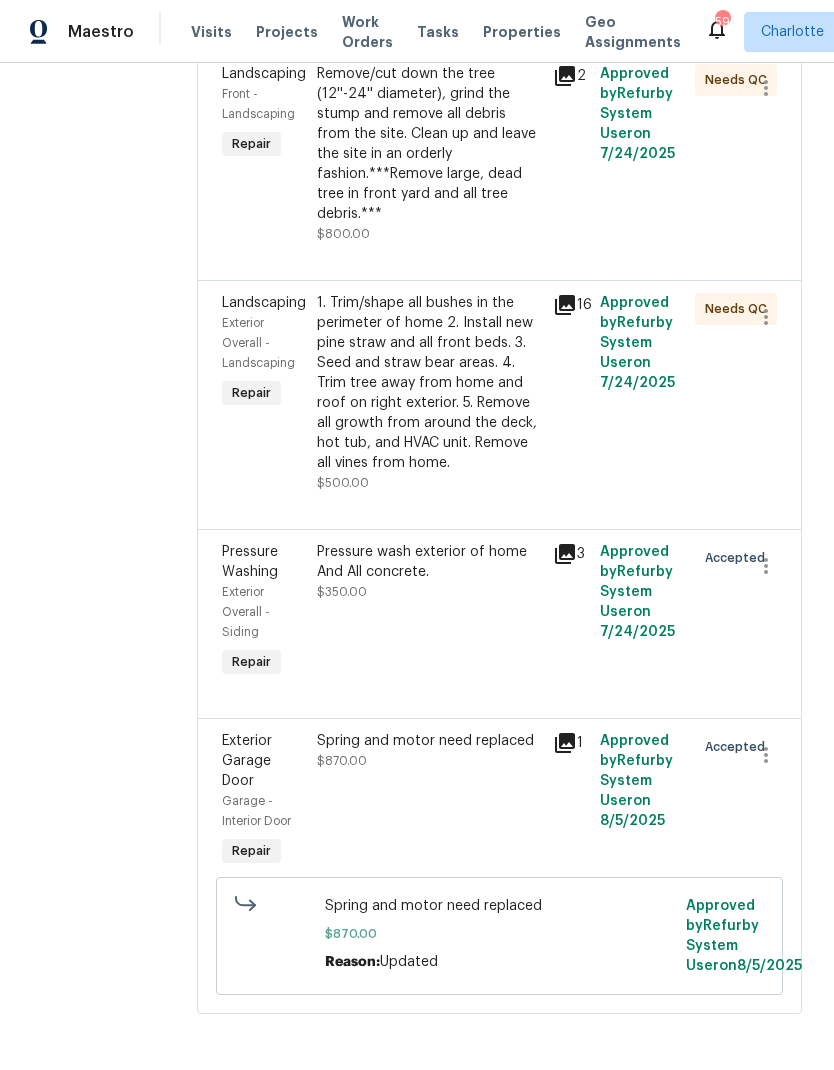 click 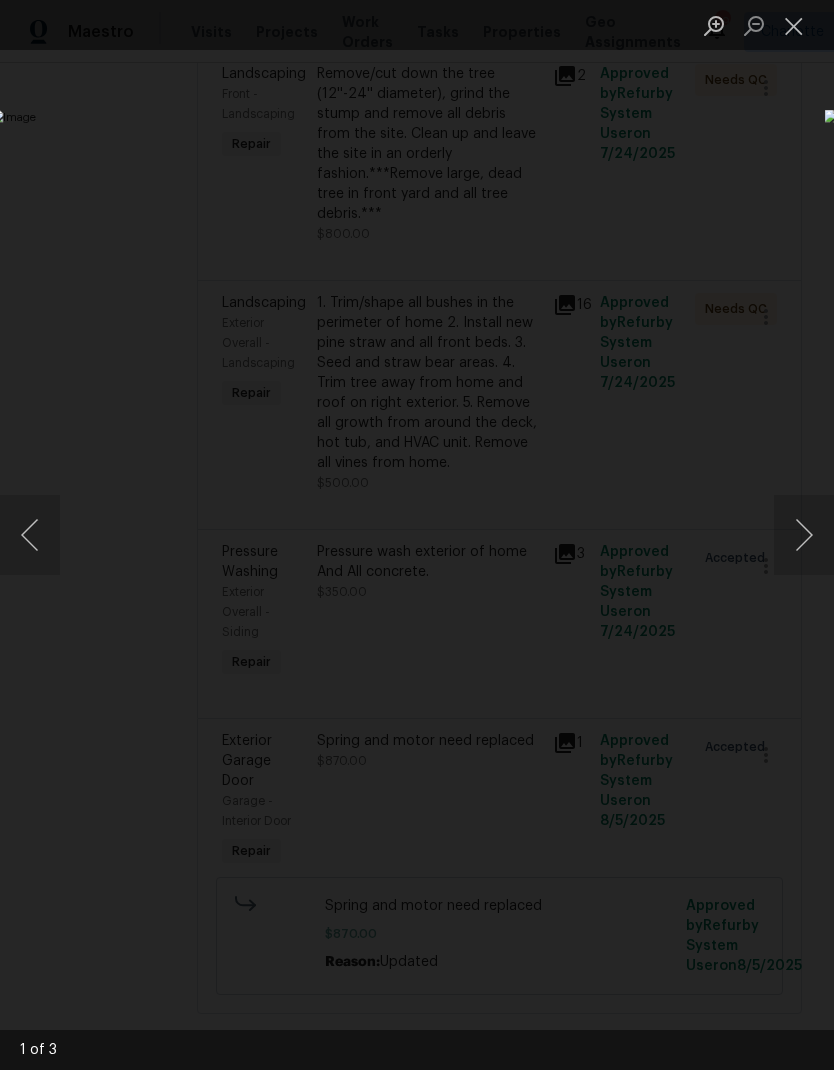 click at bounding box center (804, 535) 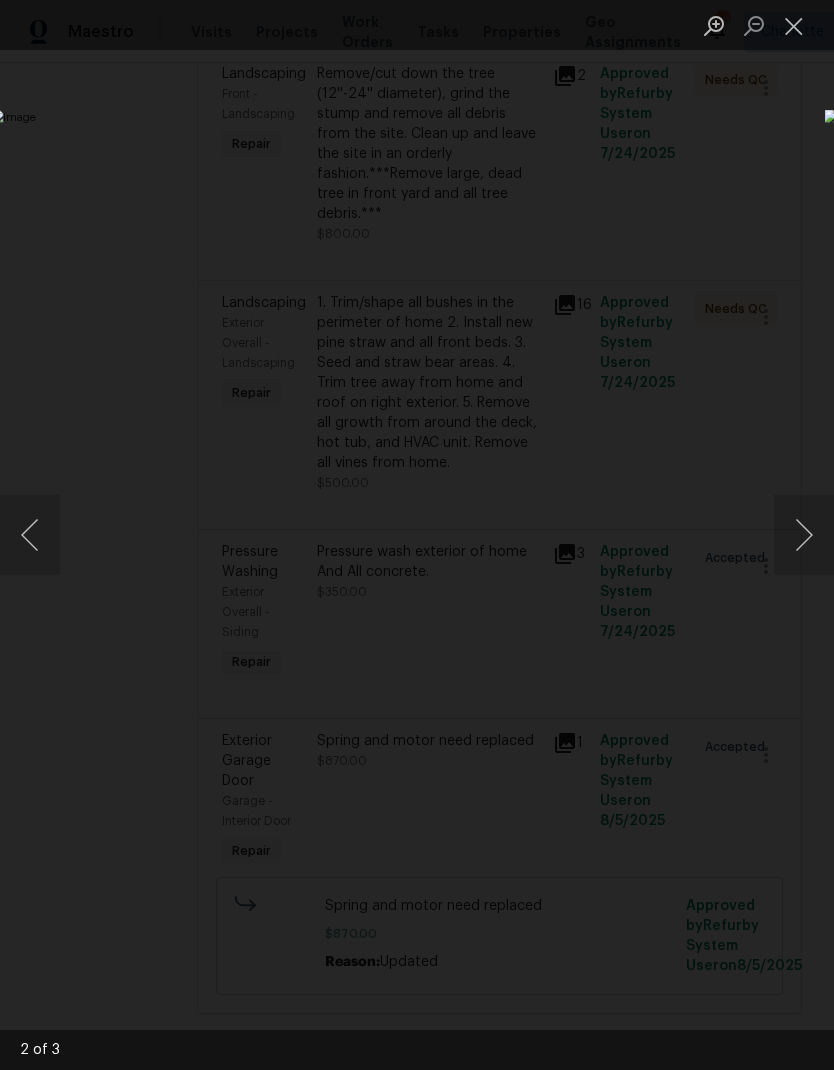 click at bounding box center (804, 535) 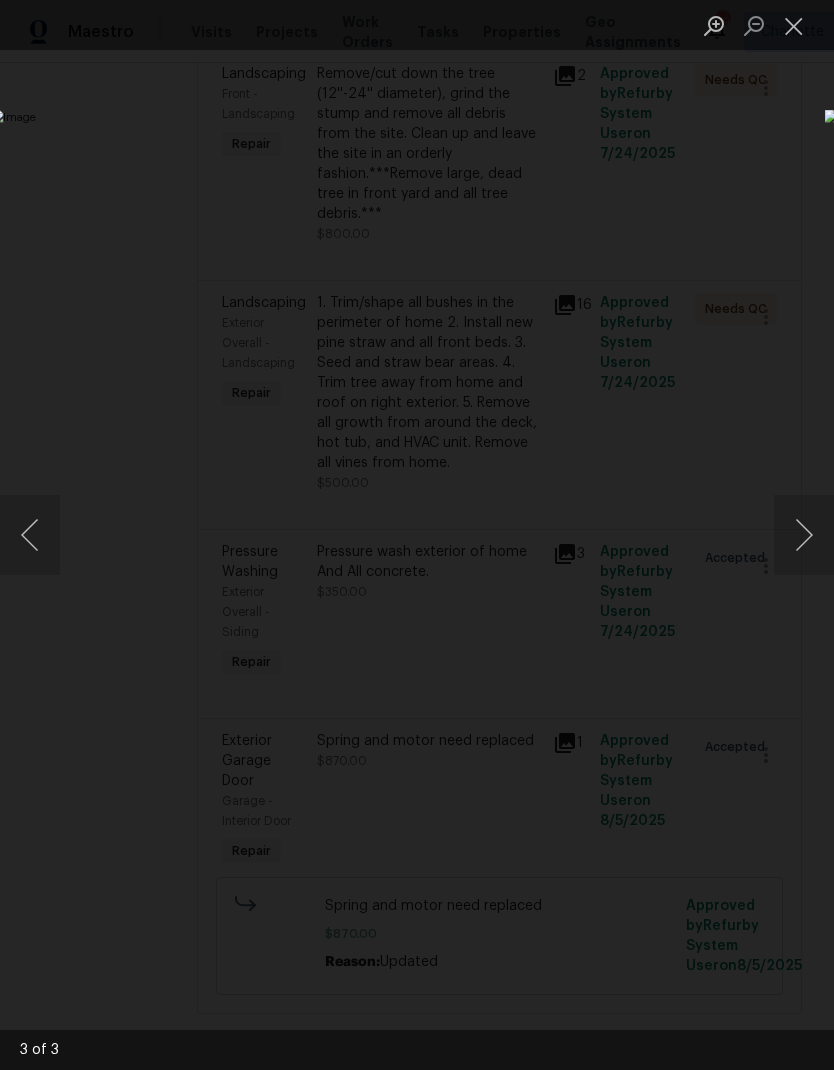 click at bounding box center (804, 535) 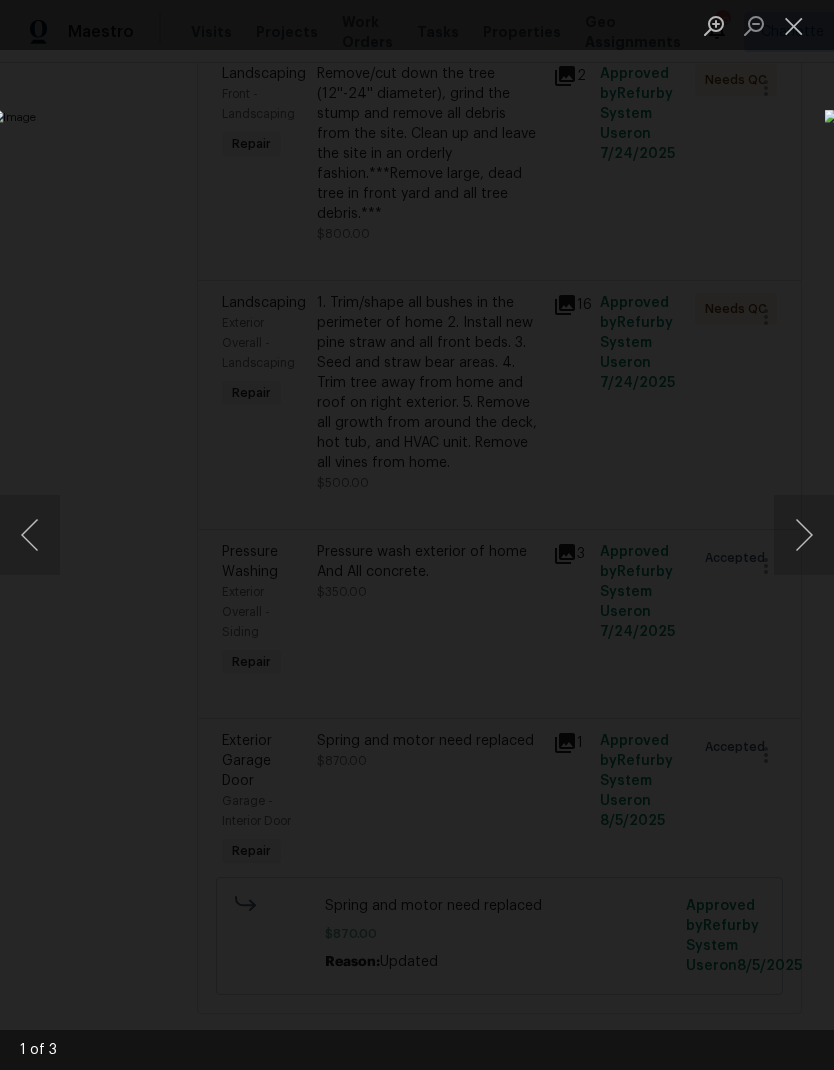 click at bounding box center (417, 535) 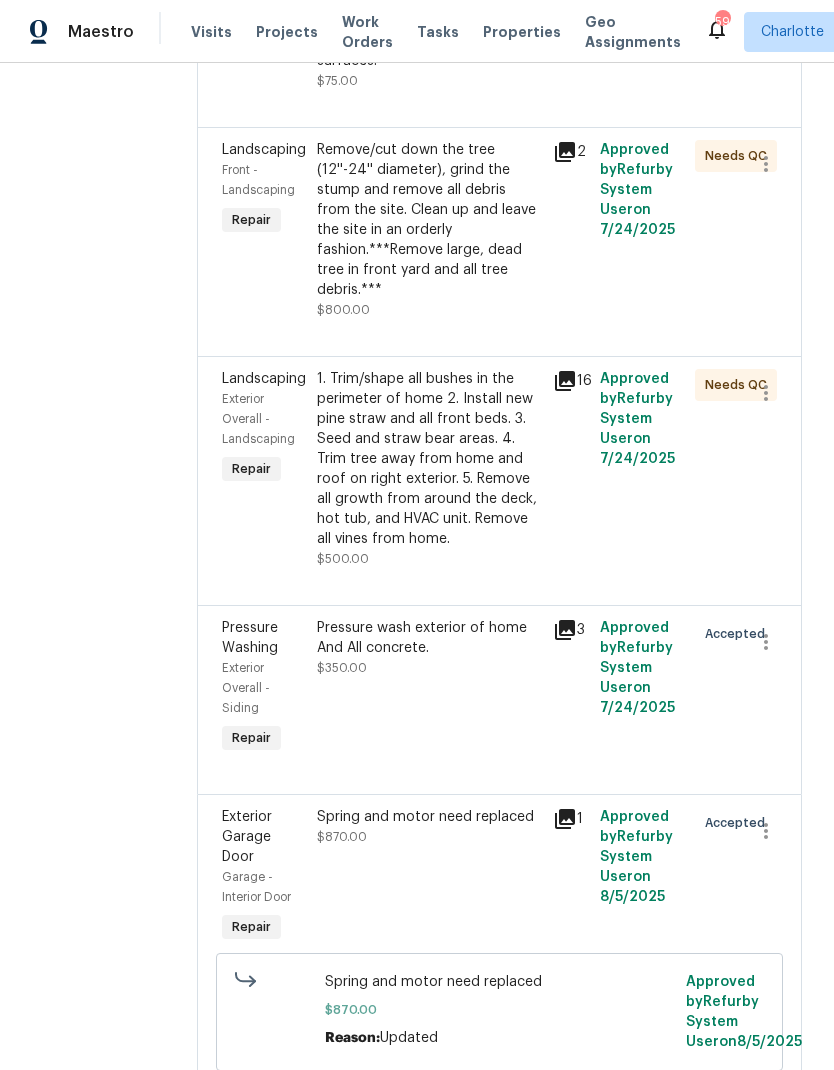 scroll, scrollTop: 519, scrollLeft: 0, axis: vertical 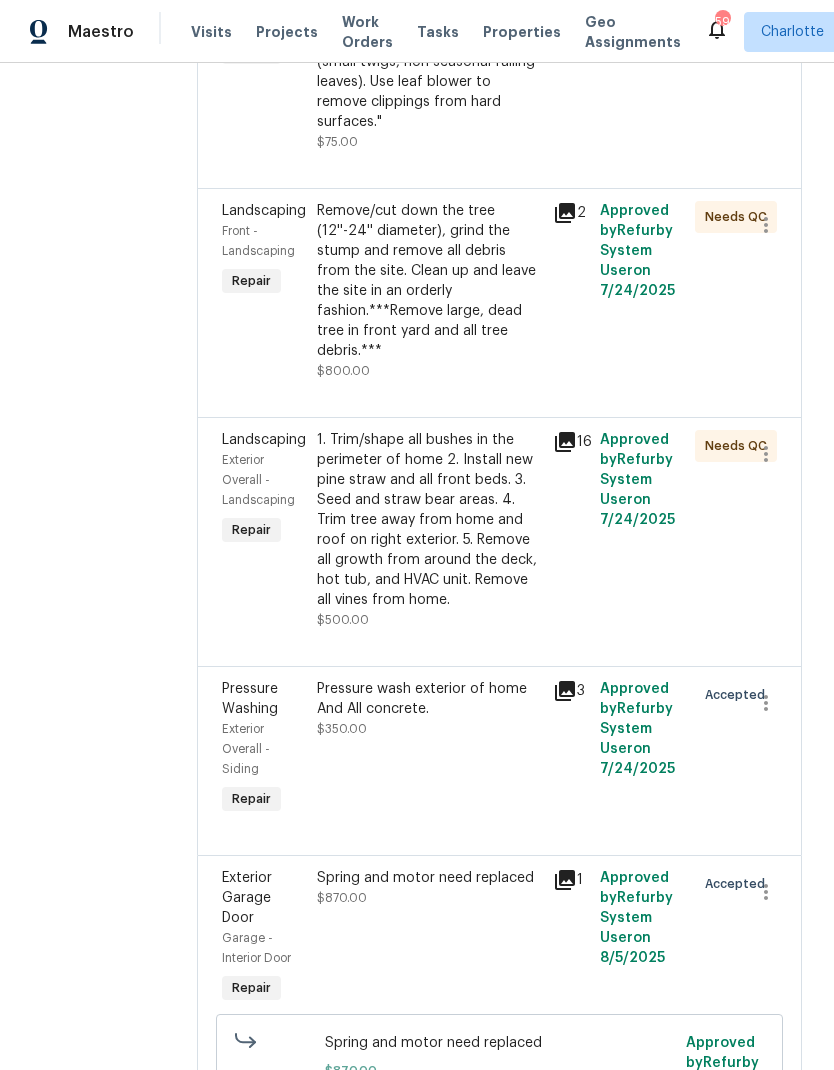click 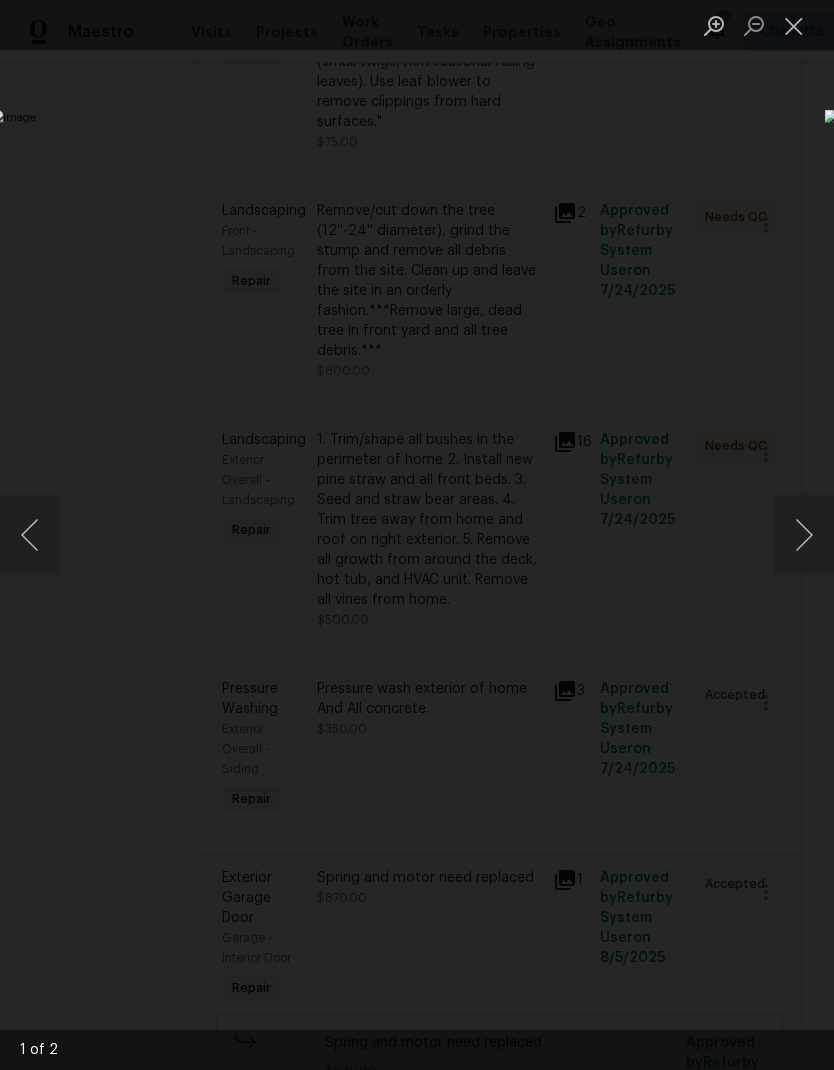 click at bounding box center [804, 535] 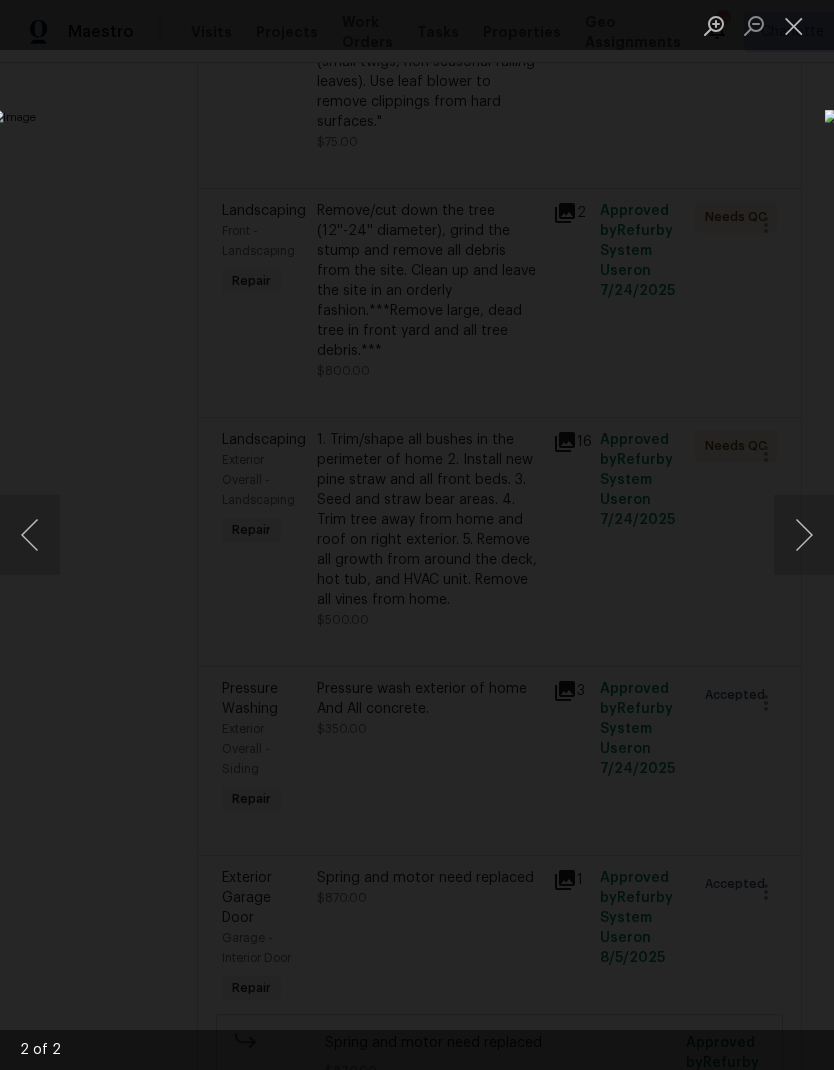 click at bounding box center [804, 535] 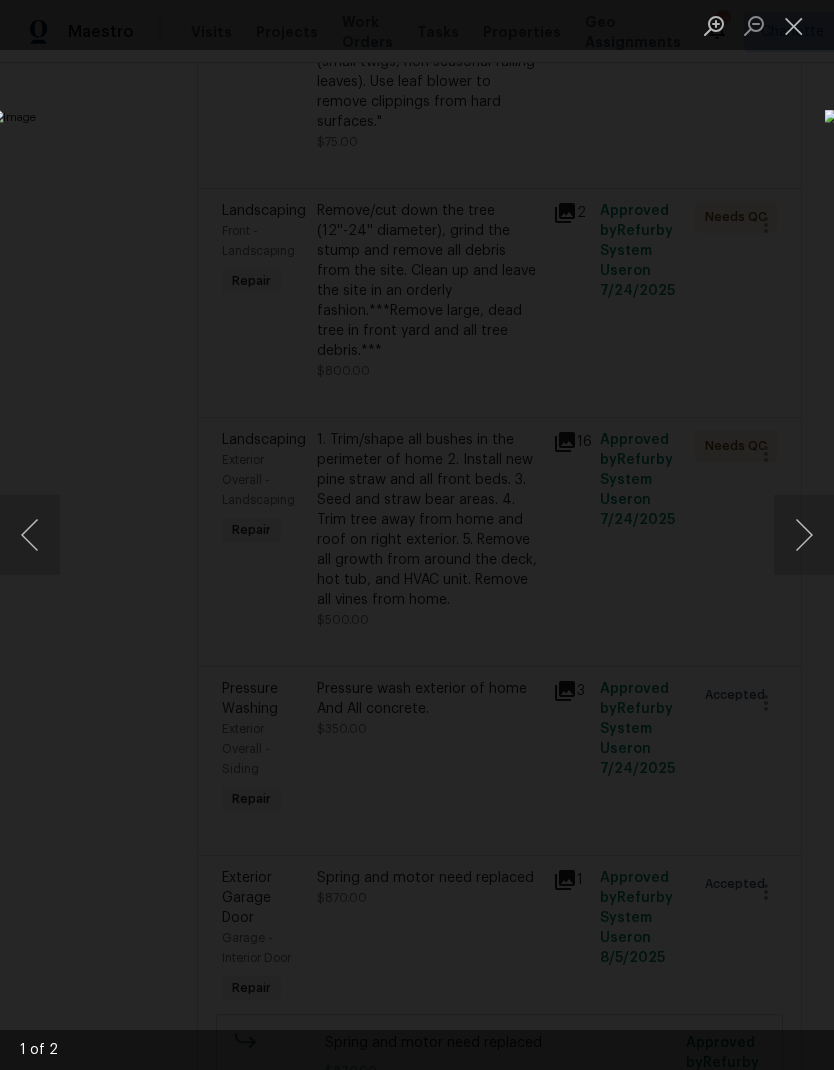 click at bounding box center (30, 535) 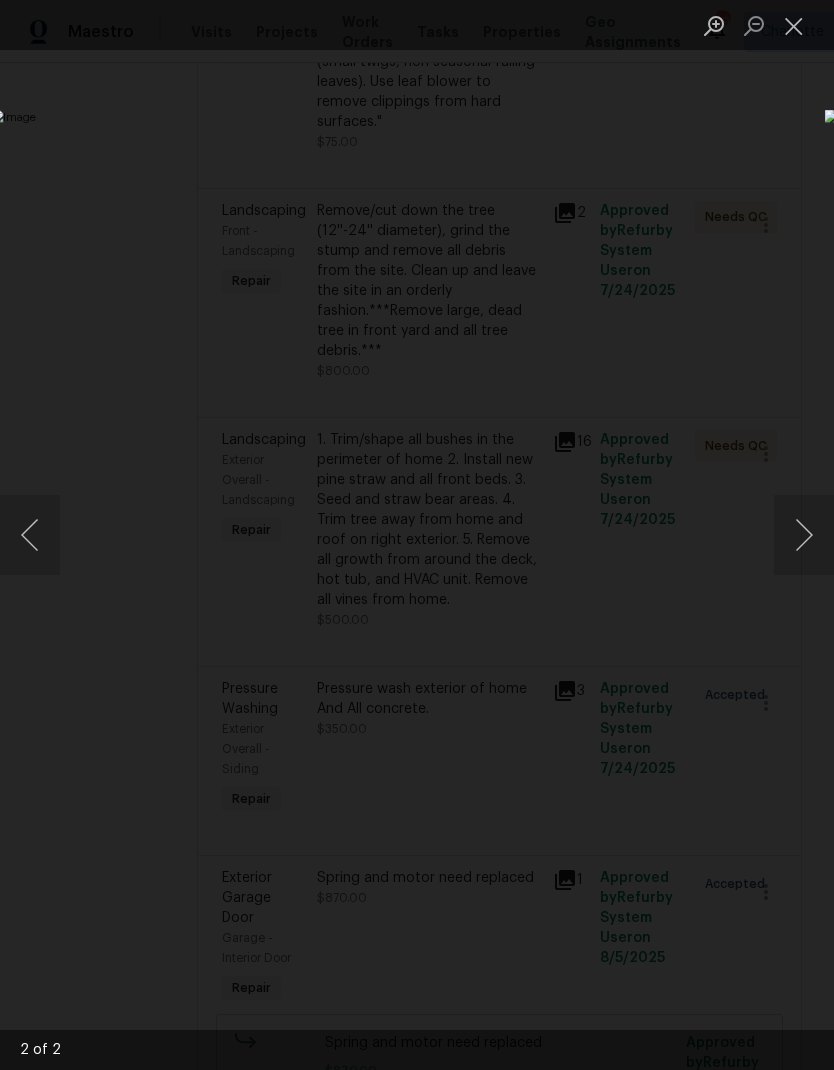 click at bounding box center (804, 535) 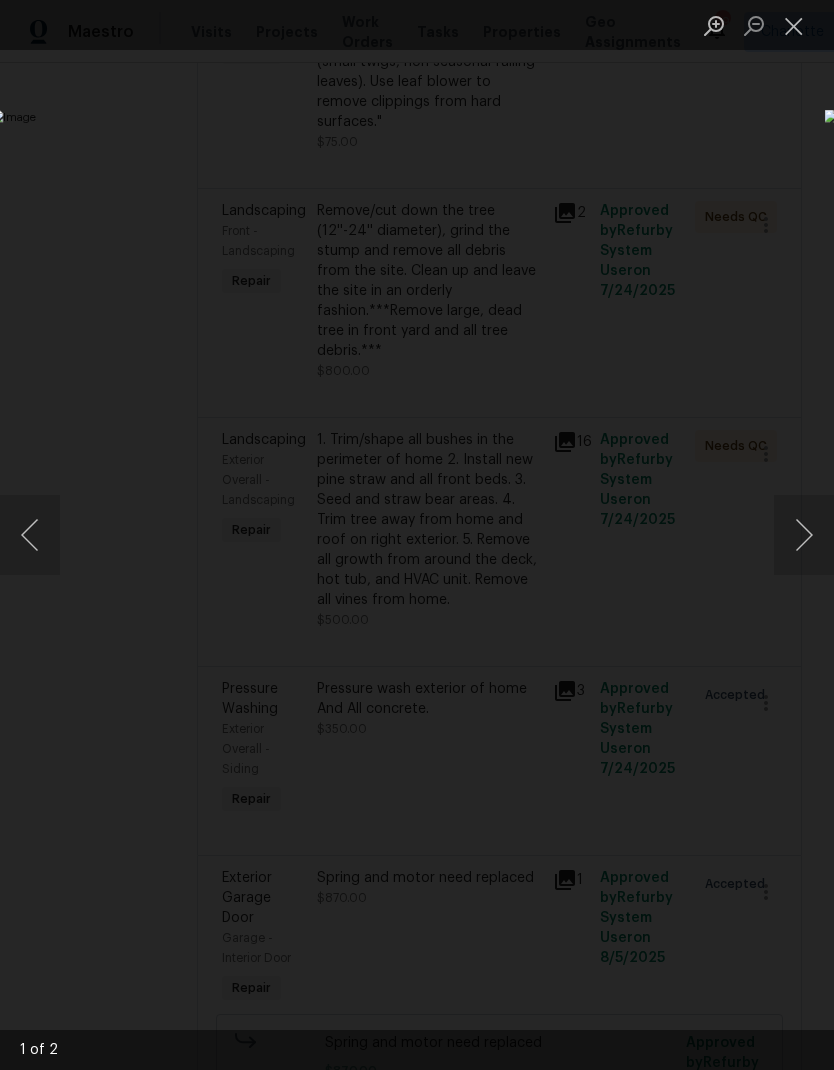 click at bounding box center (417, 535) 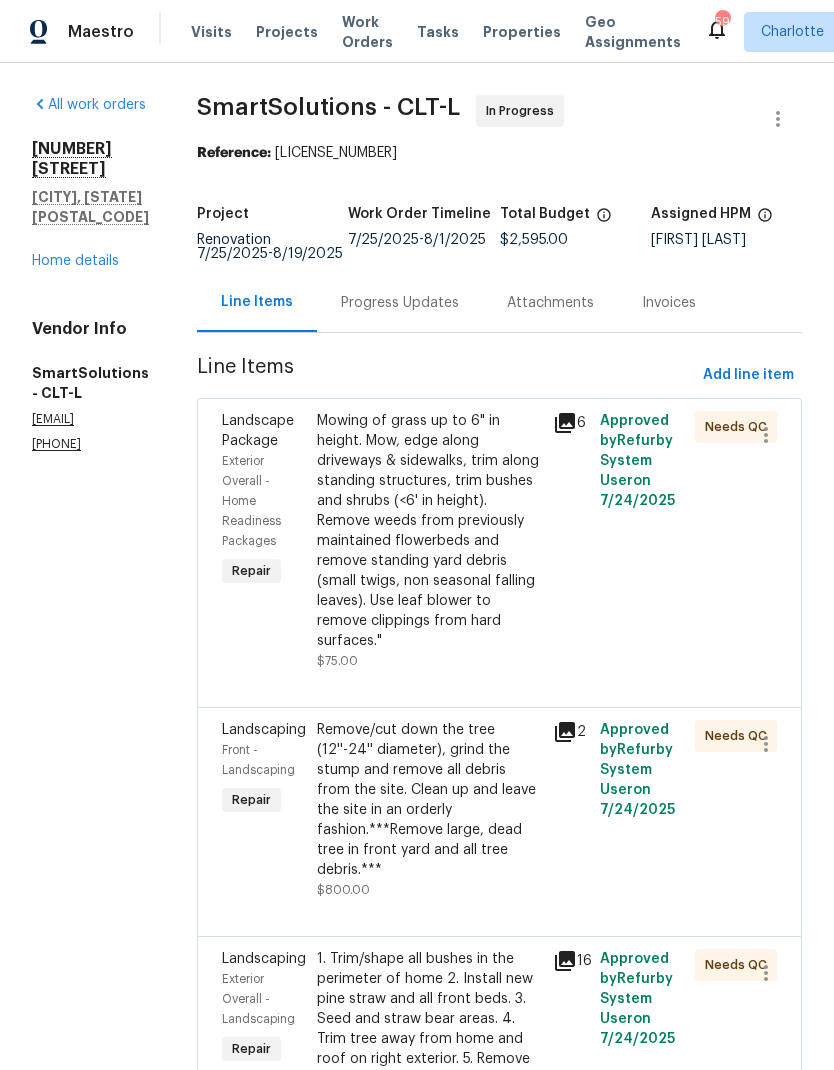 scroll, scrollTop: 0, scrollLeft: 0, axis: both 